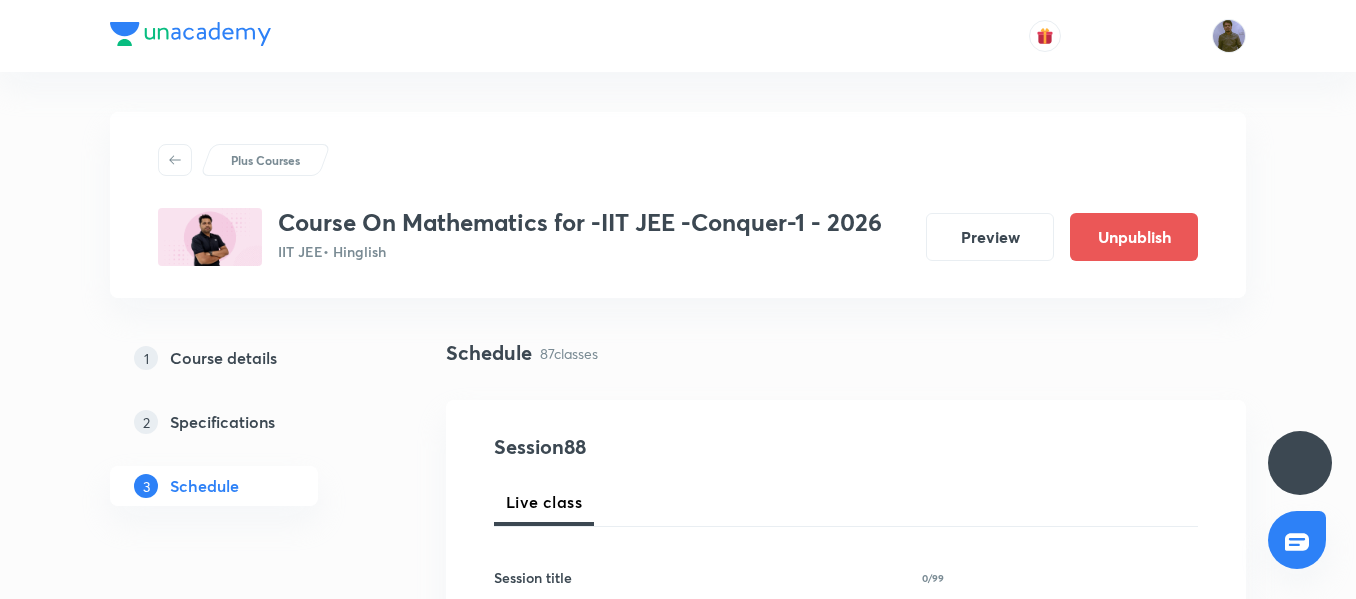 scroll, scrollTop: 0, scrollLeft: 0, axis: both 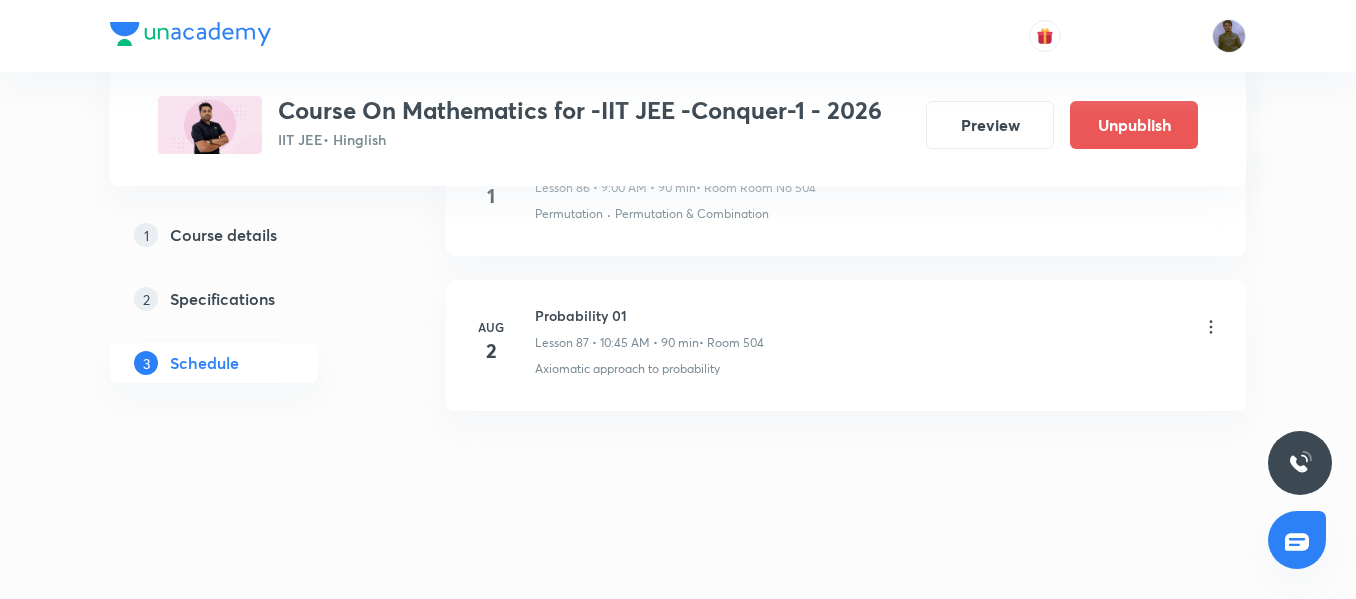 click on "Probability 01" at bounding box center (649, 315) 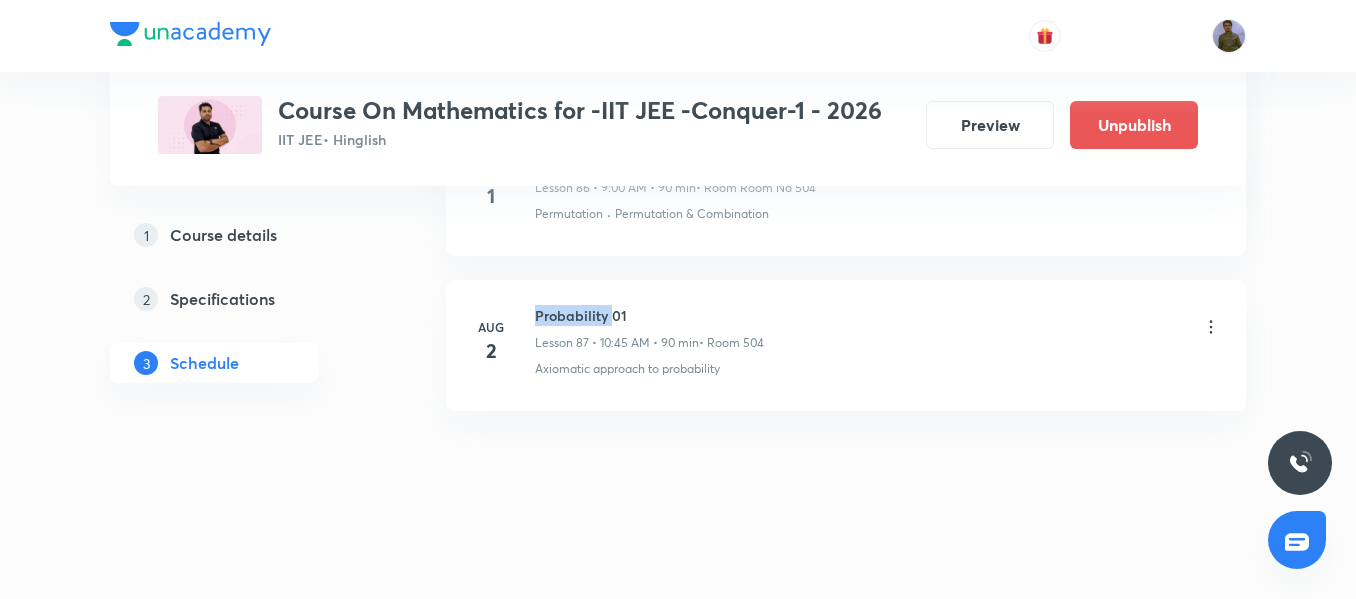click on "Probability 01" at bounding box center [649, 315] 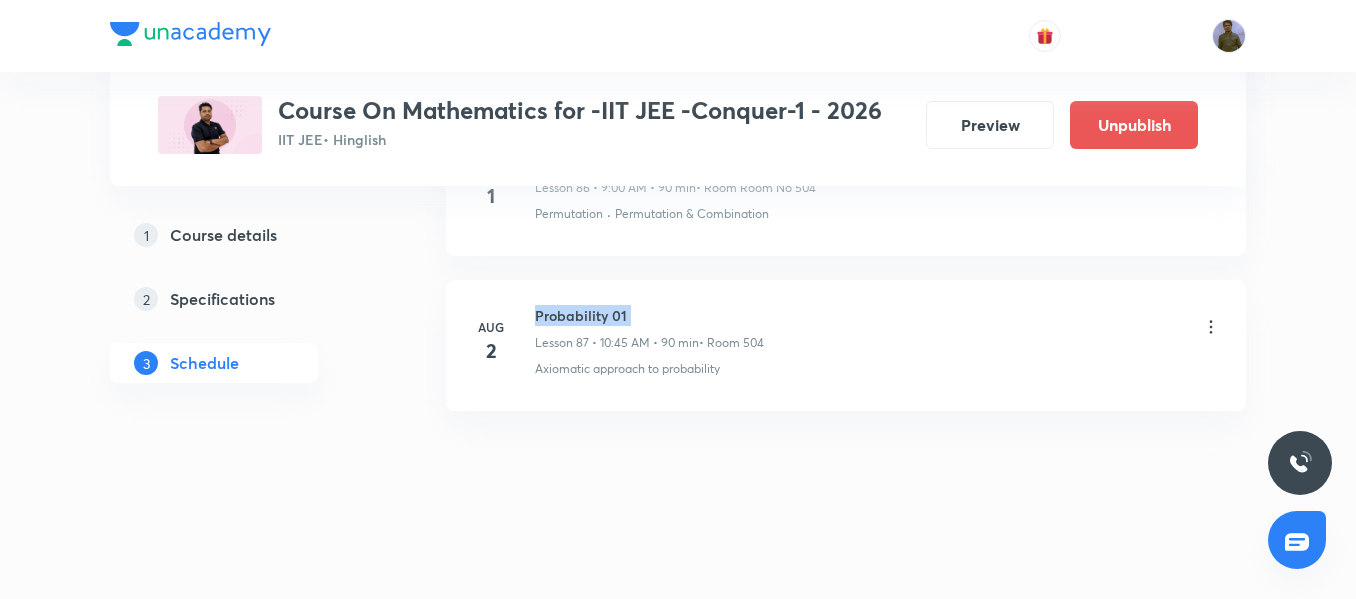 click on "Probability 01" at bounding box center (649, 315) 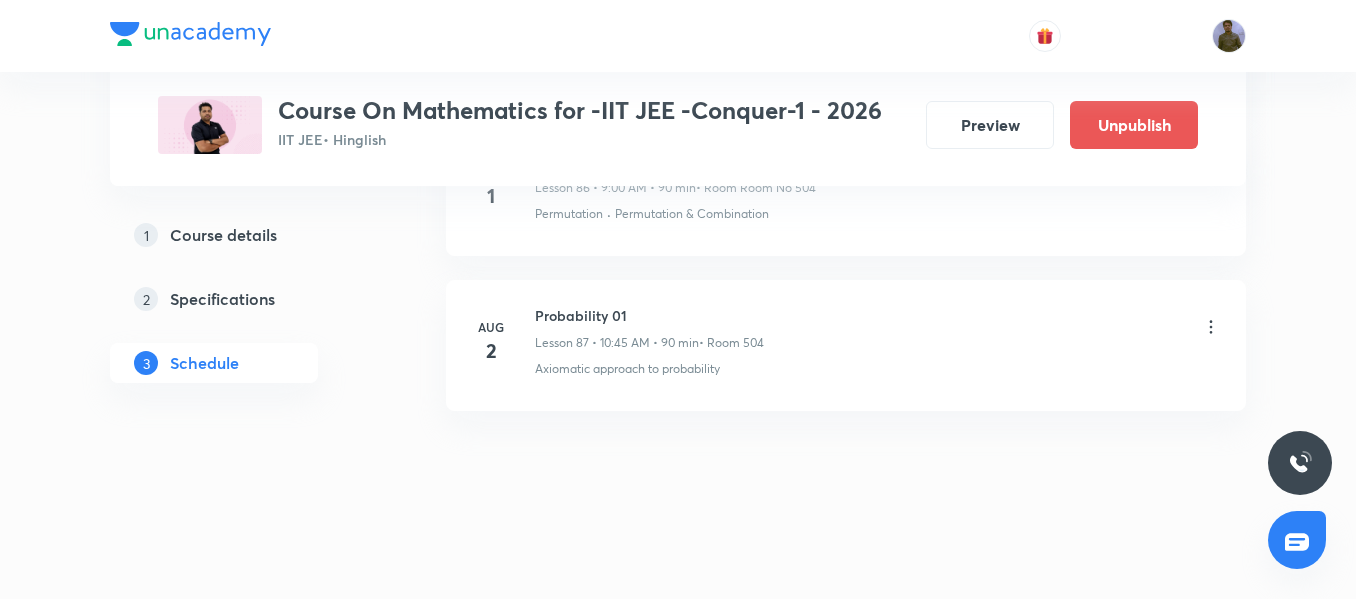 click on "Axiomatic approach to probability" at bounding box center [627, 369] 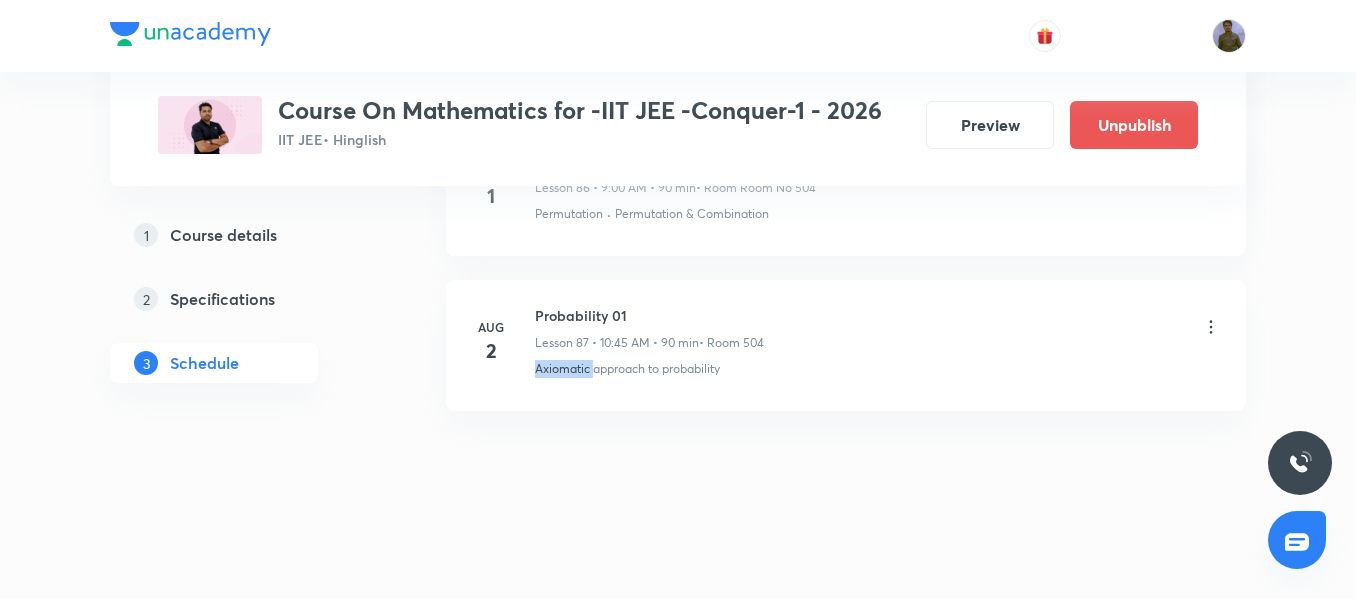 click on "Axiomatic approach to probability" at bounding box center (627, 369) 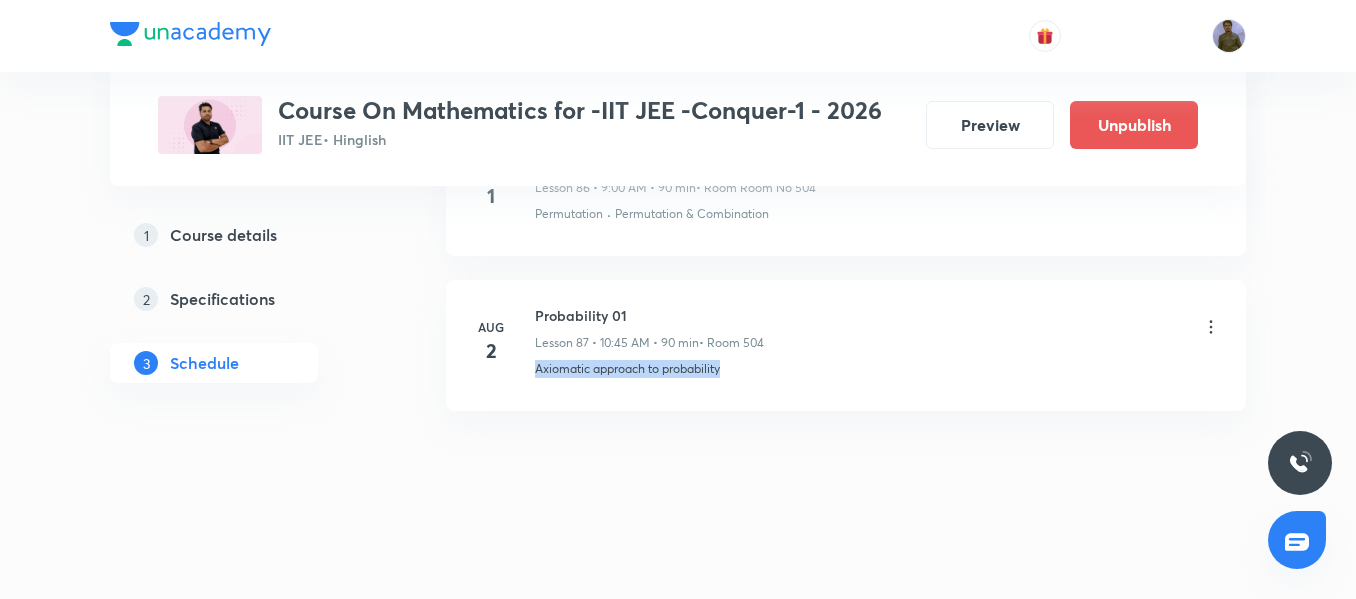 click on "Axiomatic approach to probability" at bounding box center (627, 369) 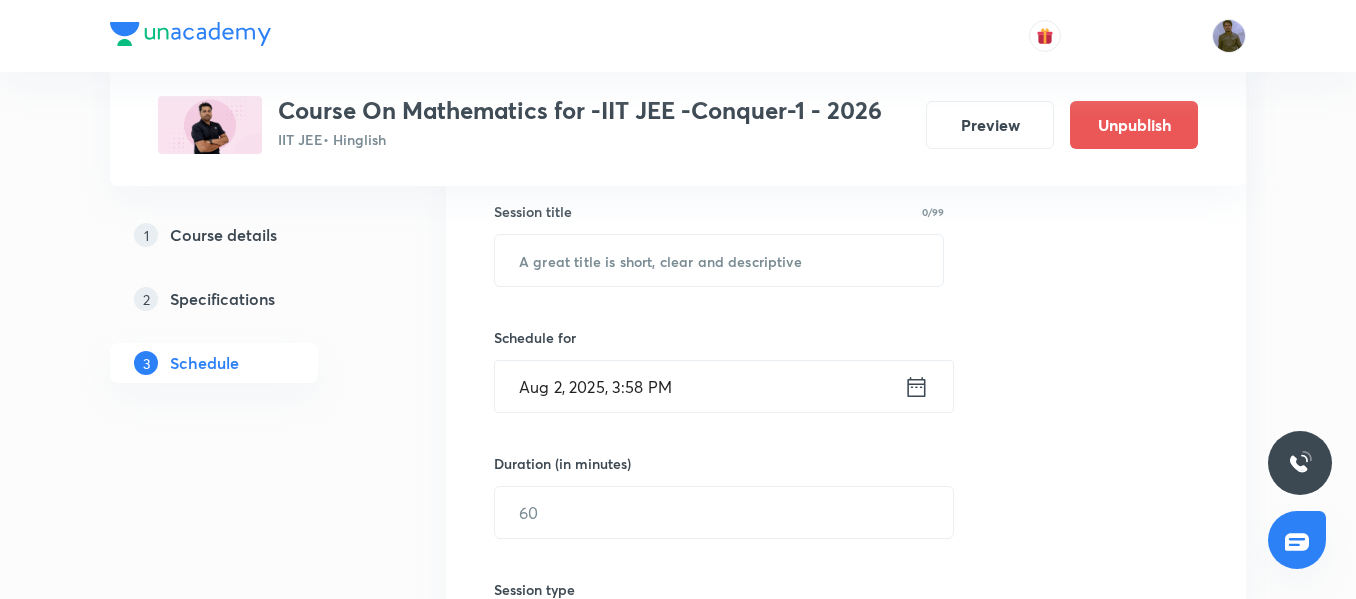 scroll, scrollTop: 260, scrollLeft: 0, axis: vertical 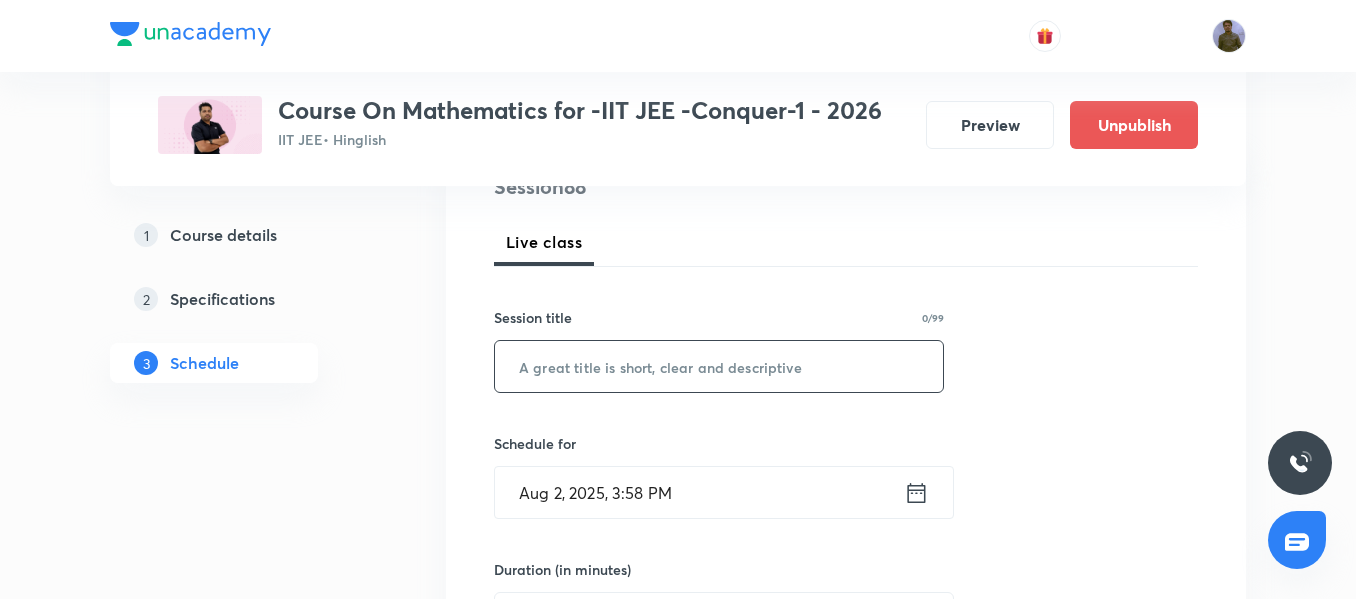 click at bounding box center [719, 366] 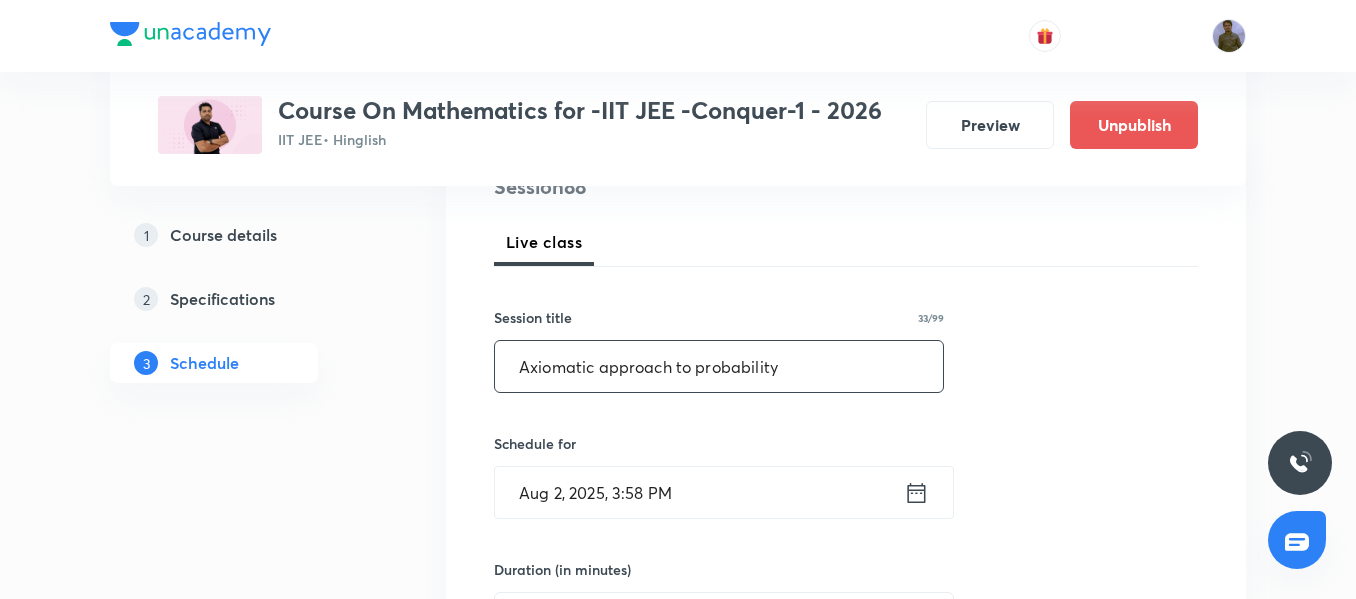 drag, startPoint x: 821, startPoint y: 371, endPoint x: 332, endPoint y: 370, distance: 489.00104 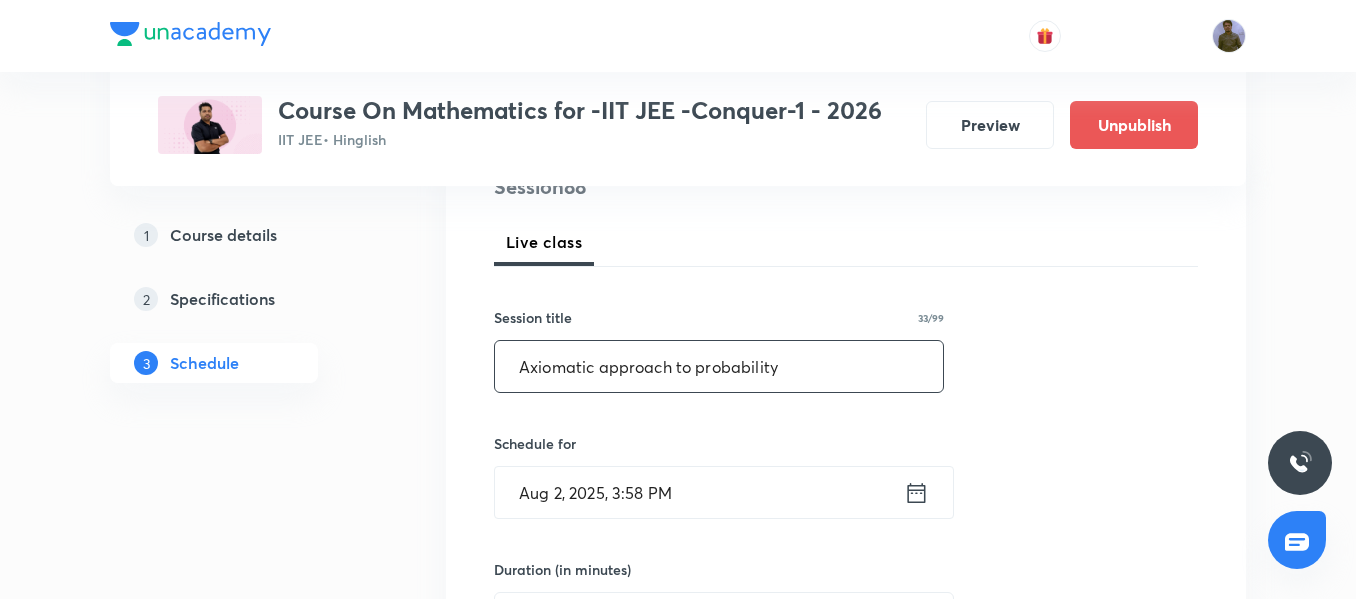 paste on "Probability 01" 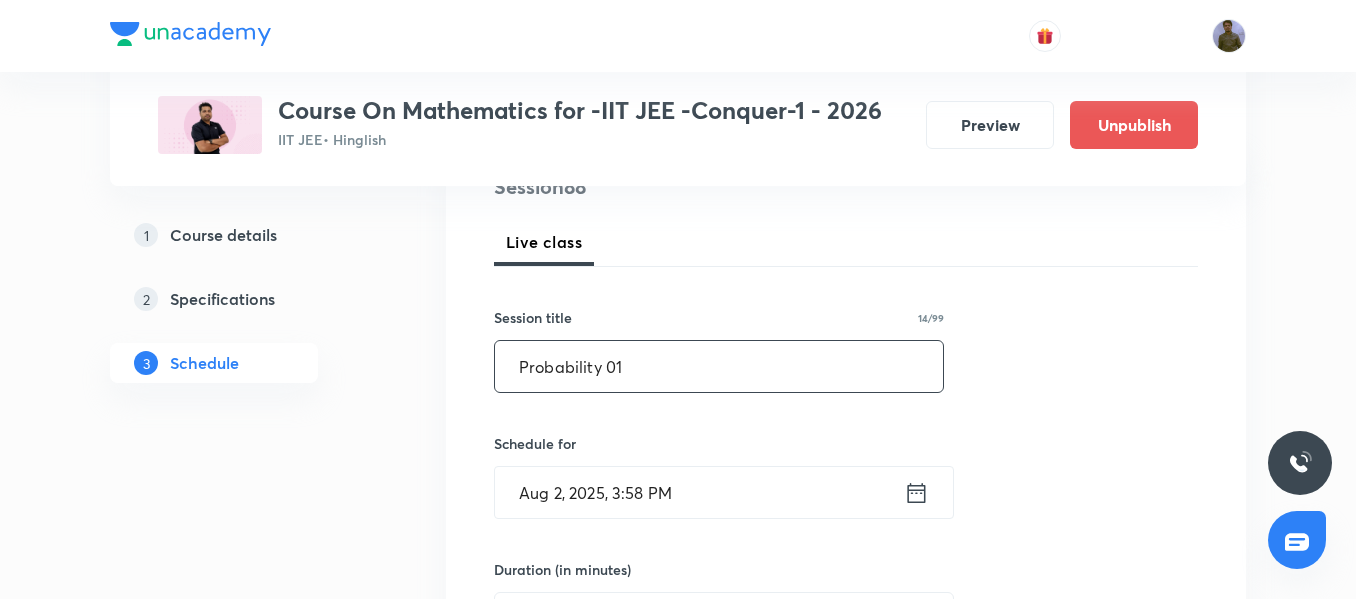 click on "Probability 01" at bounding box center [719, 366] 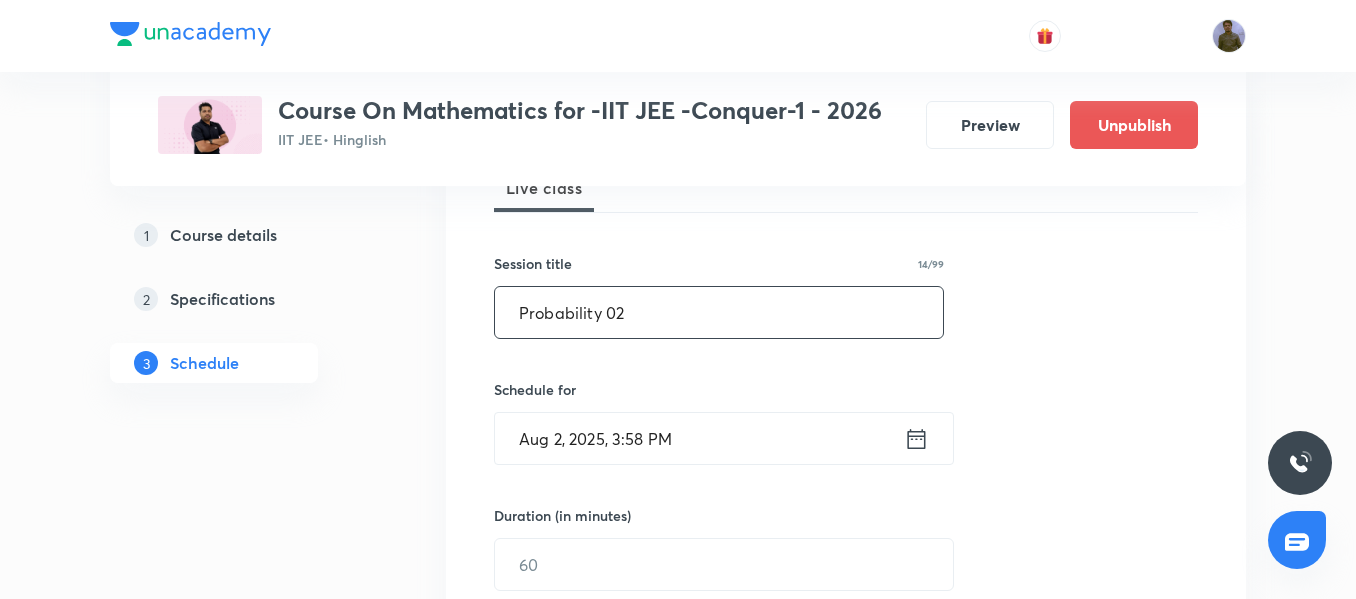 scroll, scrollTop: 360, scrollLeft: 0, axis: vertical 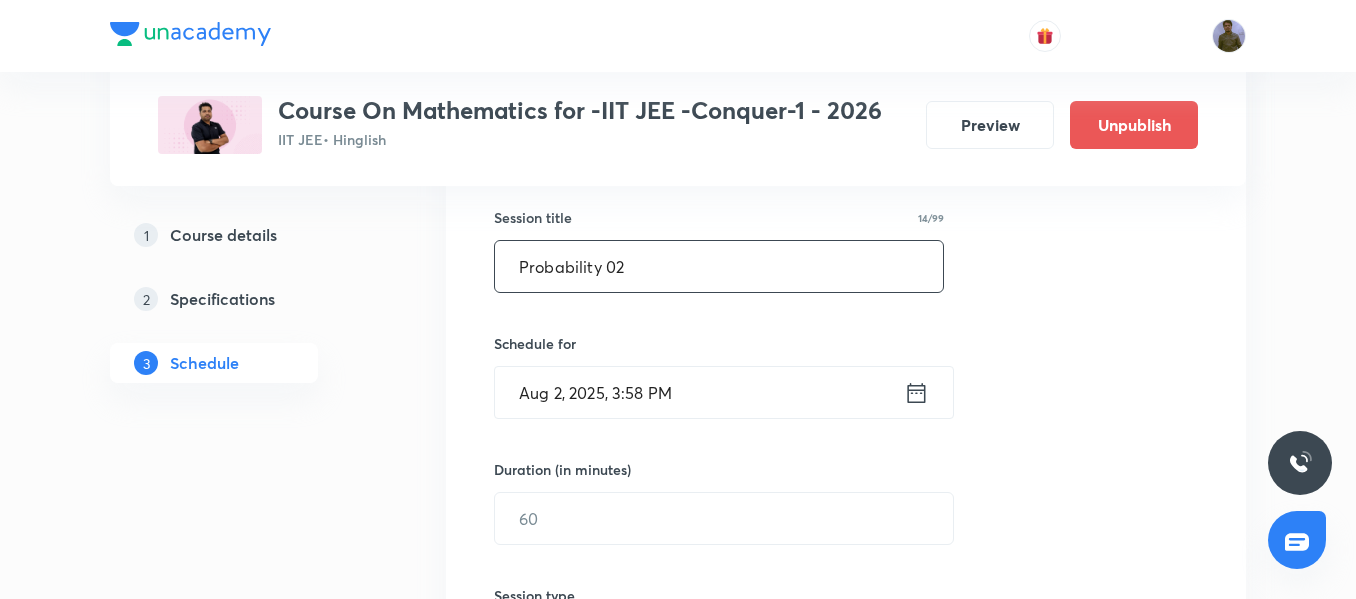 type on "Probability 02" 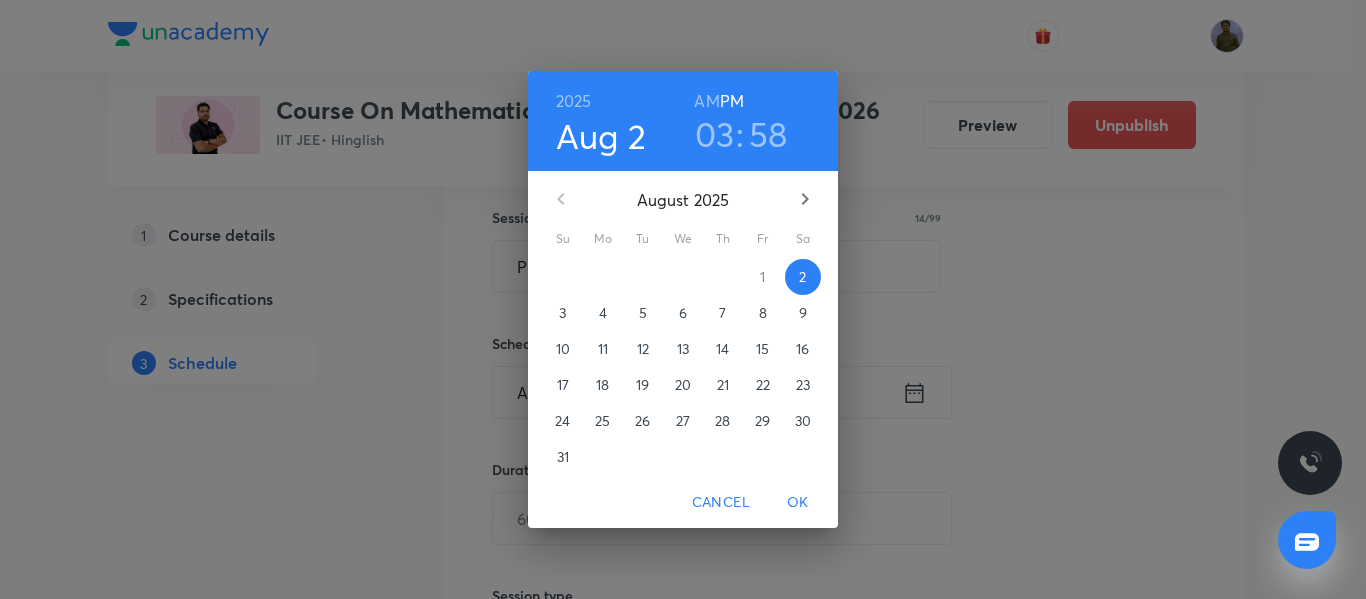 click on "3" at bounding box center (563, 313) 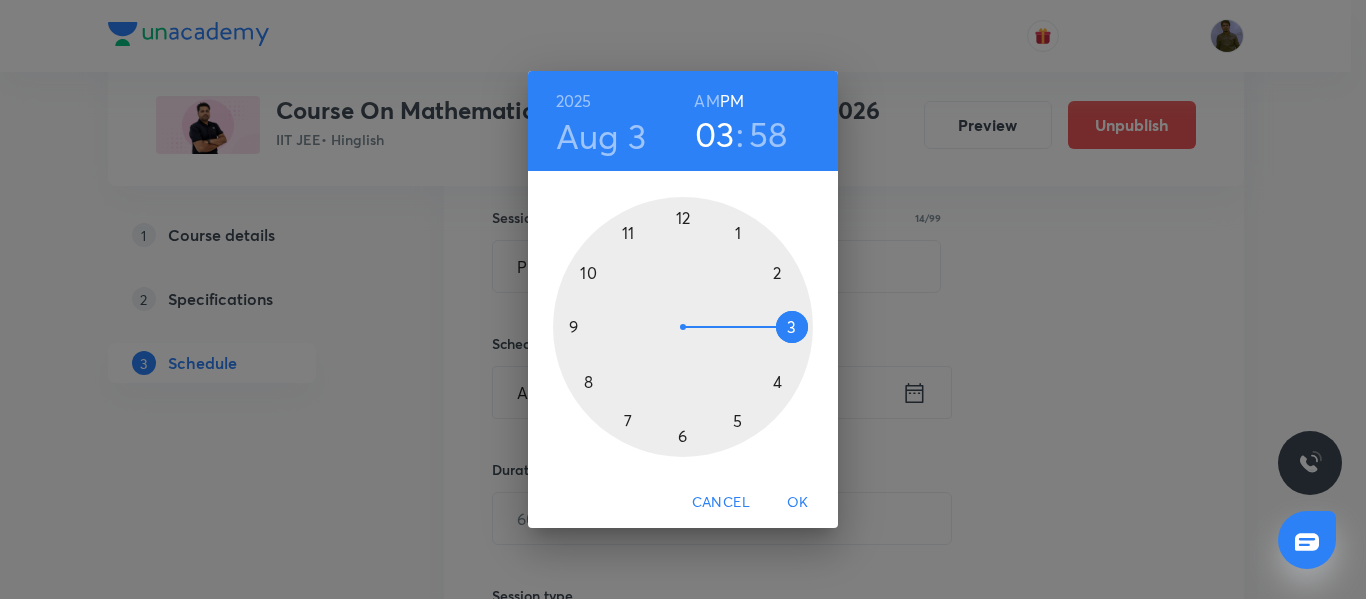 click at bounding box center (683, 327) 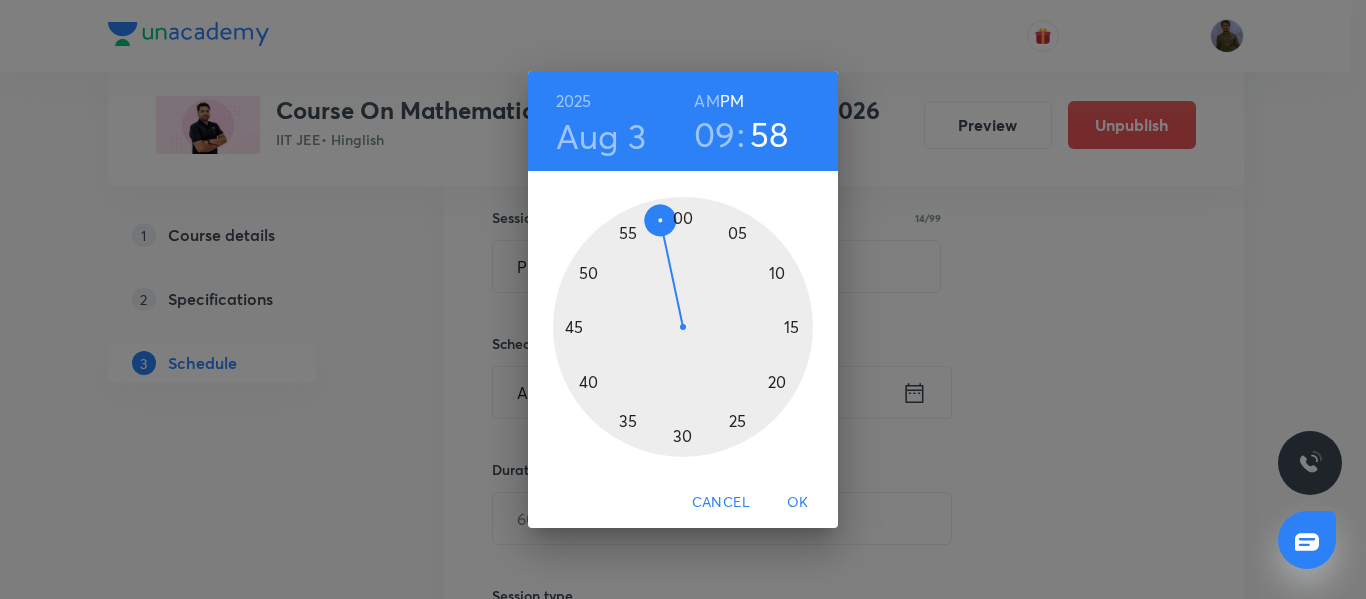 click on "AM" at bounding box center [706, 101] 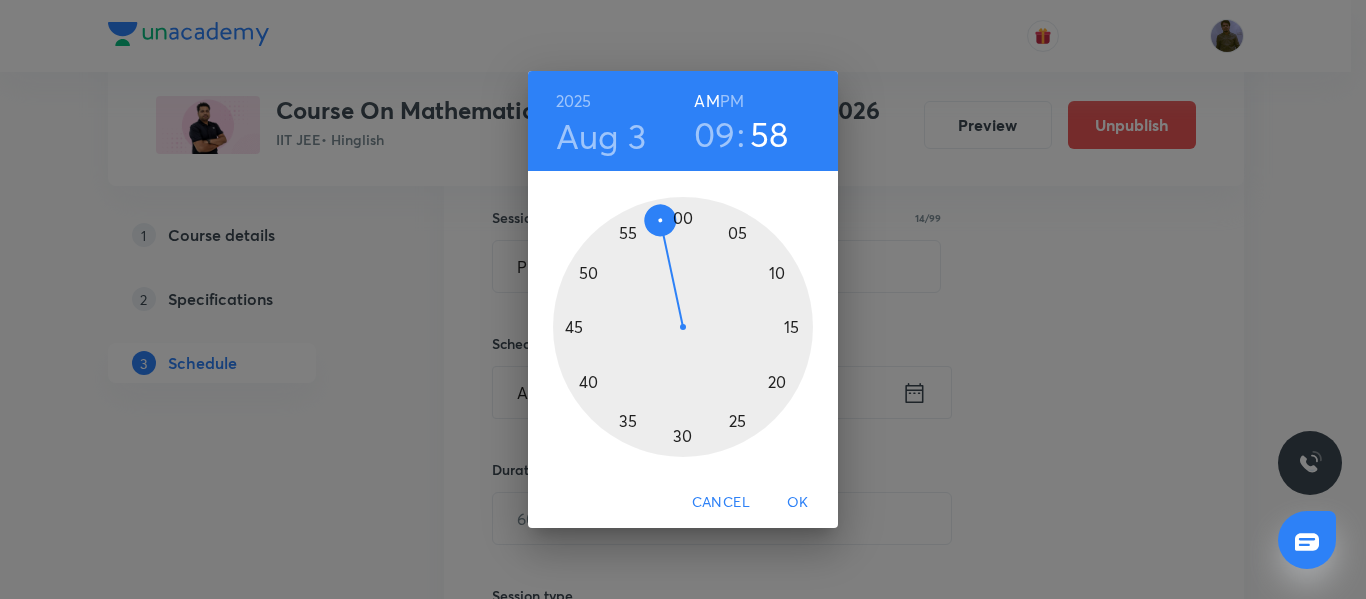 click at bounding box center [683, 327] 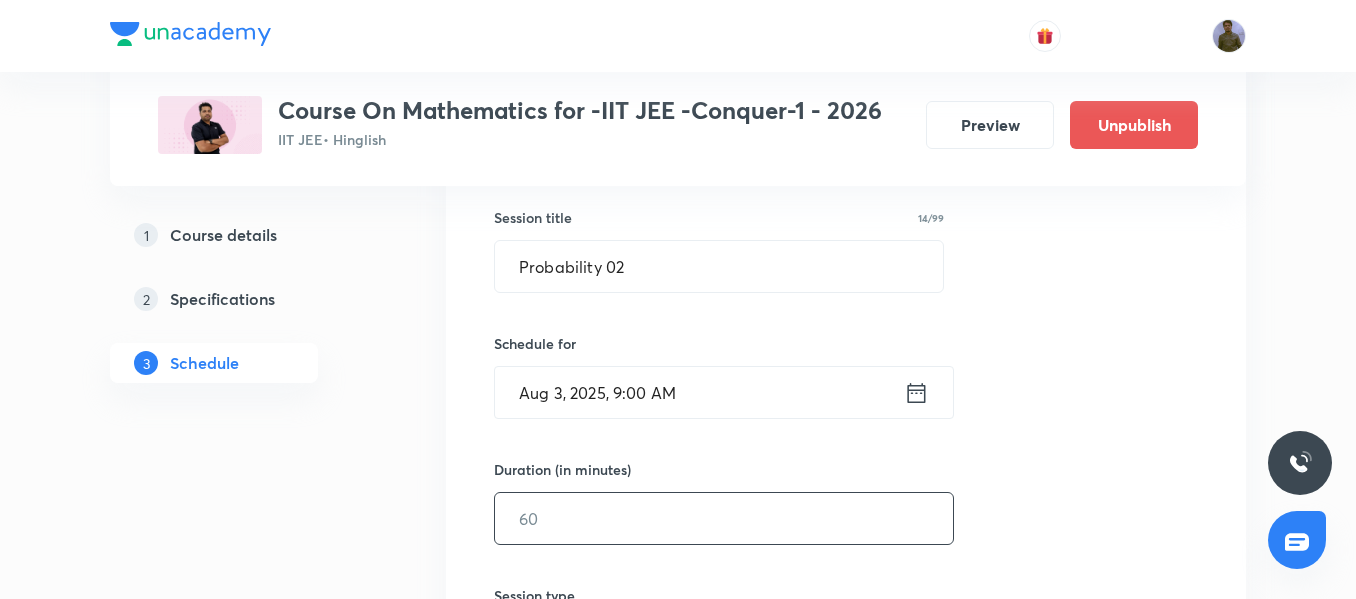 click at bounding box center [724, 518] 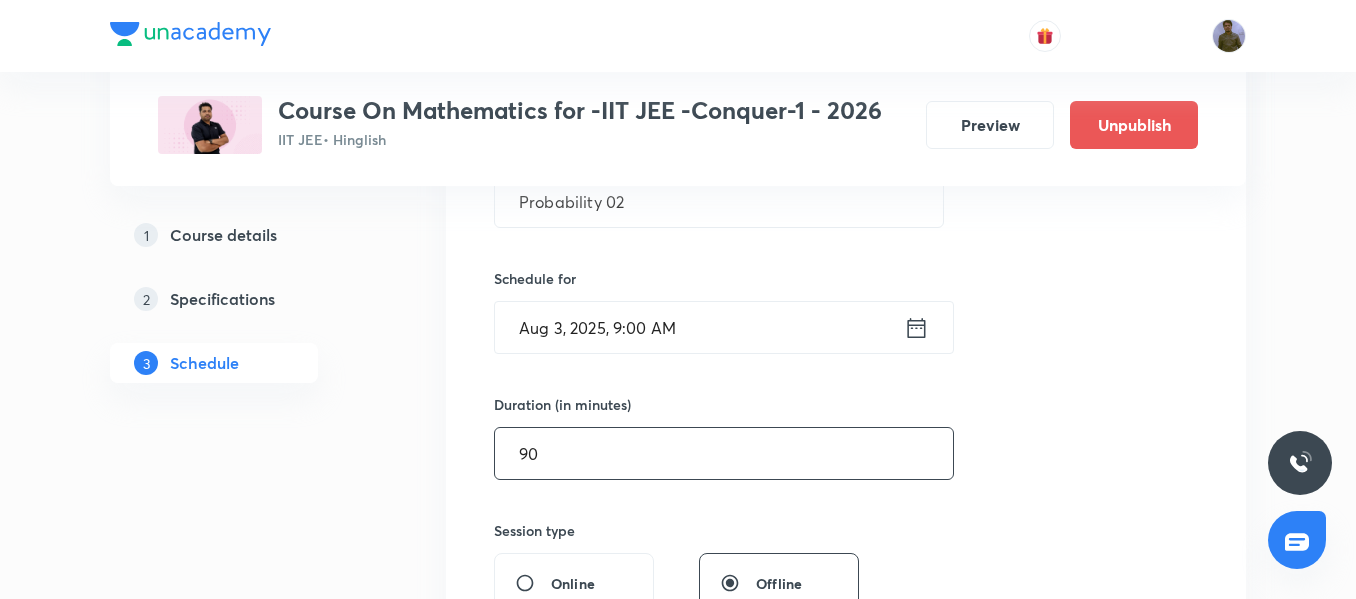 scroll, scrollTop: 460, scrollLeft: 0, axis: vertical 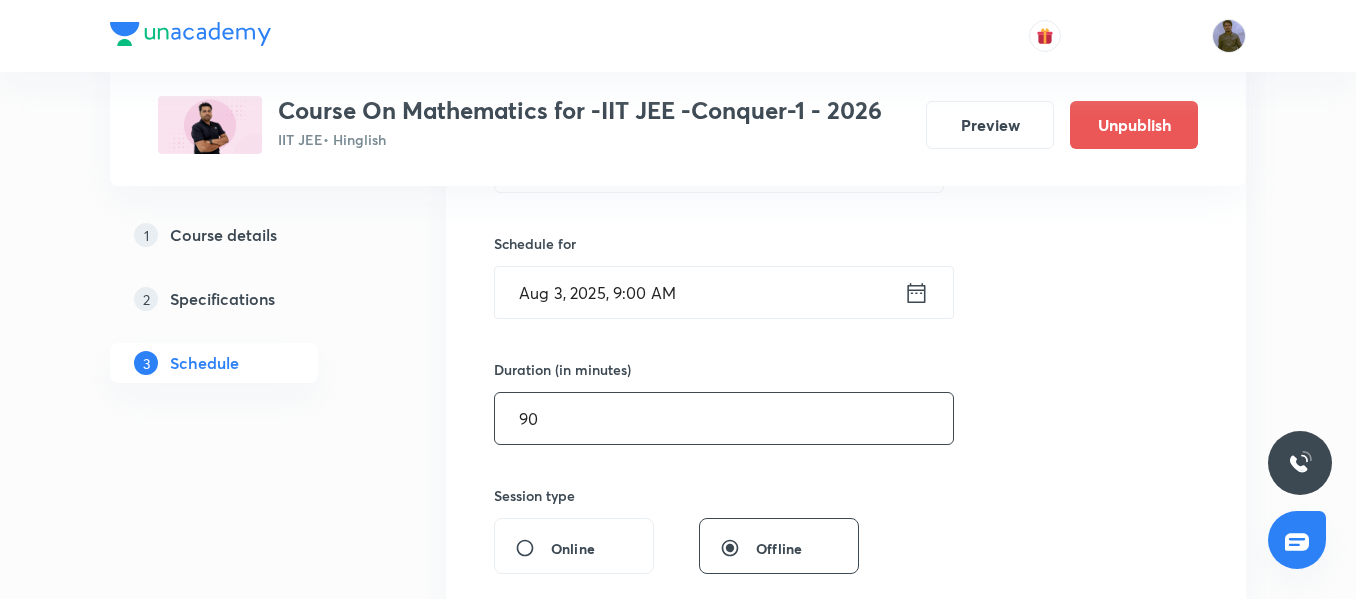 drag, startPoint x: 560, startPoint y: 431, endPoint x: 463, endPoint y: 423, distance: 97.32934 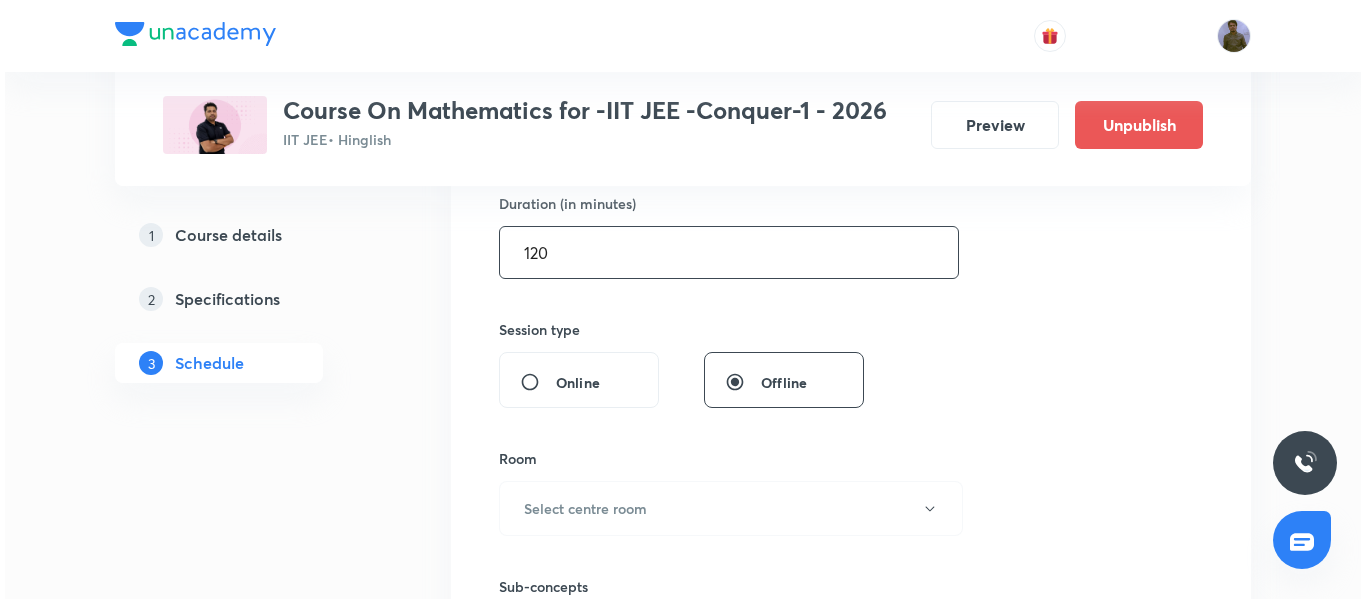 scroll, scrollTop: 760, scrollLeft: 0, axis: vertical 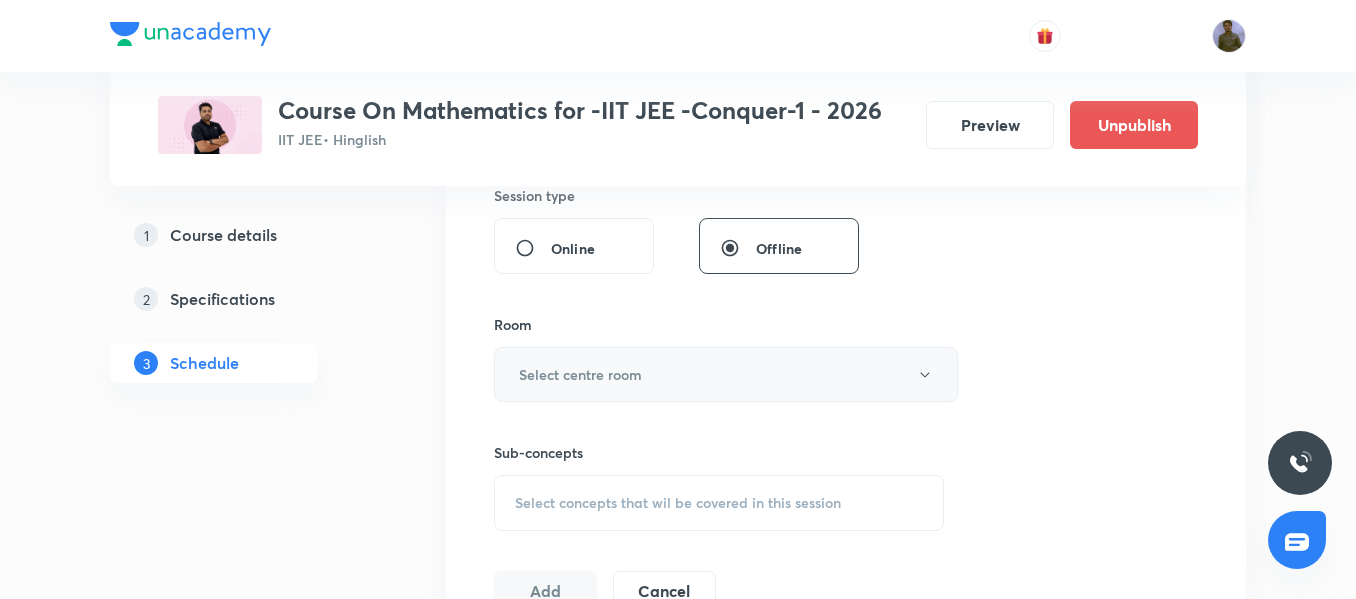 type on "120" 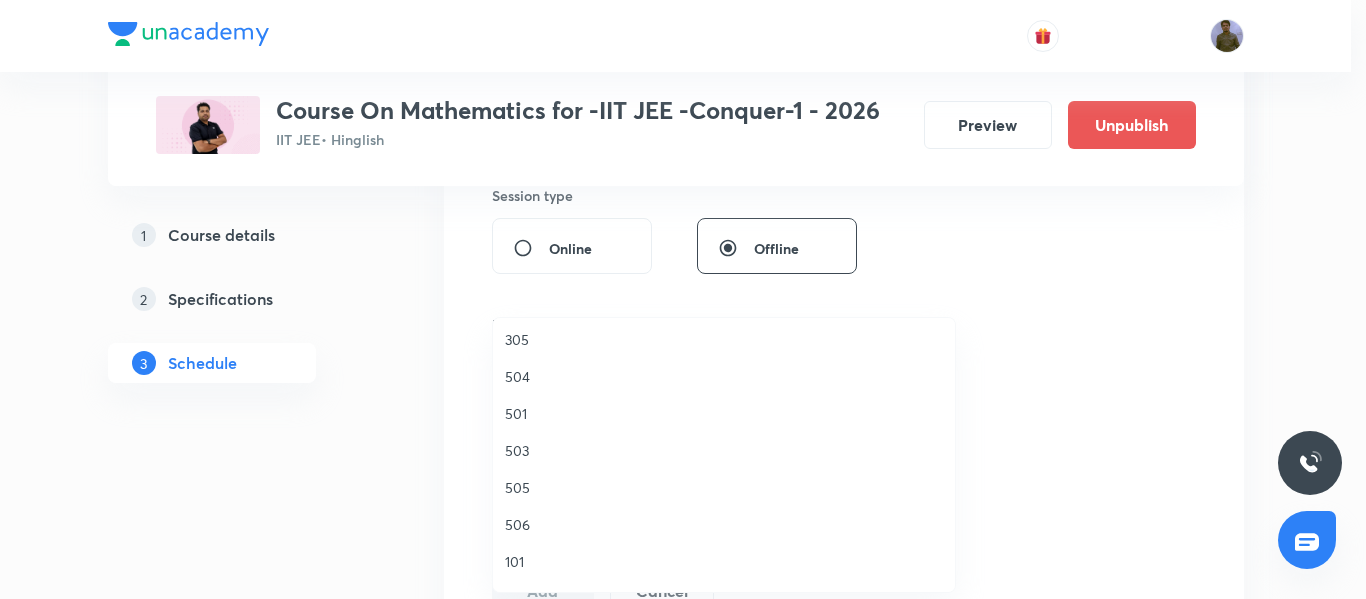 scroll, scrollTop: 267, scrollLeft: 0, axis: vertical 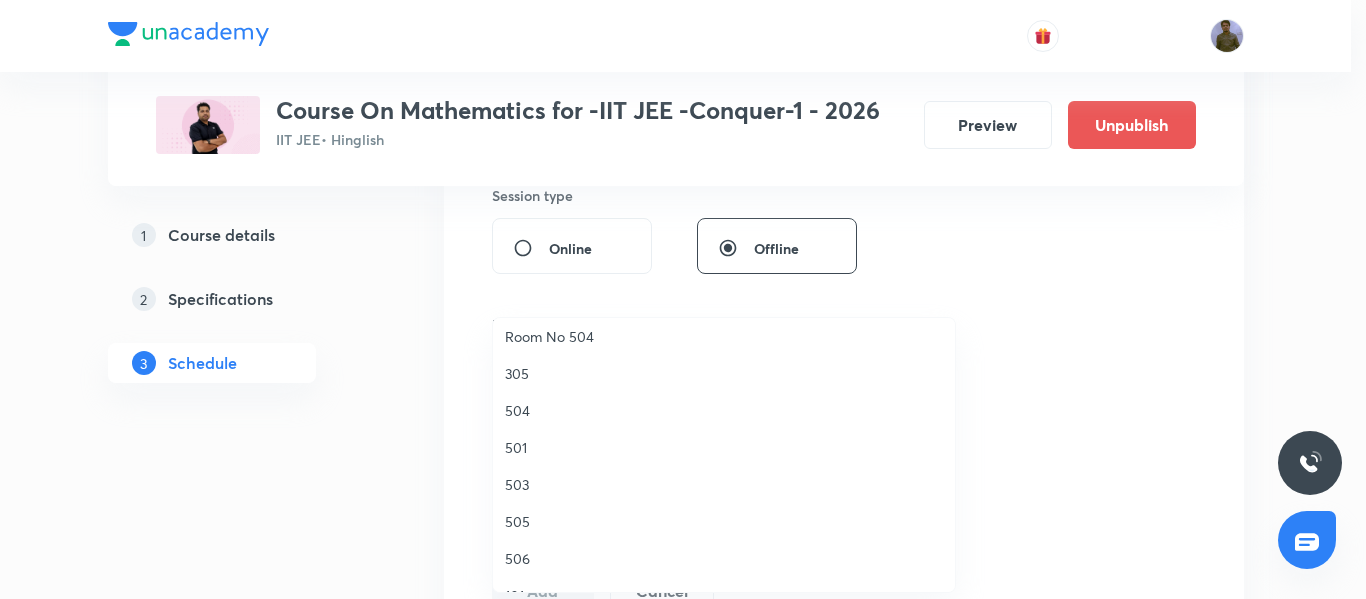 click on "503" at bounding box center (724, 484) 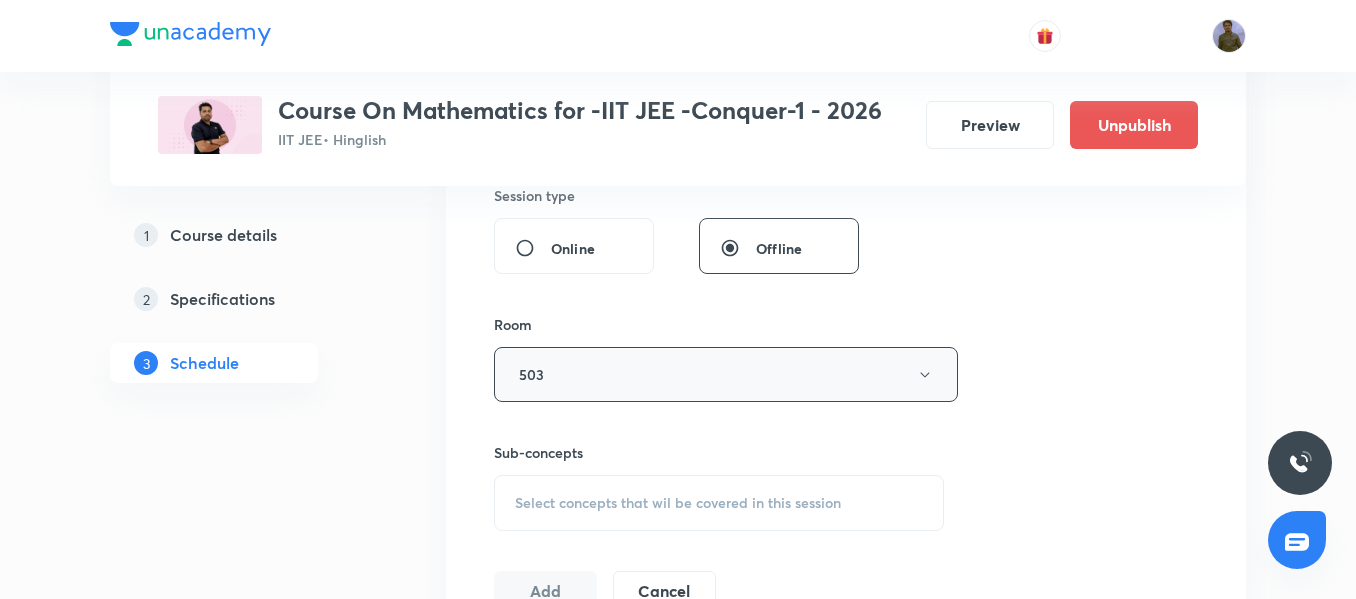click on "503" at bounding box center (726, 374) 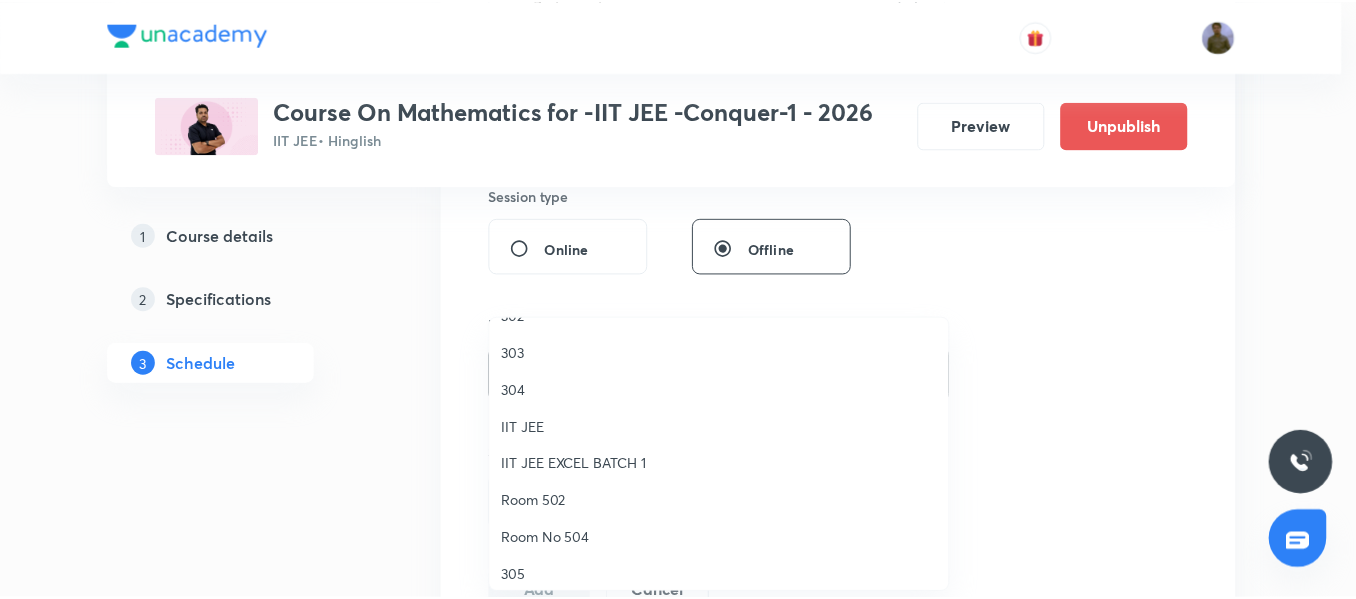 scroll, scrollTop: 100, scrollLeft: 0, axis: vertical 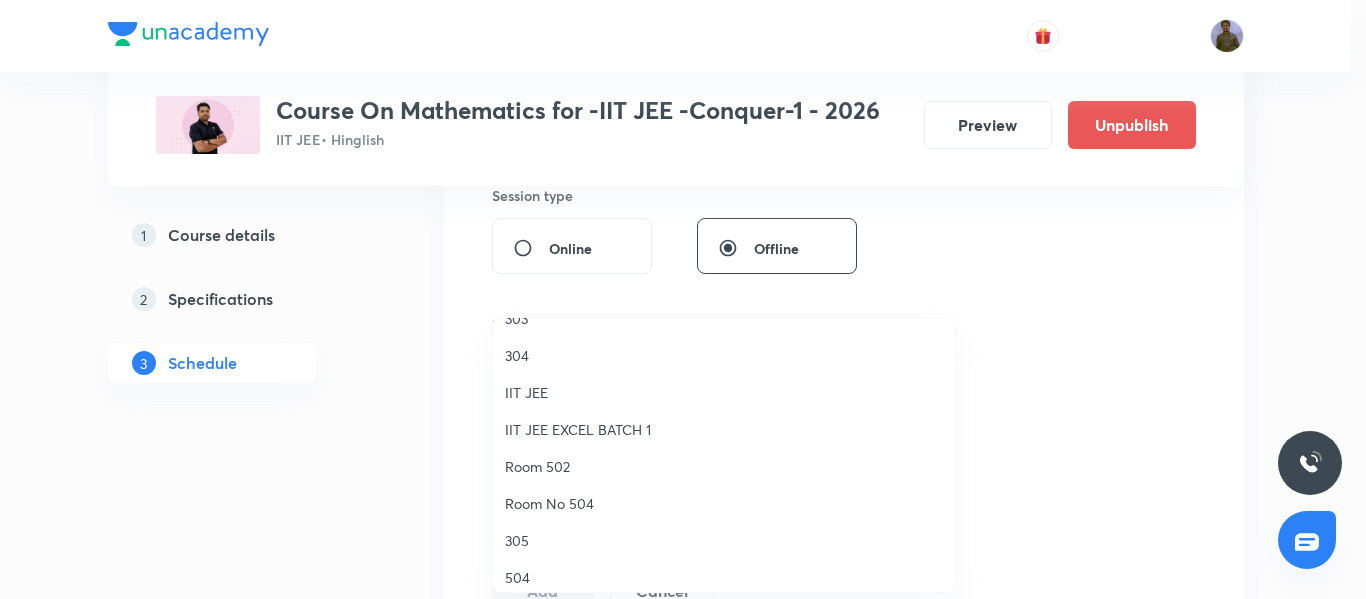 click on "Room 502" at bounding box center (724, 466) 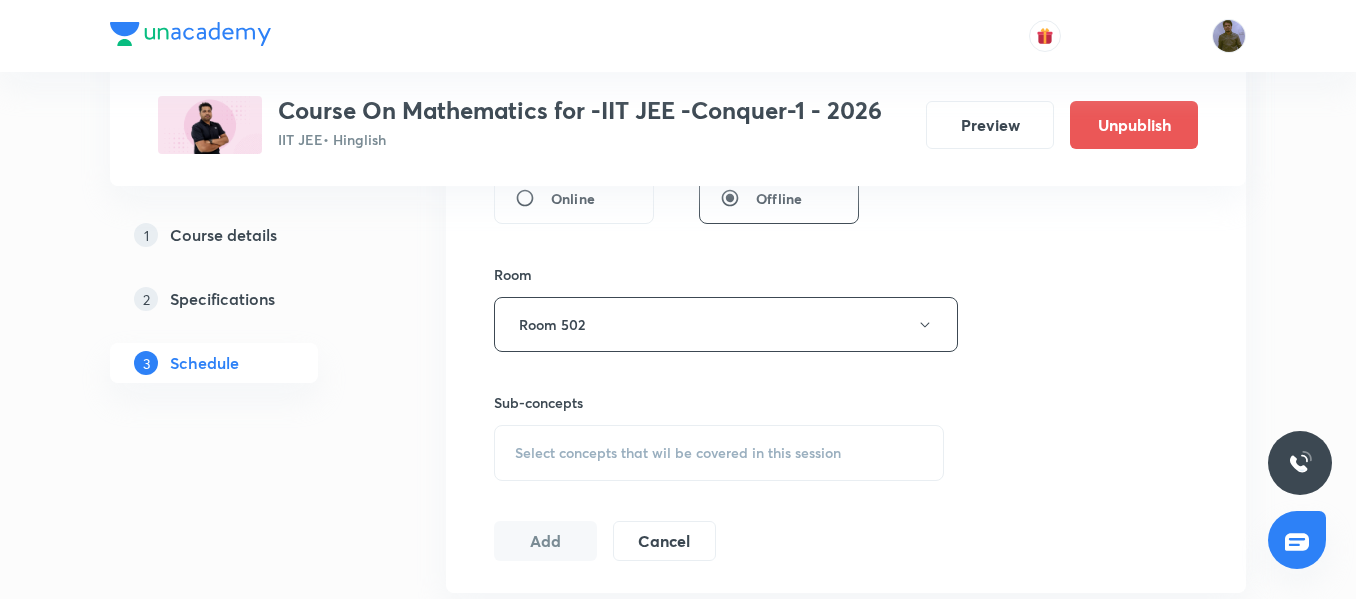 scroll, scrollTop: 860, scrollLeft: 0, axis: vertical 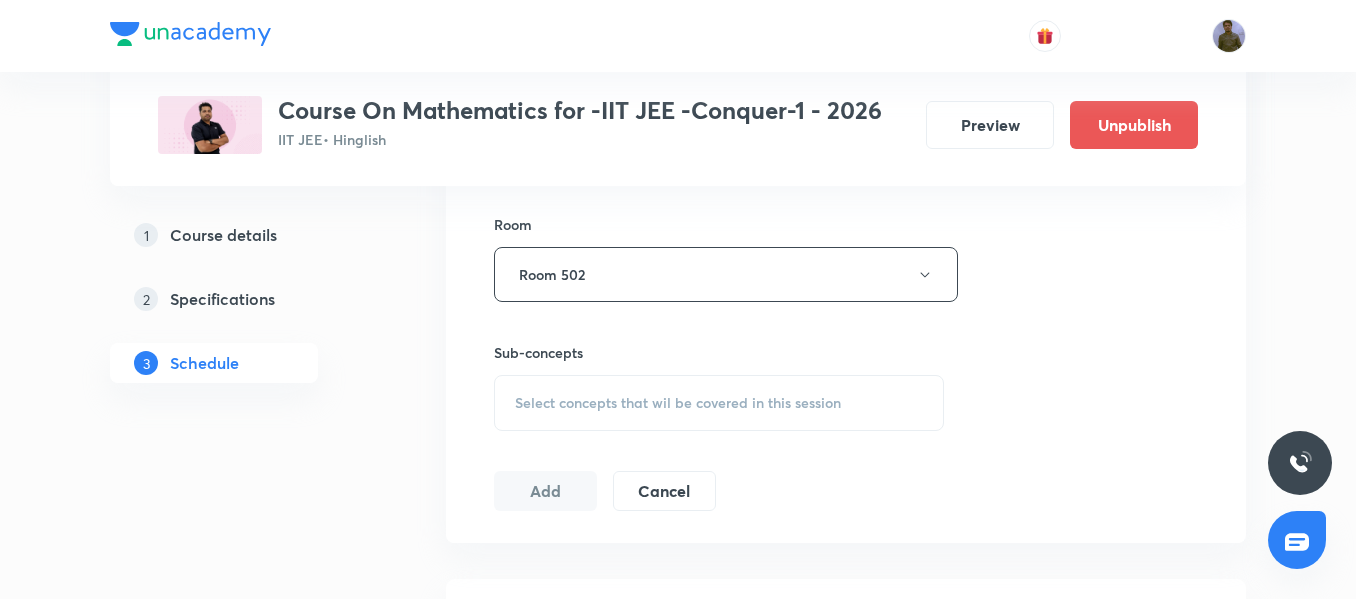 click on "Select concepts that wil be covered in this session" at bounding box center [678, 403] 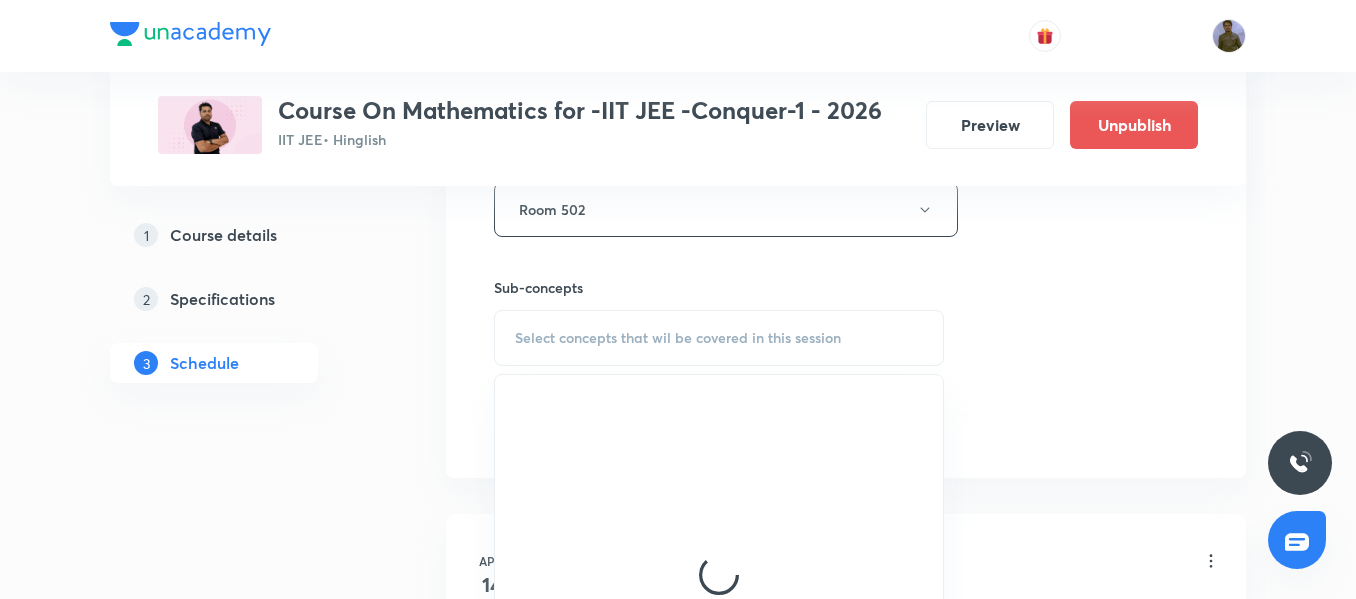 scroll, scrollTop: 960, scrollLeft: 0, axis: vertical 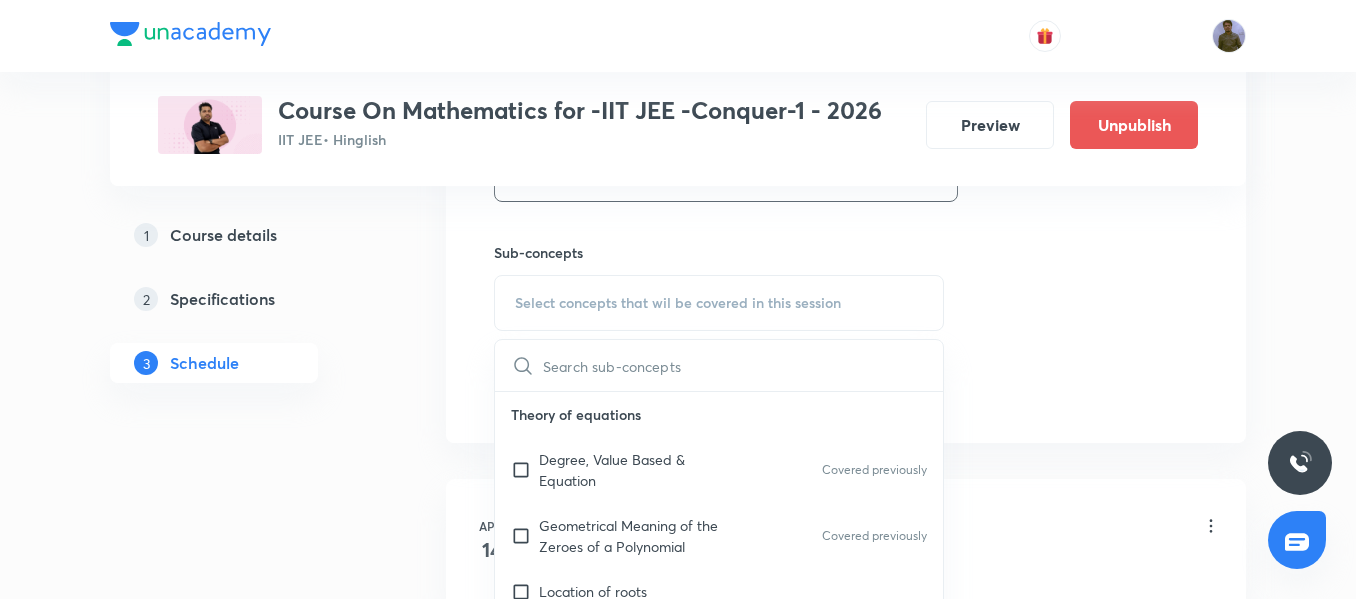 click at bounding box center (743, 365) 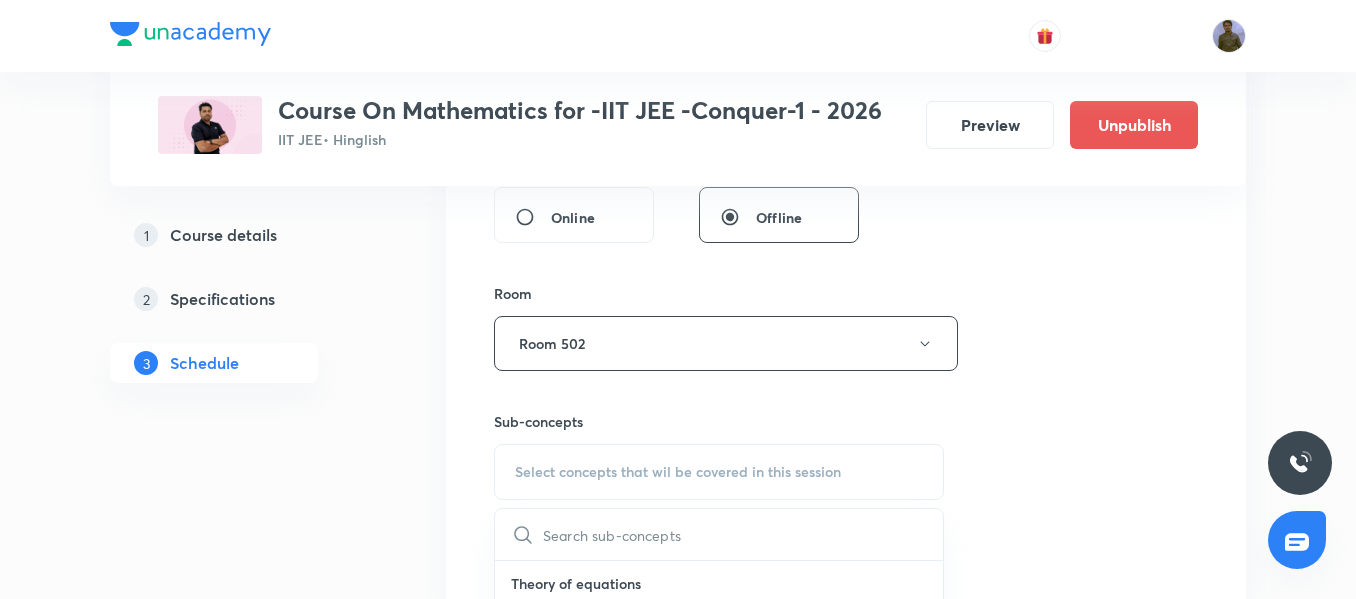 scroll, scrollTop: 960, scrollLeft: 0, axis: vertical 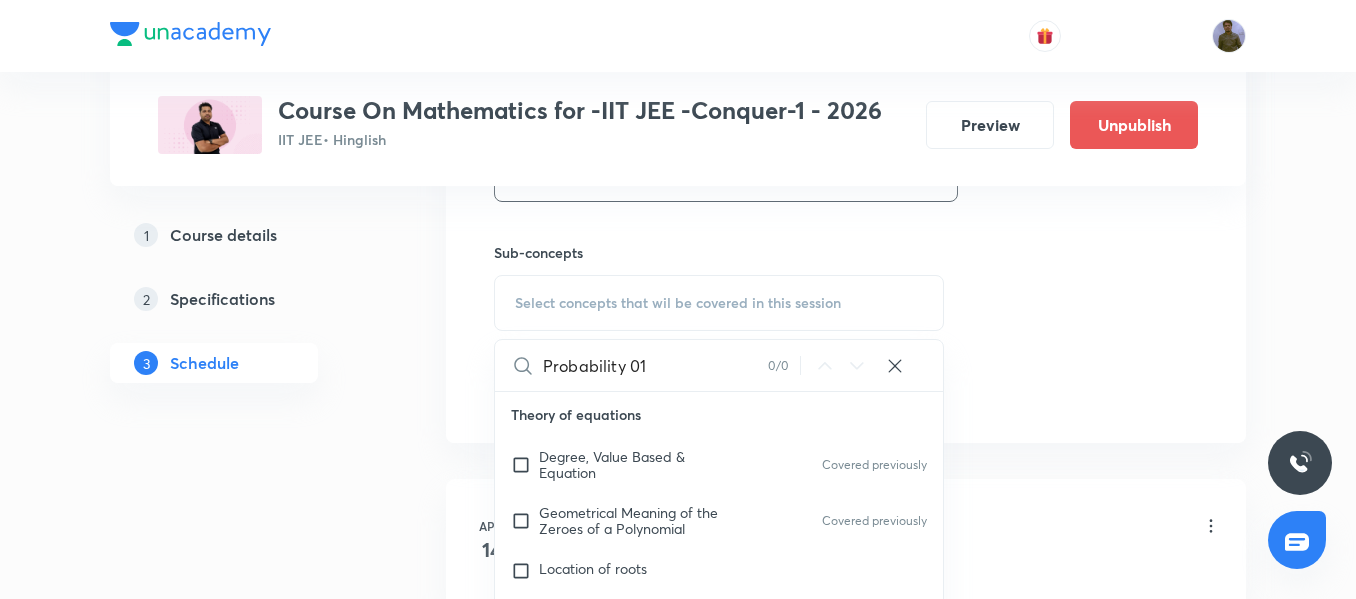 drag, startPoint x: 628, startPoint y: 368, endPoint x: 659, endPoint y: 373, distance: 31.400637 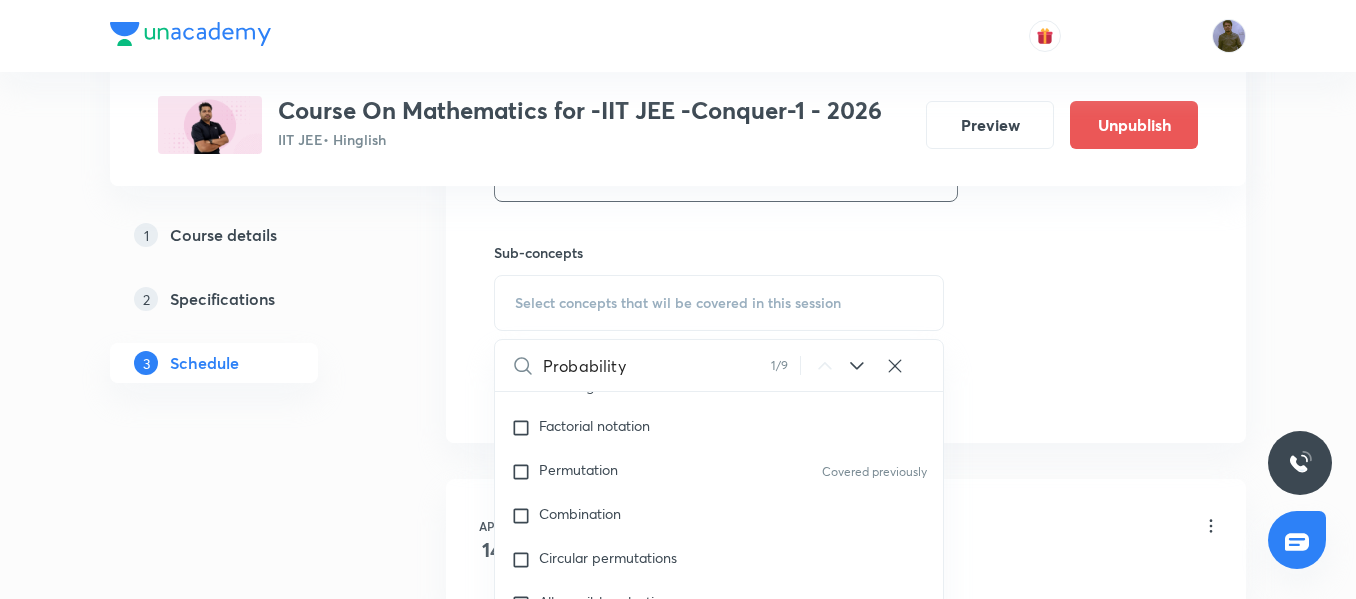scroll, scrollTop: 5141, scrollLeft: 0, axis: vertical 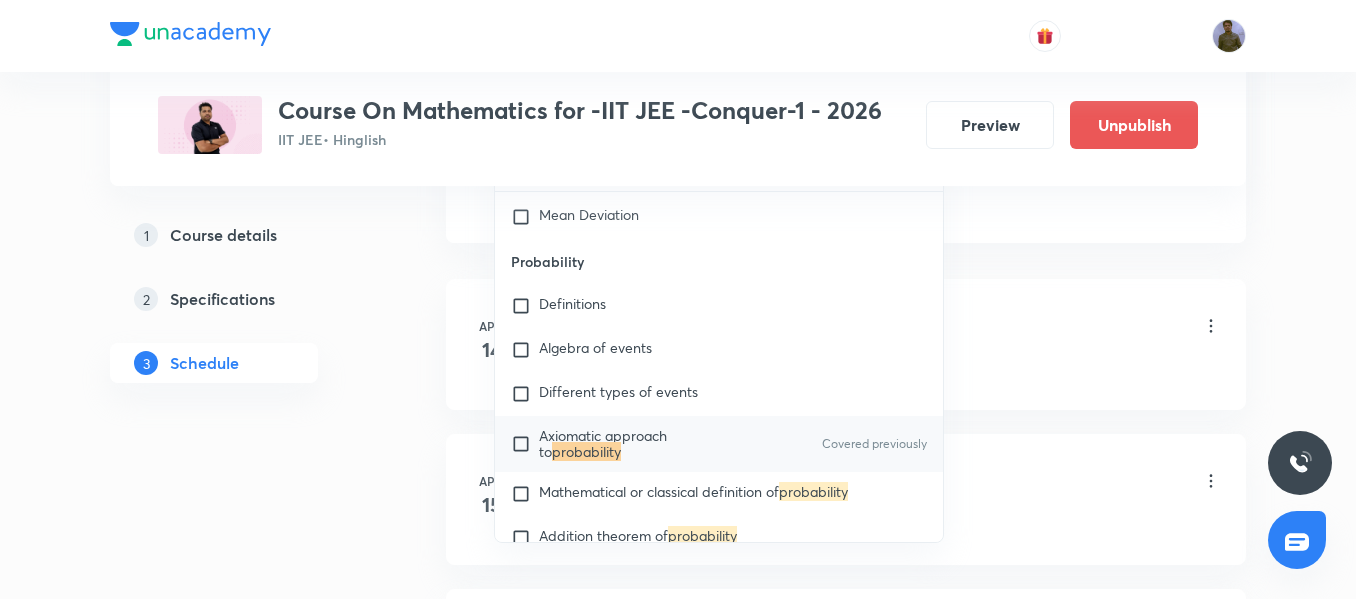 type on "Probability" 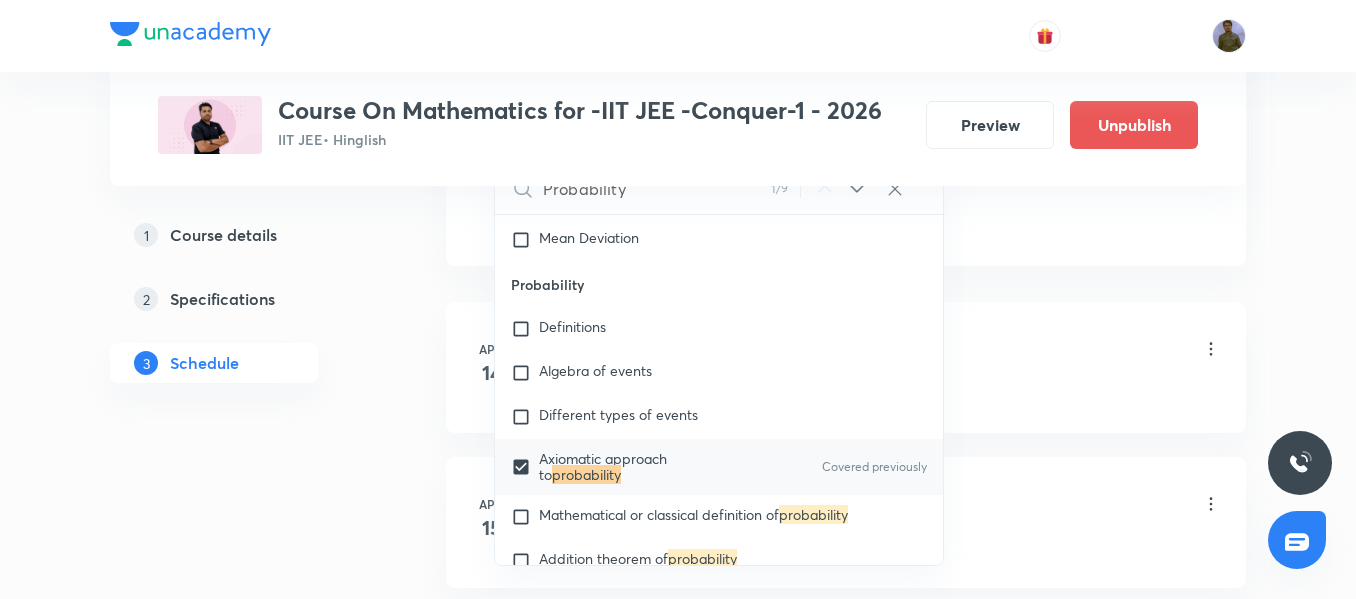 click on "Apr 14 Bridge Course Lesson 1 • 12:30 PM • 90 min  • Room 504 Degree, Value Based & Equation" at bounding box center [846, 367] 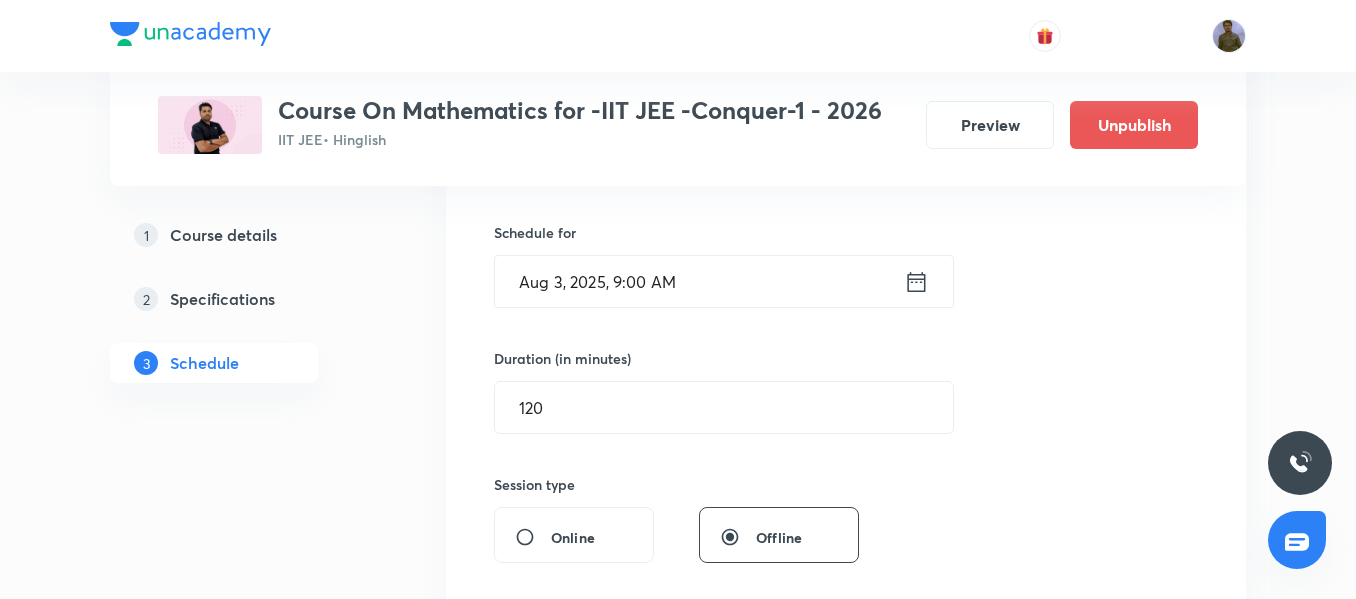 scroll, scrollTop: 260, scrollLeft: 0, axis: vertical 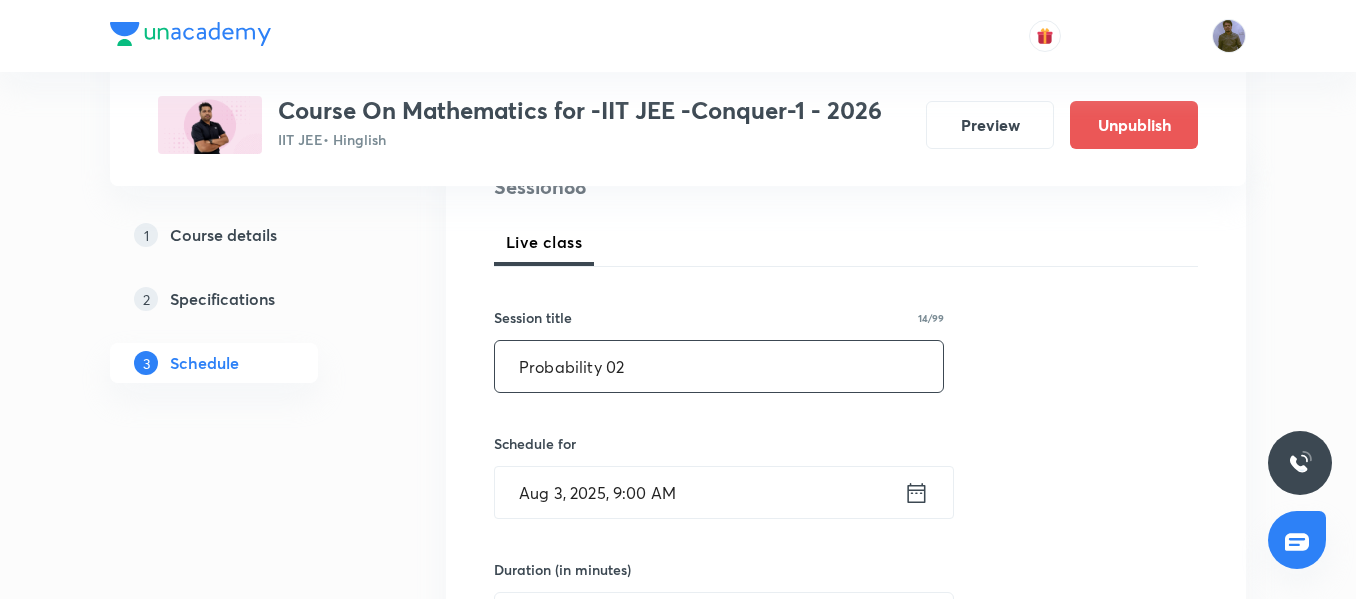 click on "Probability 02" at bounding box center [719, 366] 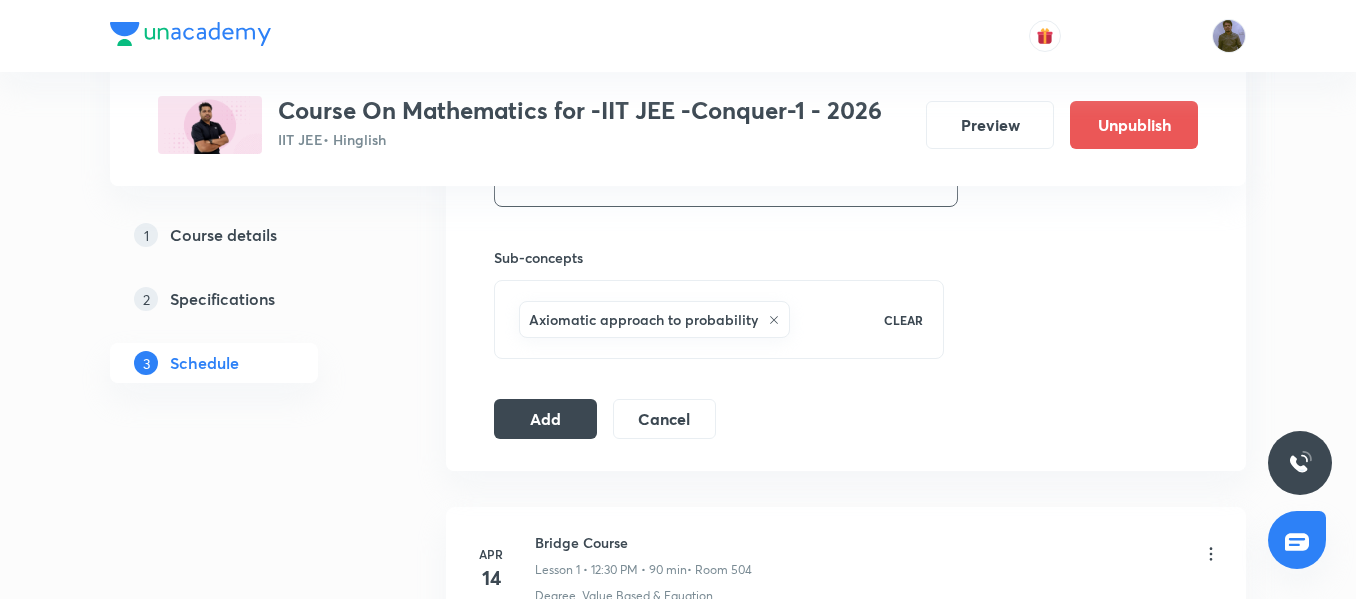 scroll, scrollTop: 1160, scrollLeft: 0, axis: vertical 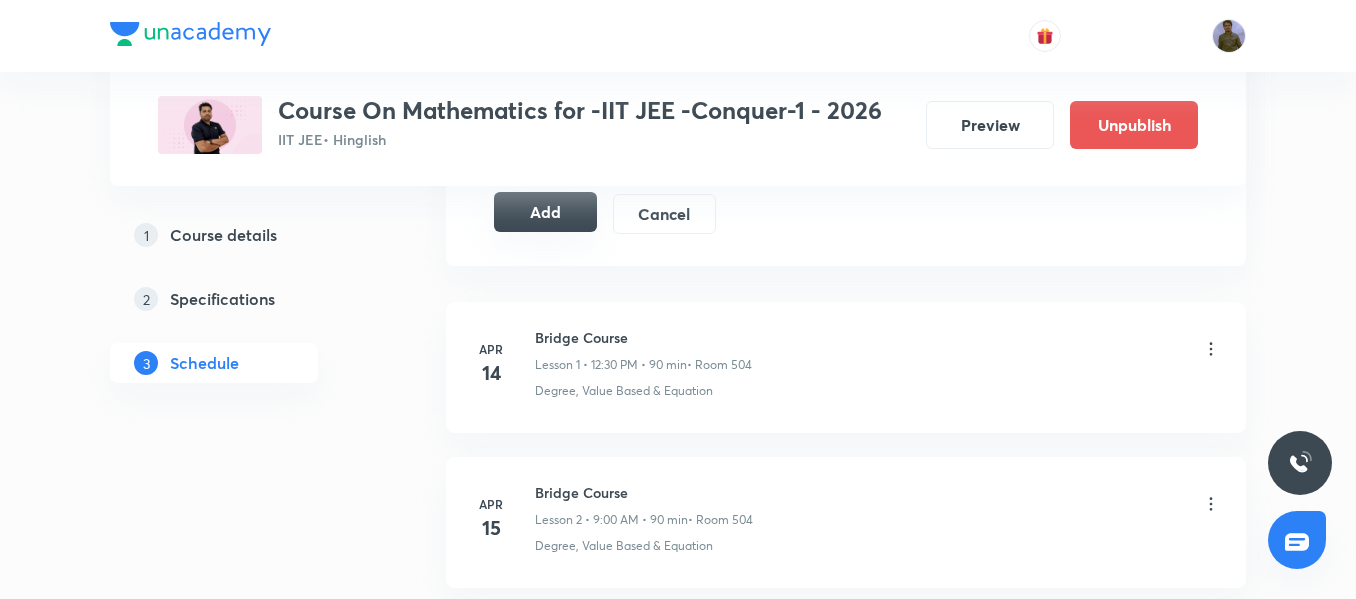 type on "Probability 02 (Extra Class)" 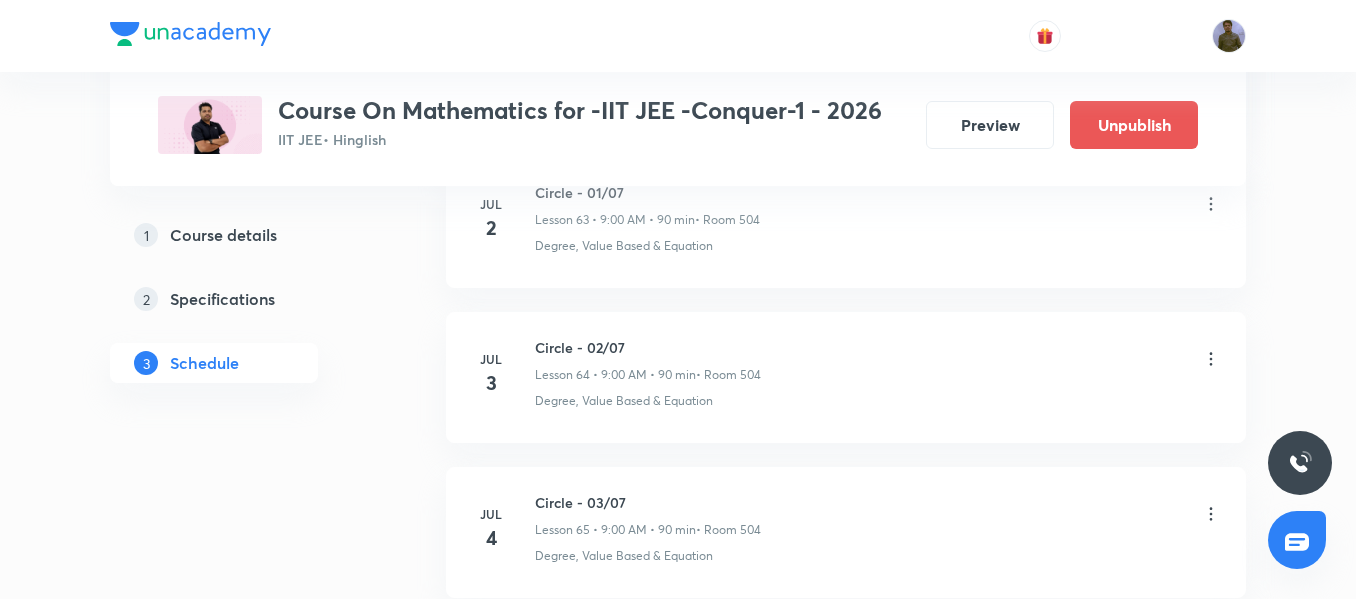 scroll, scrollTop: 13727, scrollLeft: 0, axis: vertical 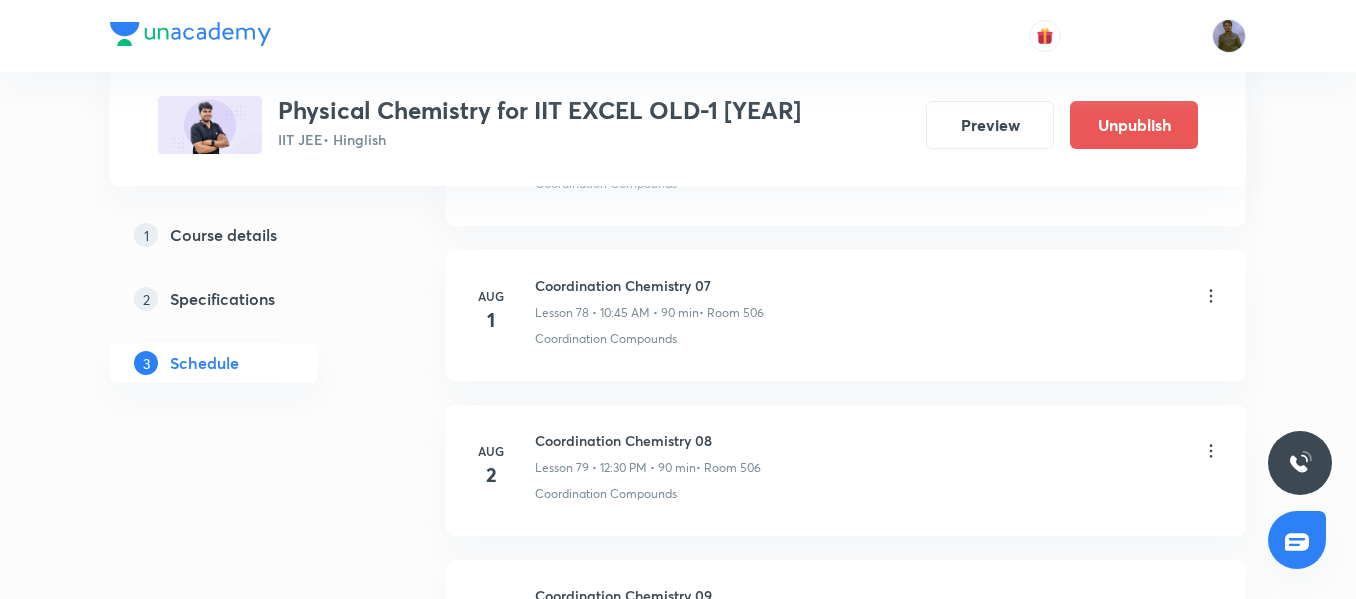 click on "Coordination Chemistry 08" at bounding box center [648, 440] 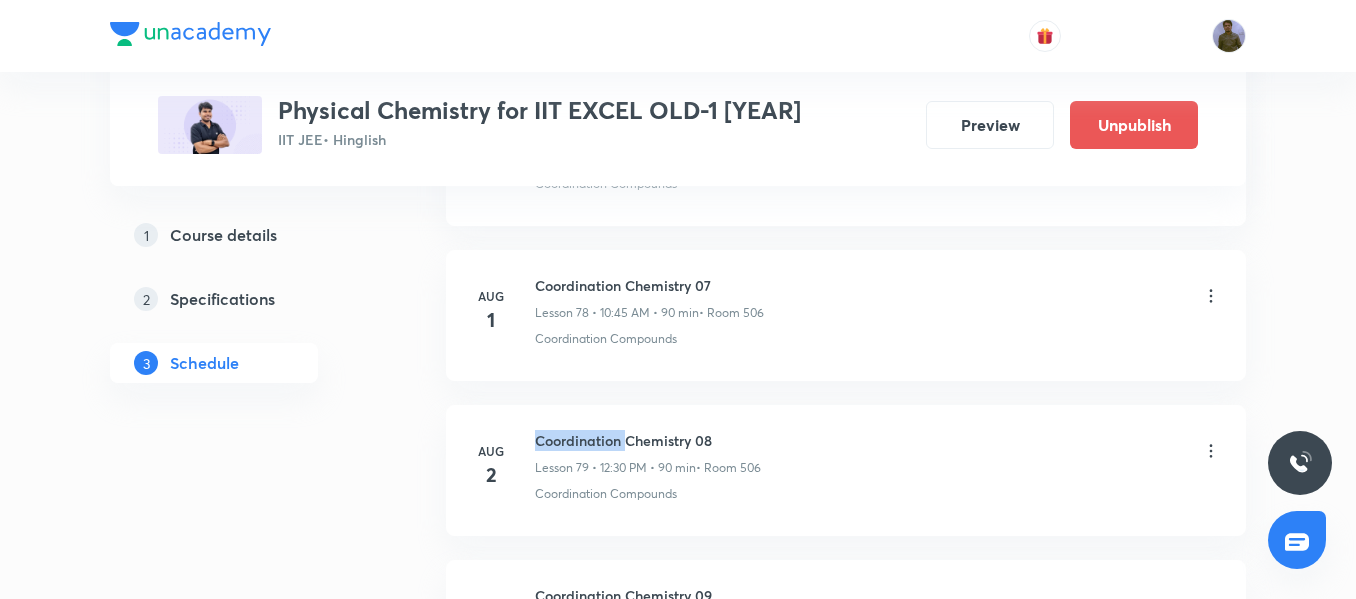 click on "Coordination Chemistry 08" at bounding box center (648, 440) 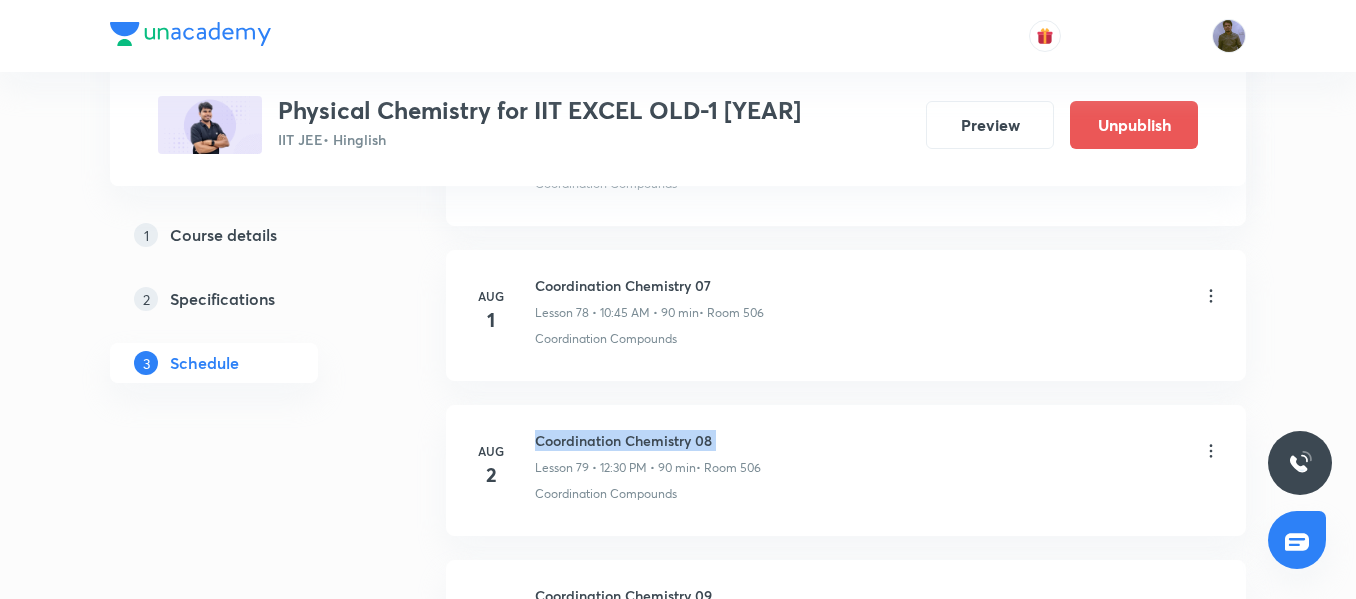 click on "Coordination Chemistry 08" at bounding box center [648, 440] 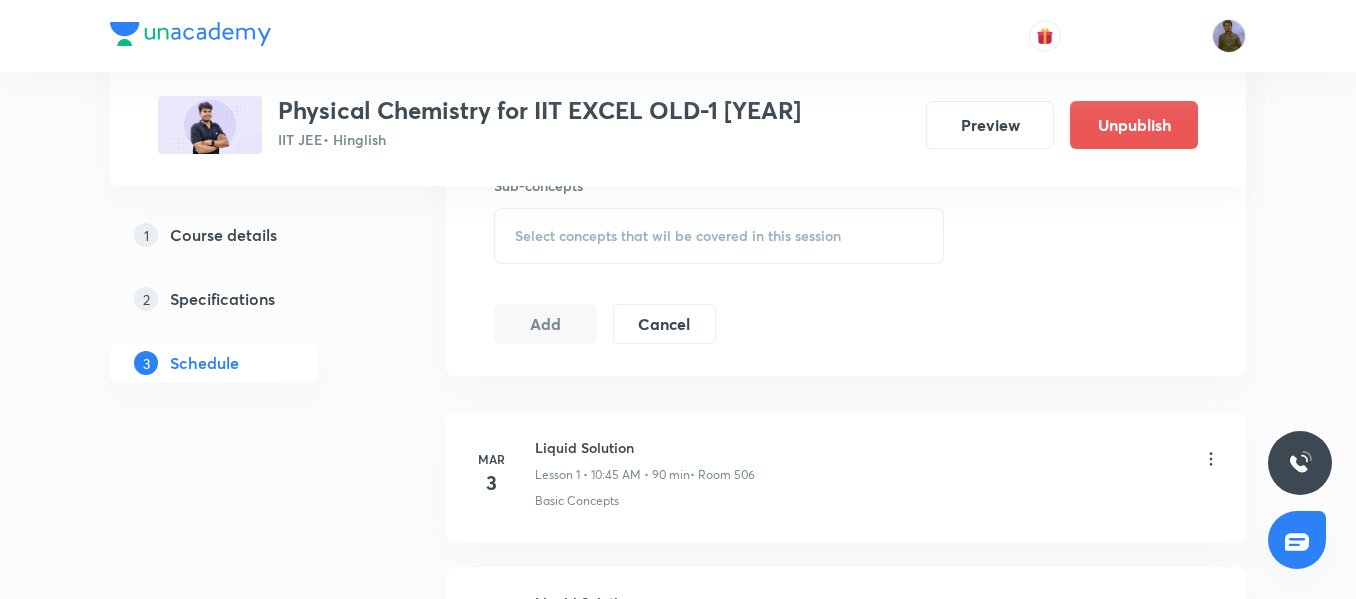 scroll, scrollTop: 0, scrollLeft: 0, axis: both 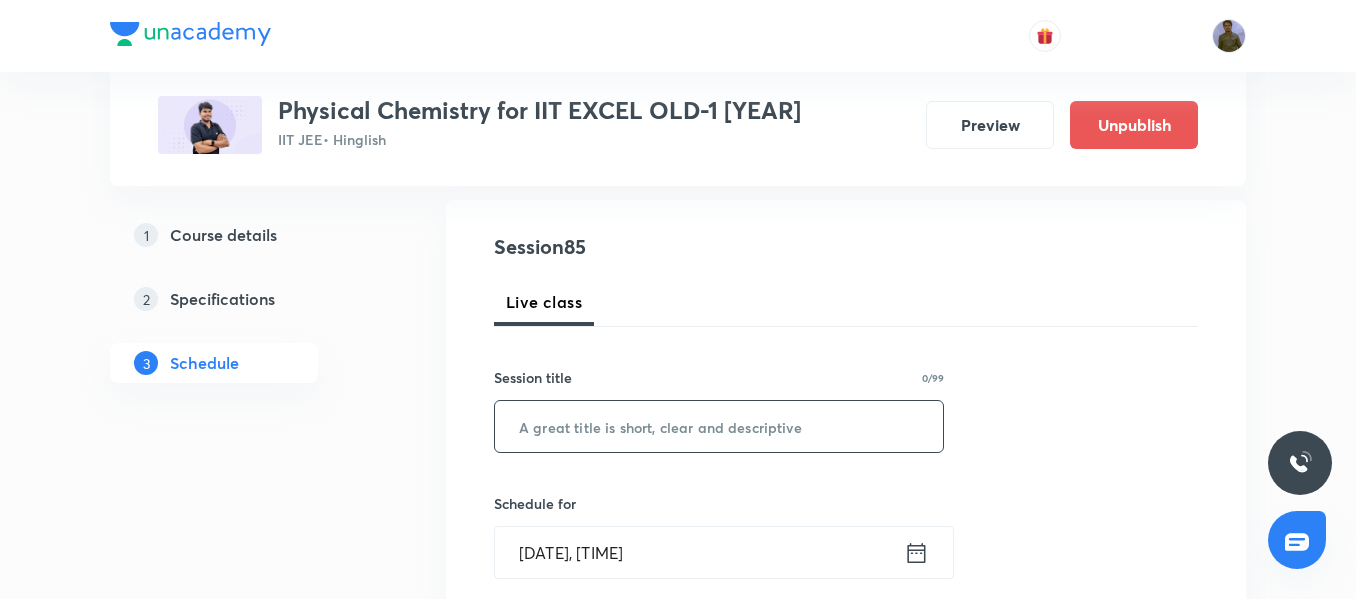 click at bounding box center (719, 426) 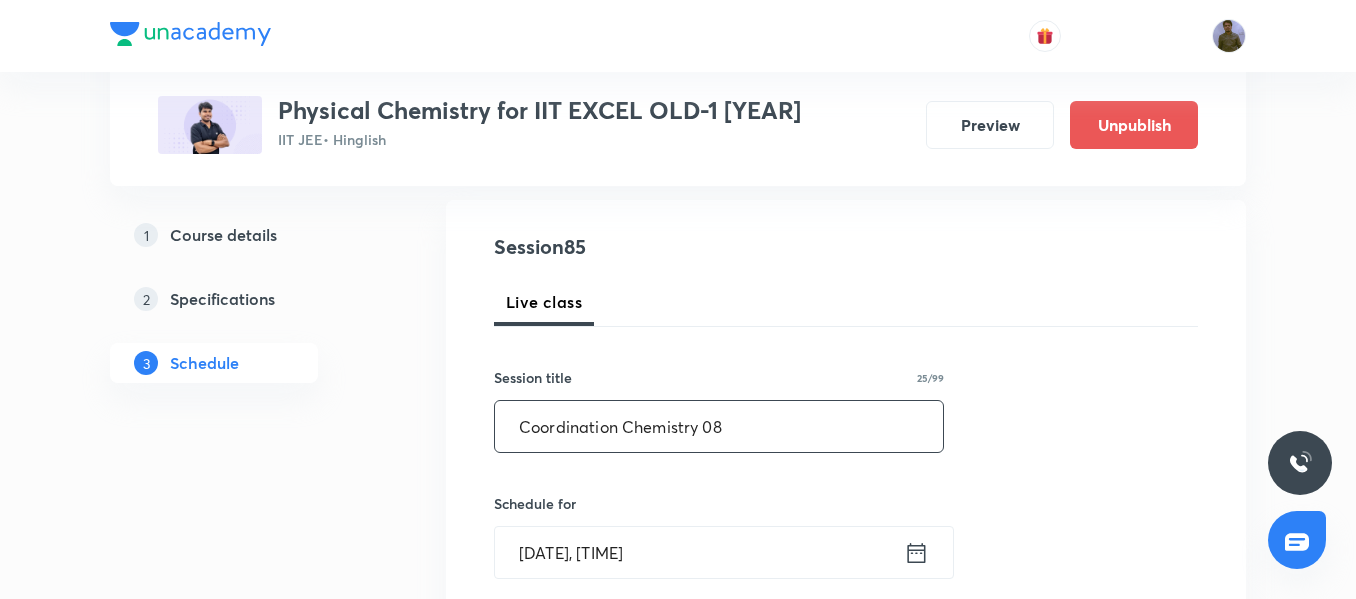 drag, startPoint x: 743, startPoint y: 421, endPoint x: 702, endPoint y: 421, distance: 41 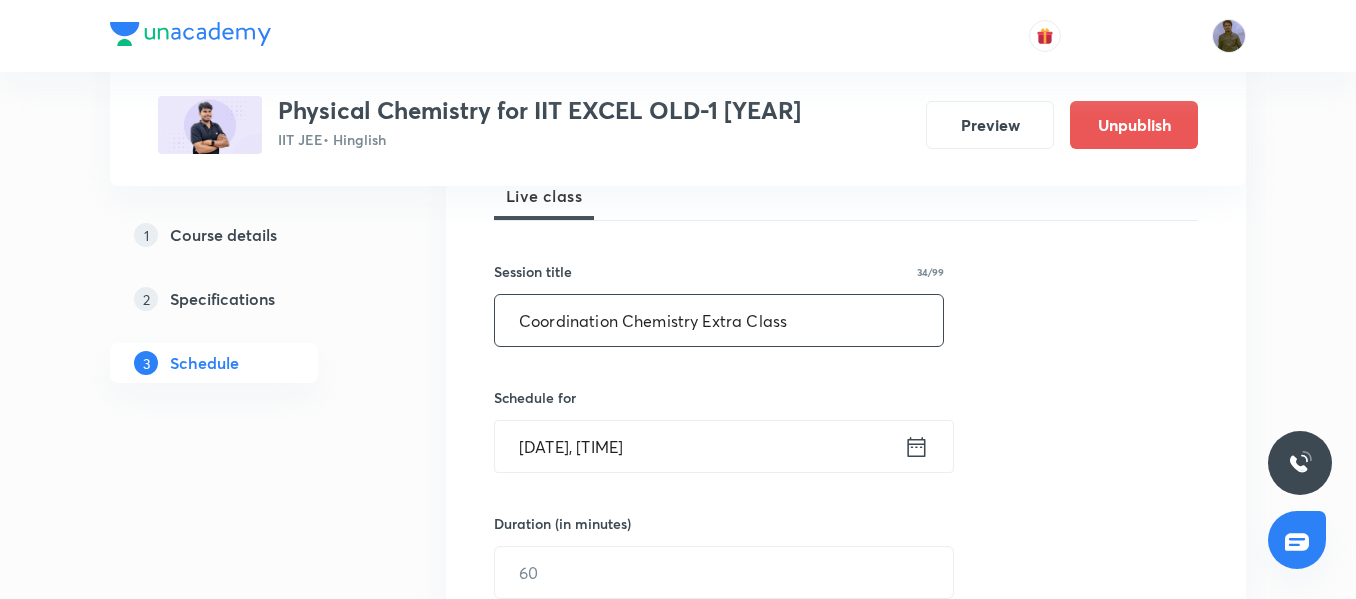 scroll, scrollTop: 400, scrollLeft: 0, axis: vertical 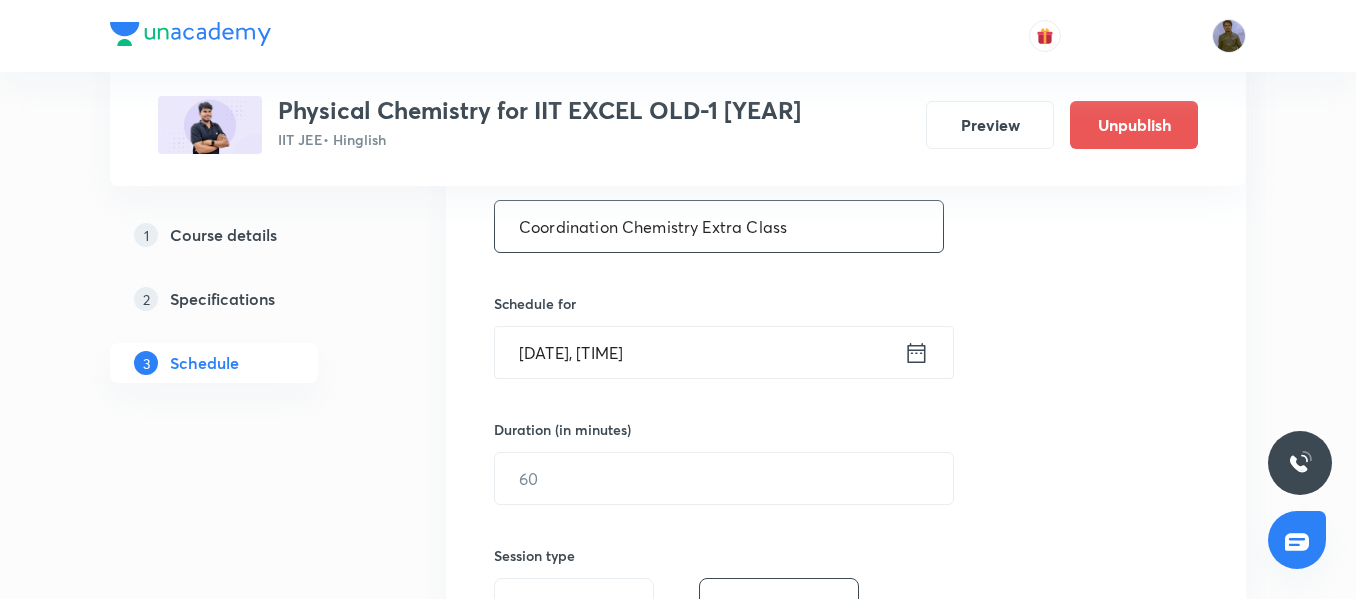 type on "Coordination Chemistry Extra Class" 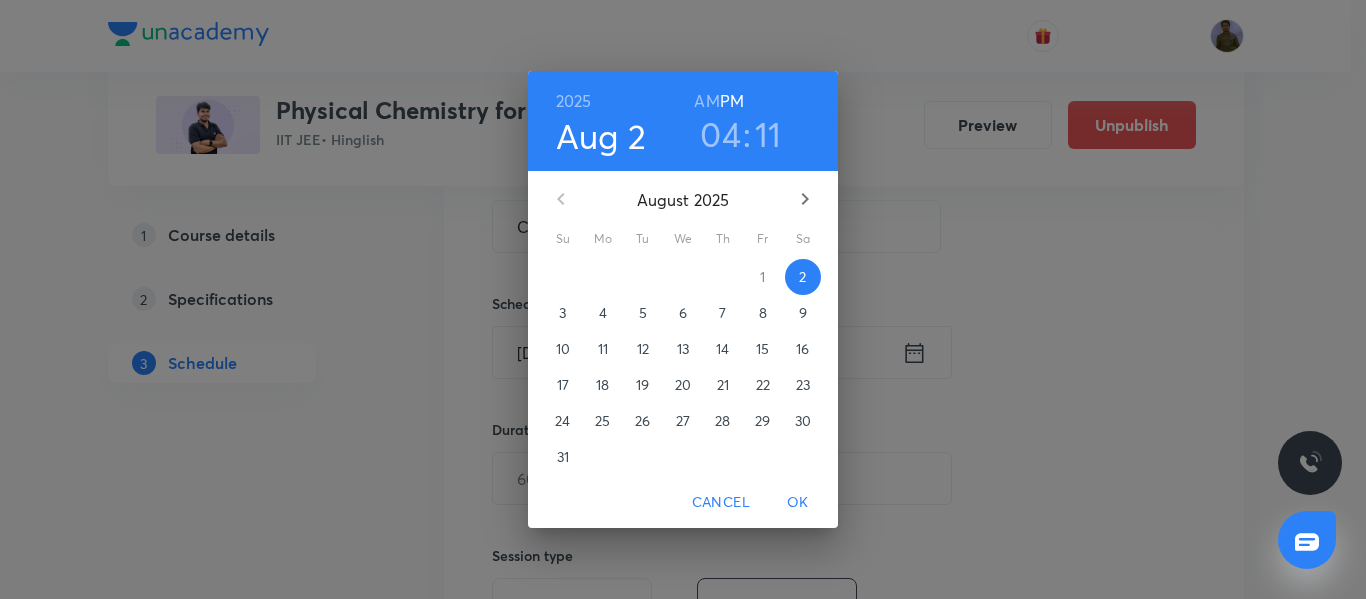 click on "3" at bounding box center [562, 313] 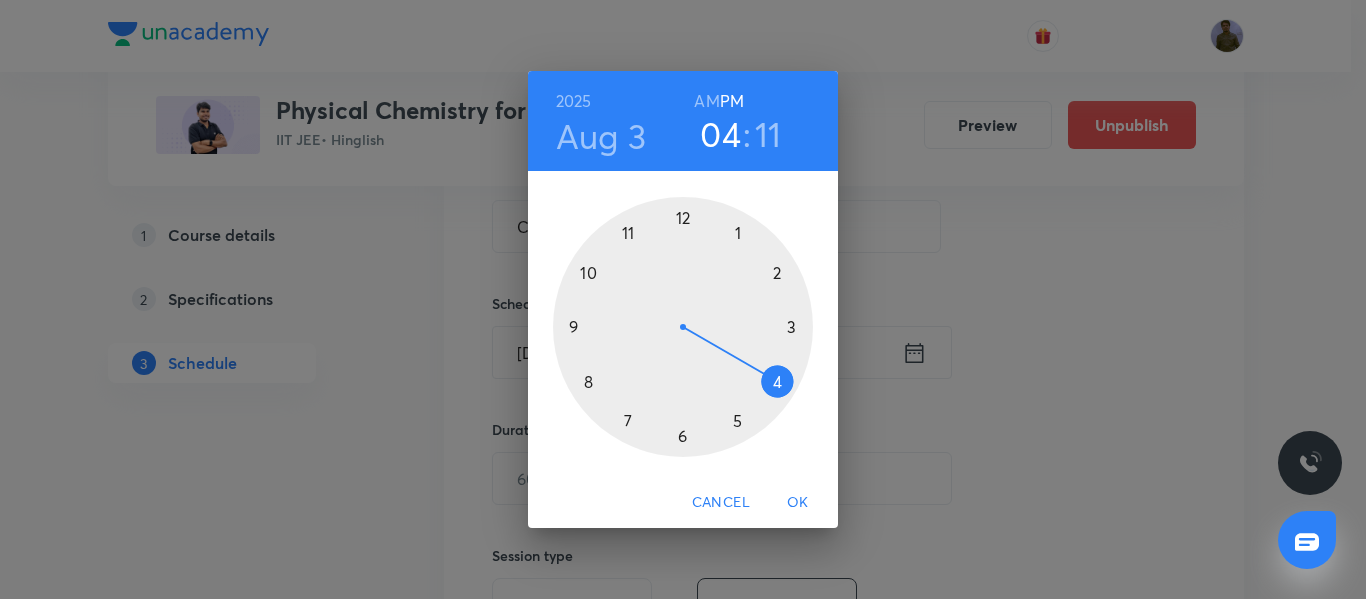 click at bounding box center [683, 327] 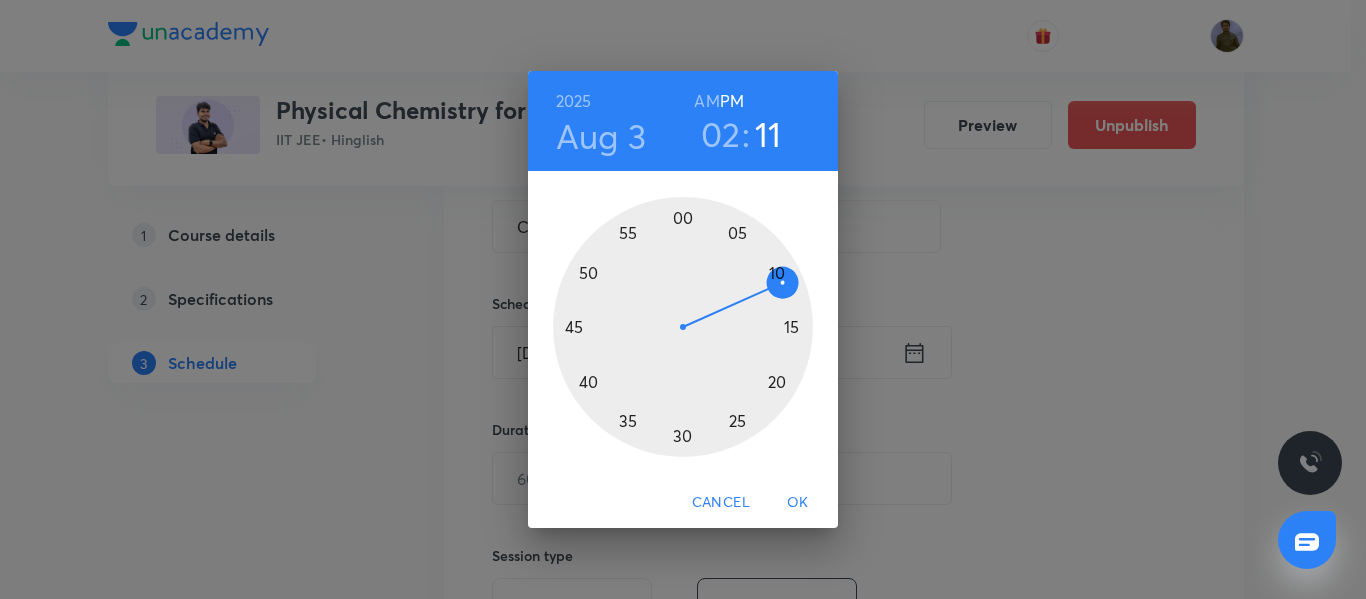 click at bounding box center [683, 327] 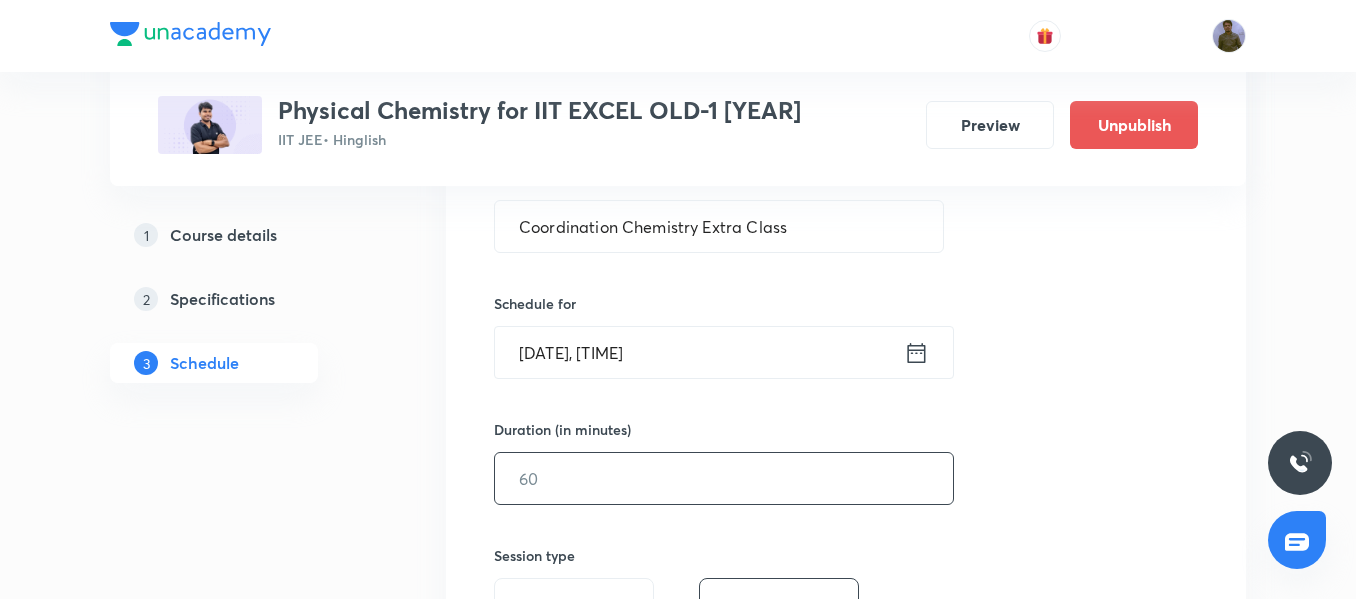 click at bounding box center [724, 478] 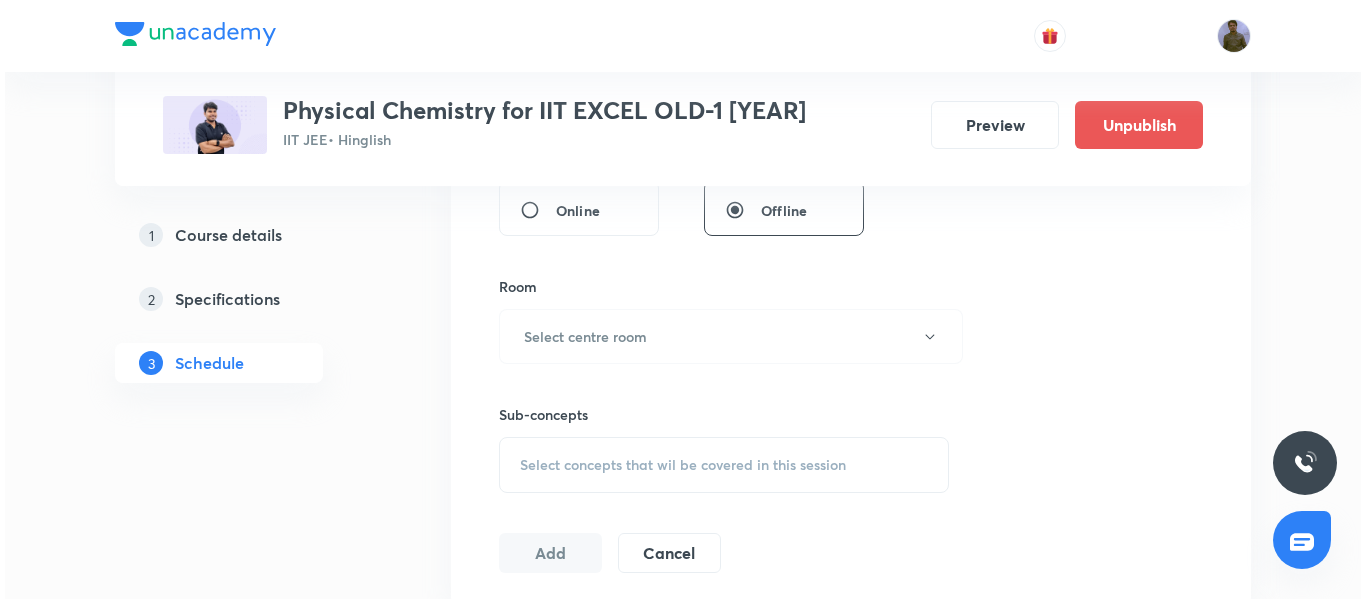 scroll, scrollTop: 800, scrollLeft: 0, axis: vertical 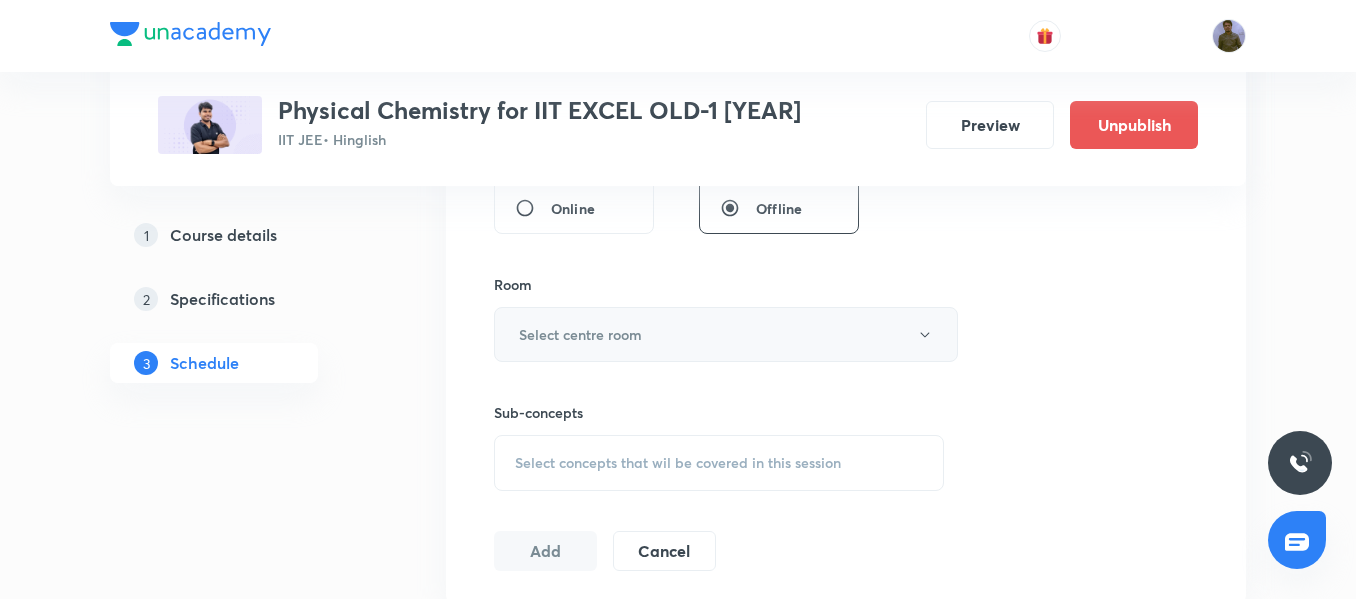 type on "90" 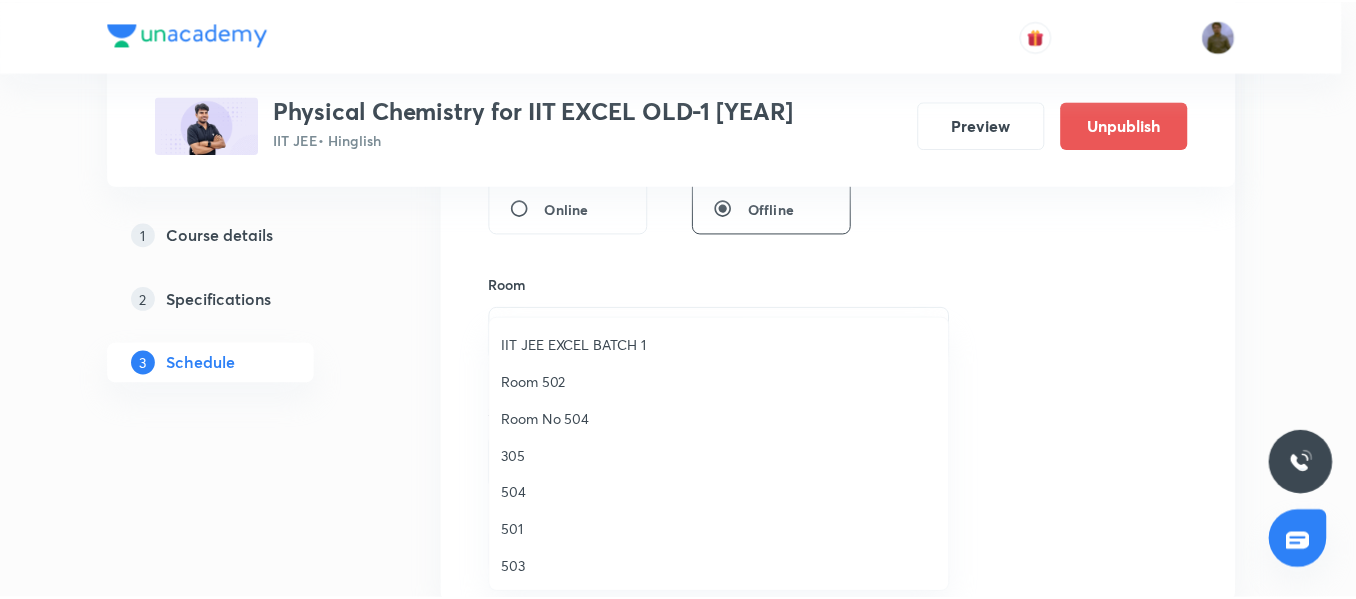 scroll, scrollTop: 200, scrollLeft: 0, axis: vertical 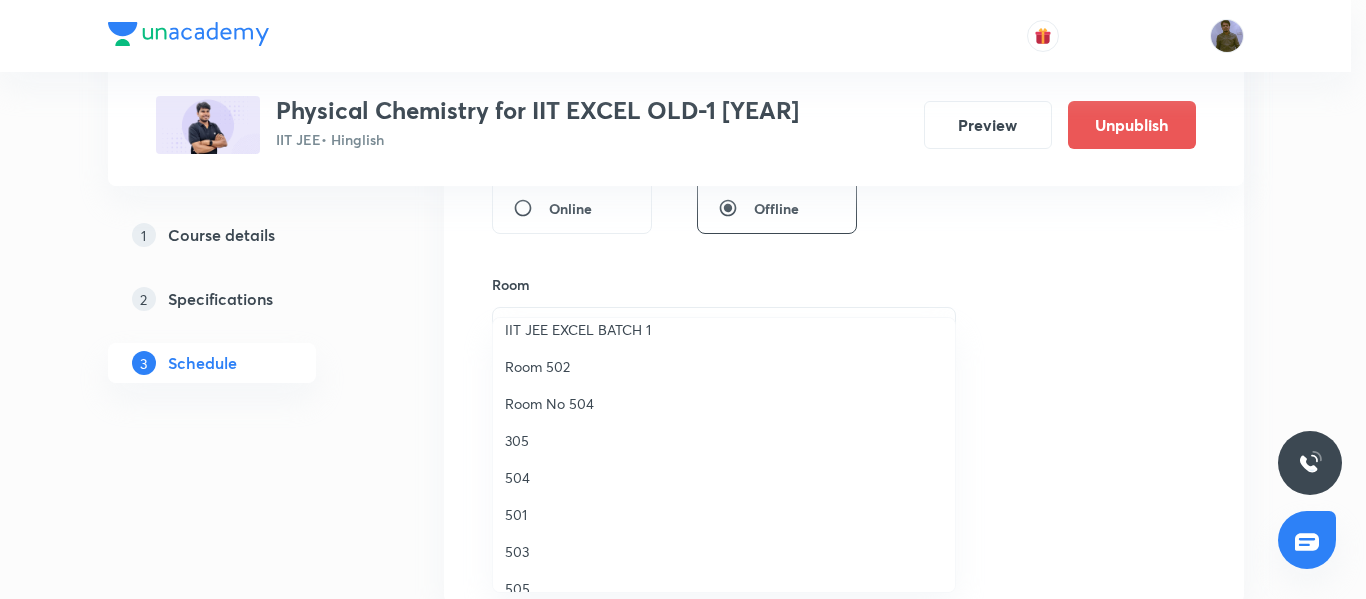 click on "Room 502" at bounding box center [724, 366] 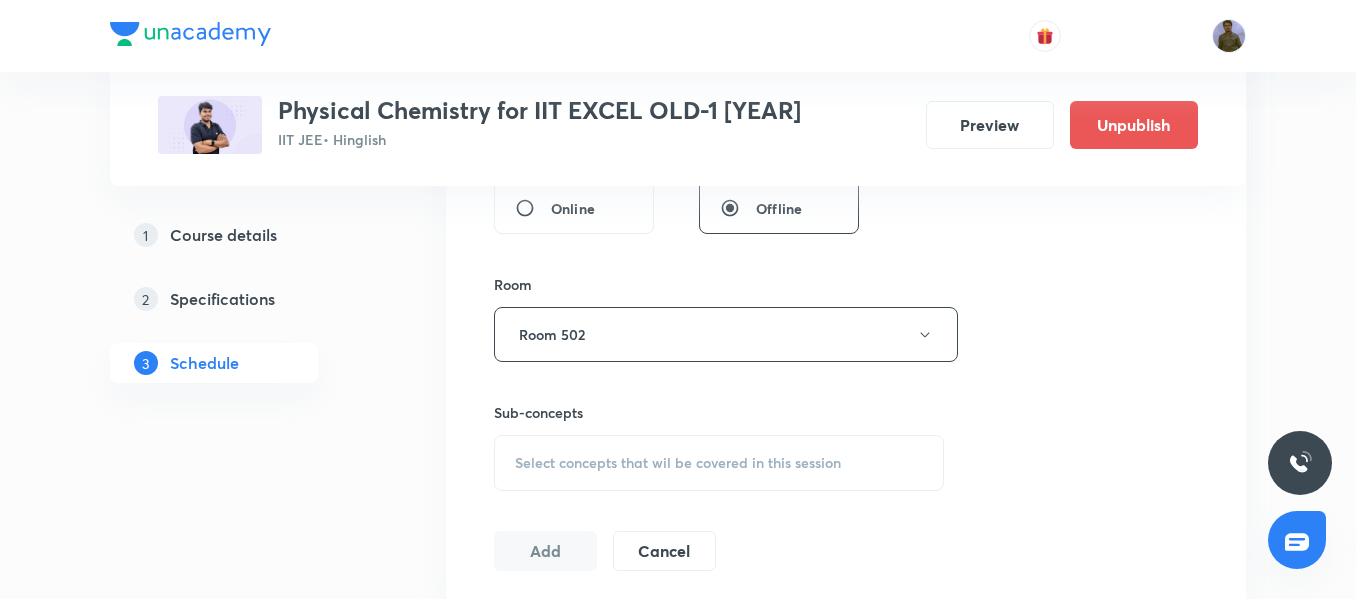 scroll, scrollTop: 900, scrollLeft: 0, axis: vertical 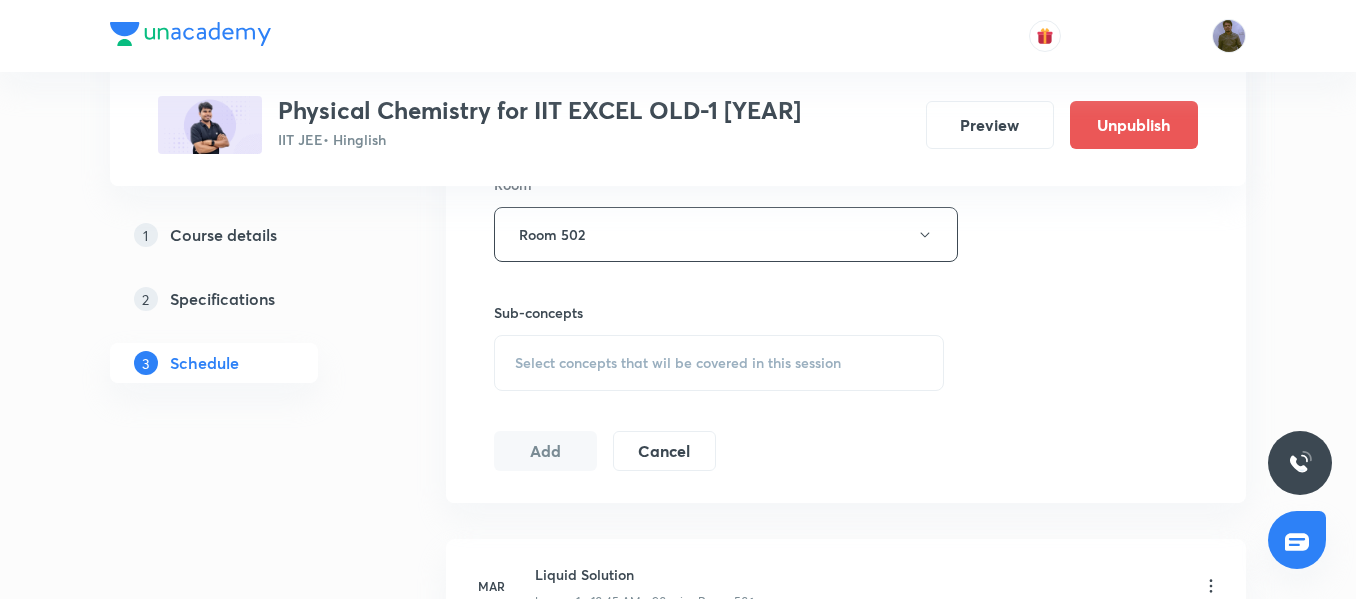 click on "Select concepts that wil be covered in this session" at bounding box center [678, 363] 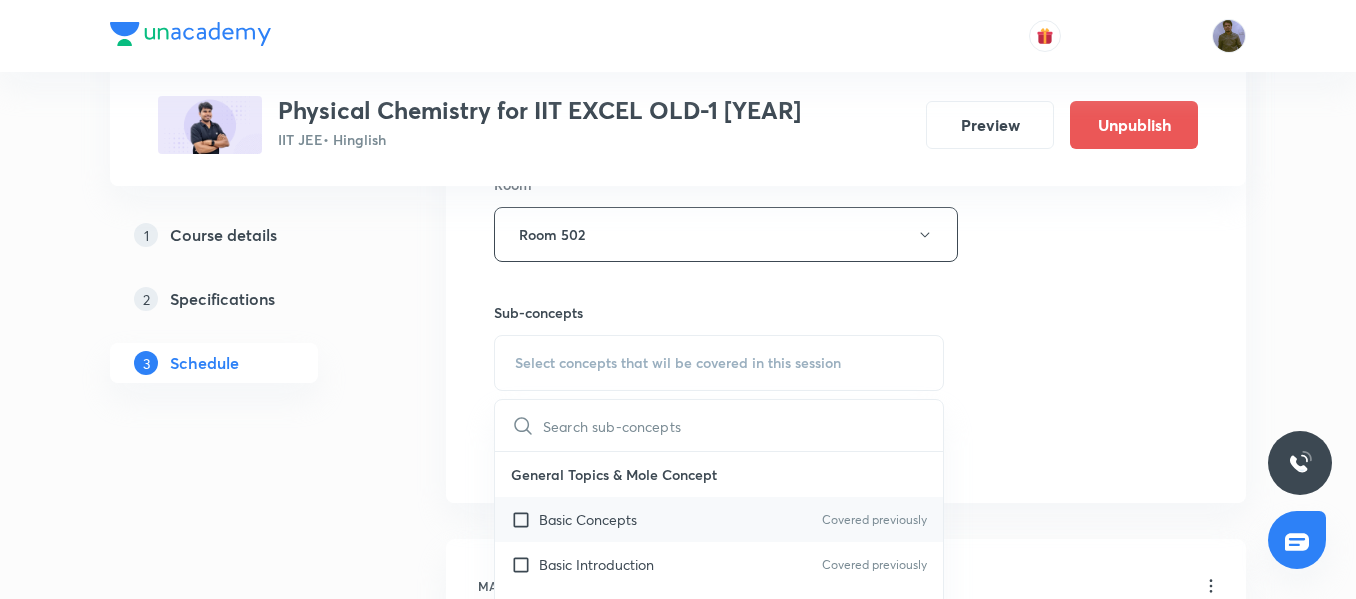 click on "Basic Concepts" at bounding box center (588, 519) 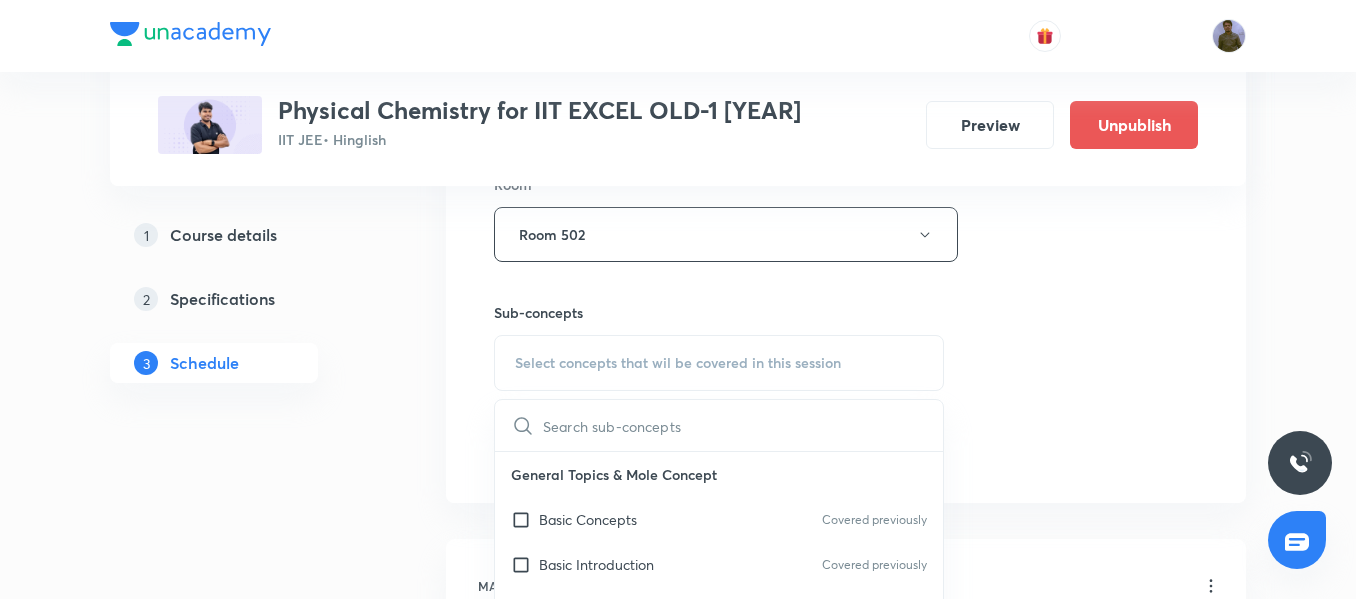checkbox on "true" 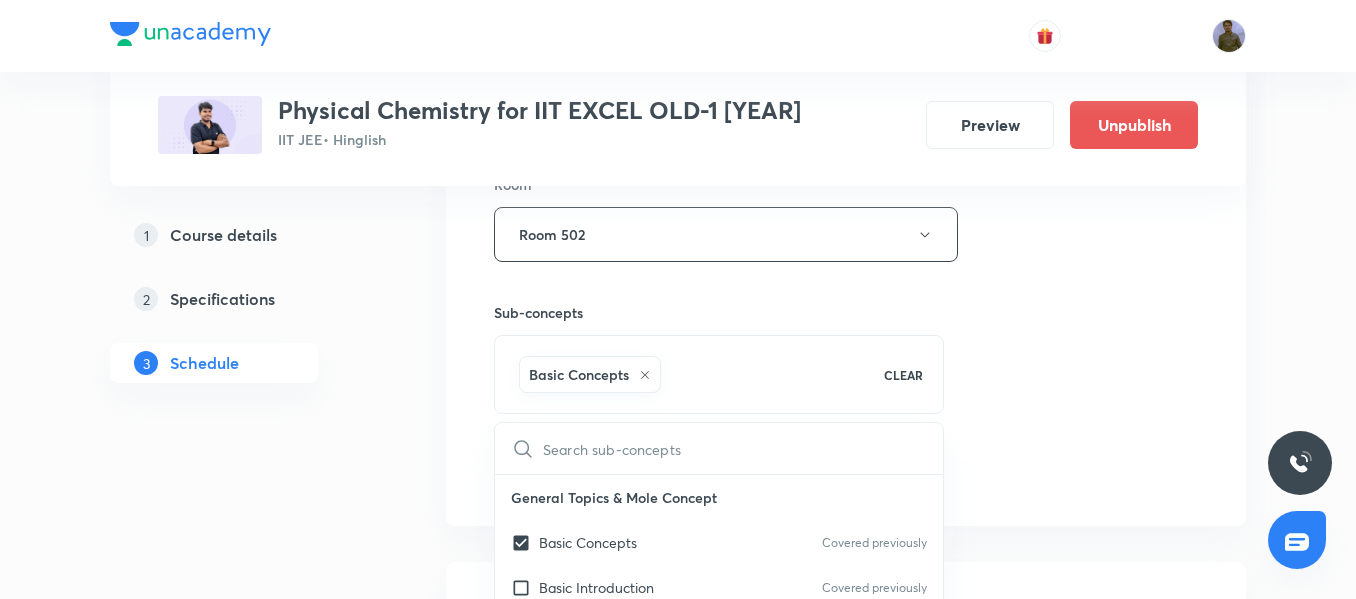 click on "Session  85 Live class Session title 34/99 Coordination Chemistry Extra Class ​ Schedule for Aug 3, 2025, 2:15 PM ​ Duration (in minutes) 90 ​   Session type Online Offline Room Room 502 Sub-concepts Basic Concepts CLEAR ​ General Topics & Mole Concept Basic Concepts Covered previously Basic Introduction Covered previously Percentage Composition Stoichiometry Principle of Atom Conservation (POAC) Relation between Stoichiometric Quantities Application of Mole Concept: Gravimetric Analysis Different Laws Formula and Composition Concentration Terms Some basic concepts of Chemistry Atomic Structure Discovery Of Electron Some Prerequisites of Physics Discovery Of Protons And Neutrons Atomic Models and Theories  Representation Of Atom With Electrons And Neutrons Nature of Waves Nature Of Electromagnetic Radiation Planck’S Quantum Theory Spectra-Continuous and Discontinuous Spectrum Bohr’s Model For Hydrogen Atom Photoelectric Effect Dual Nature Of Matter Heisenberg’s Uncertainty Principle Bohr's Model" at bounding box center (846, 13) 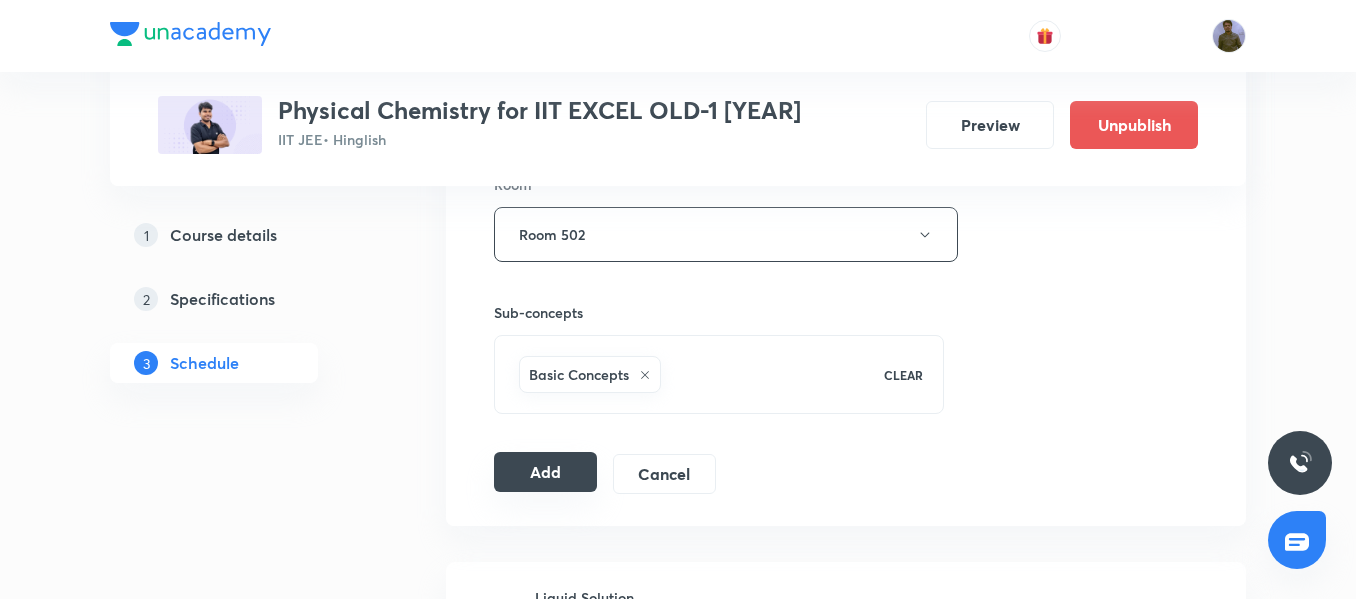 click on "Add" at bounding box center [545, 472] 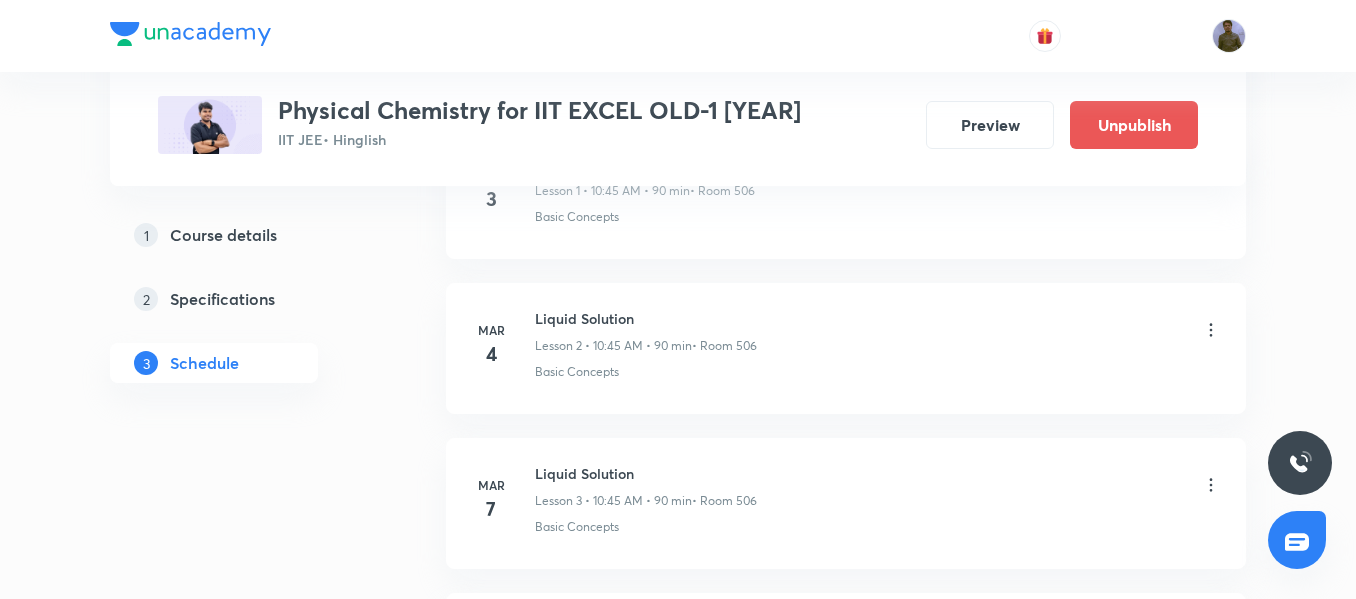 scroll, scrollTop: 500, scrollLeft: 0, axis: vertical 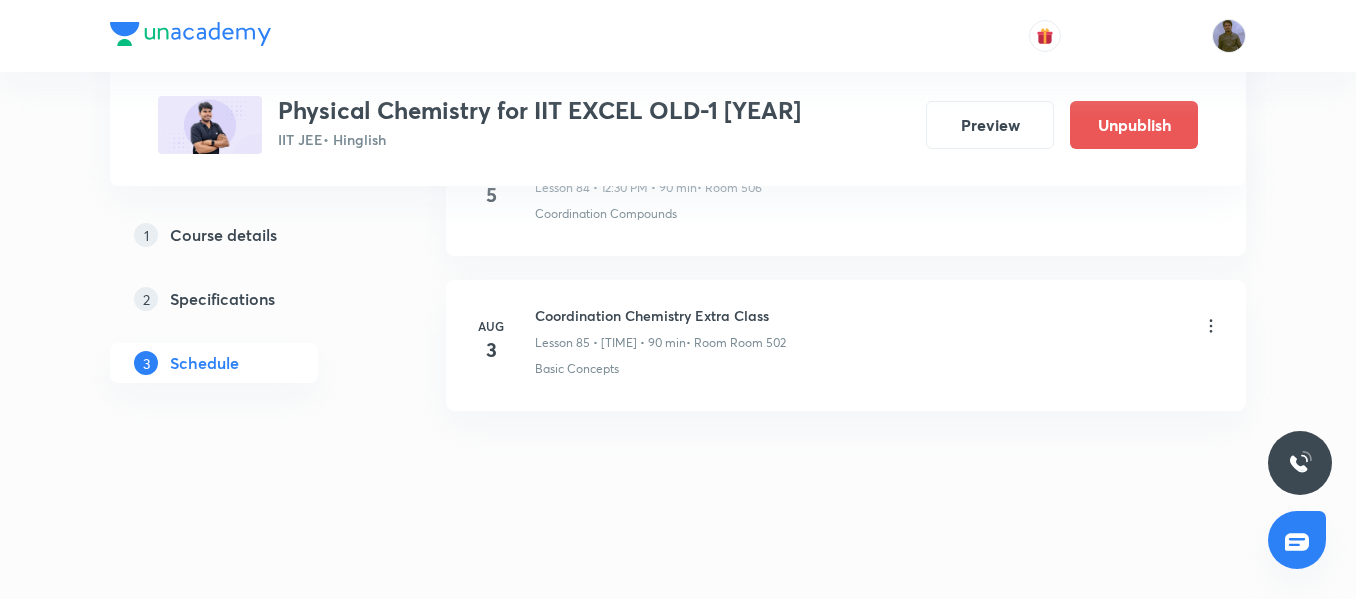 click on "Coordination Chemistry Extra Class" at bounding box center (660, 315) 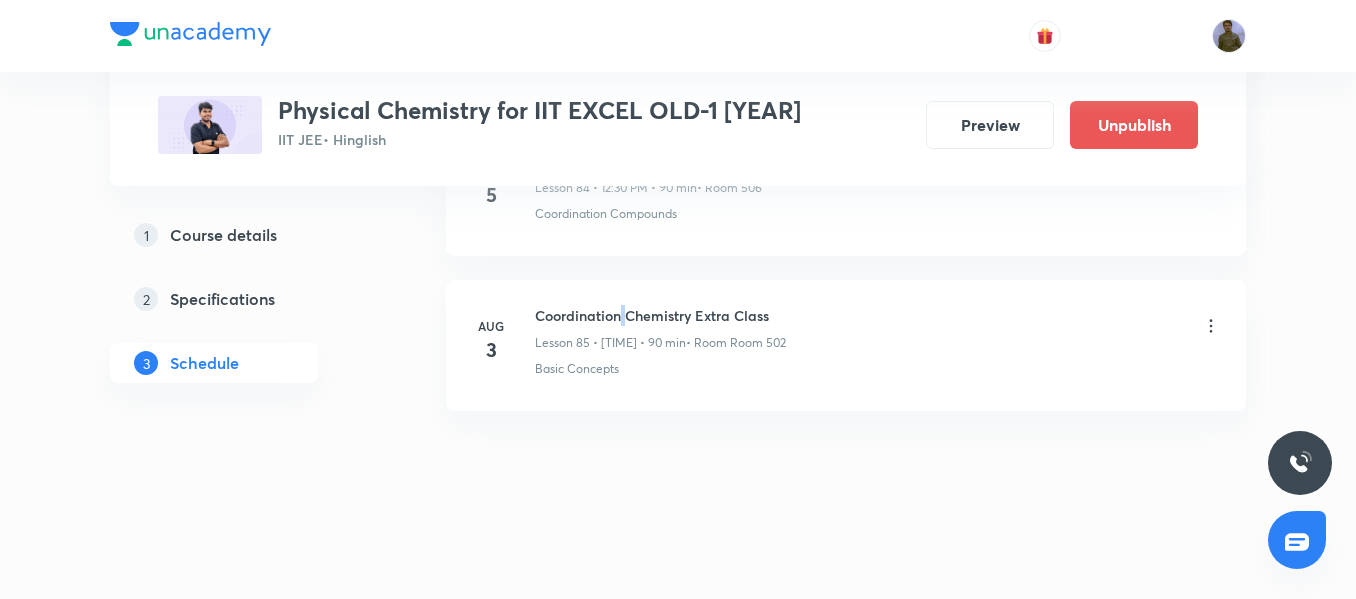 click on "Coordination Chemistry Extra Class" at bounding box center (660, 315) 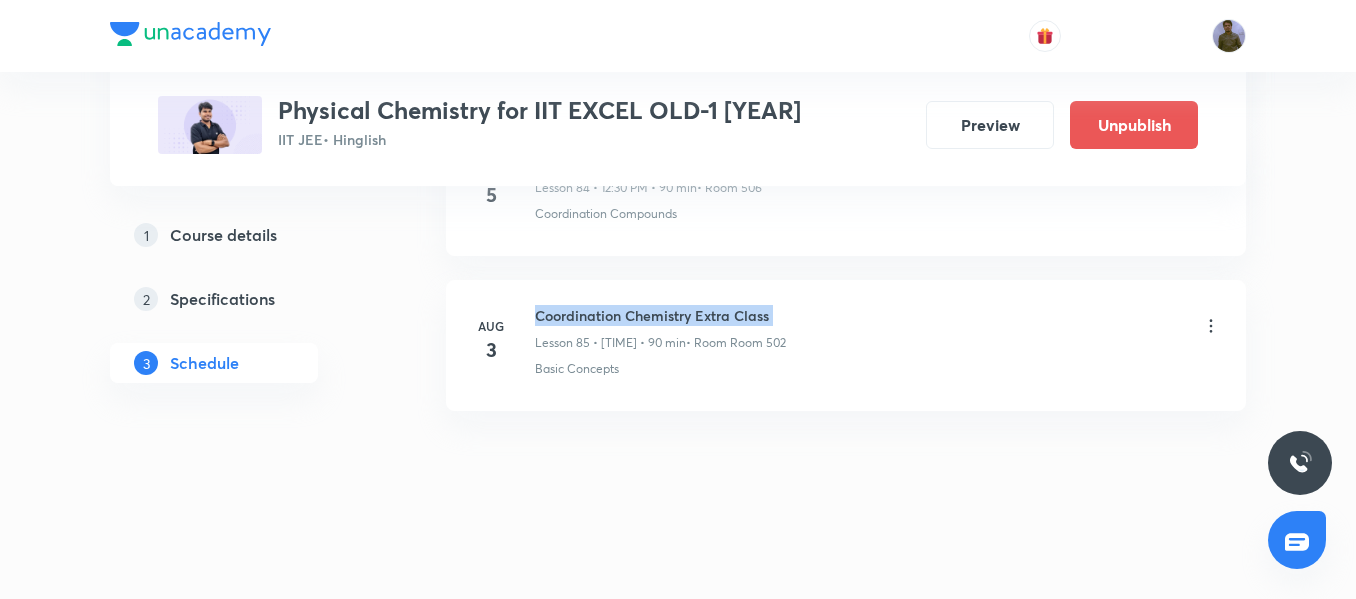 click on "Coordination Chemistry Extra Class" at bounding box center (660, 315) 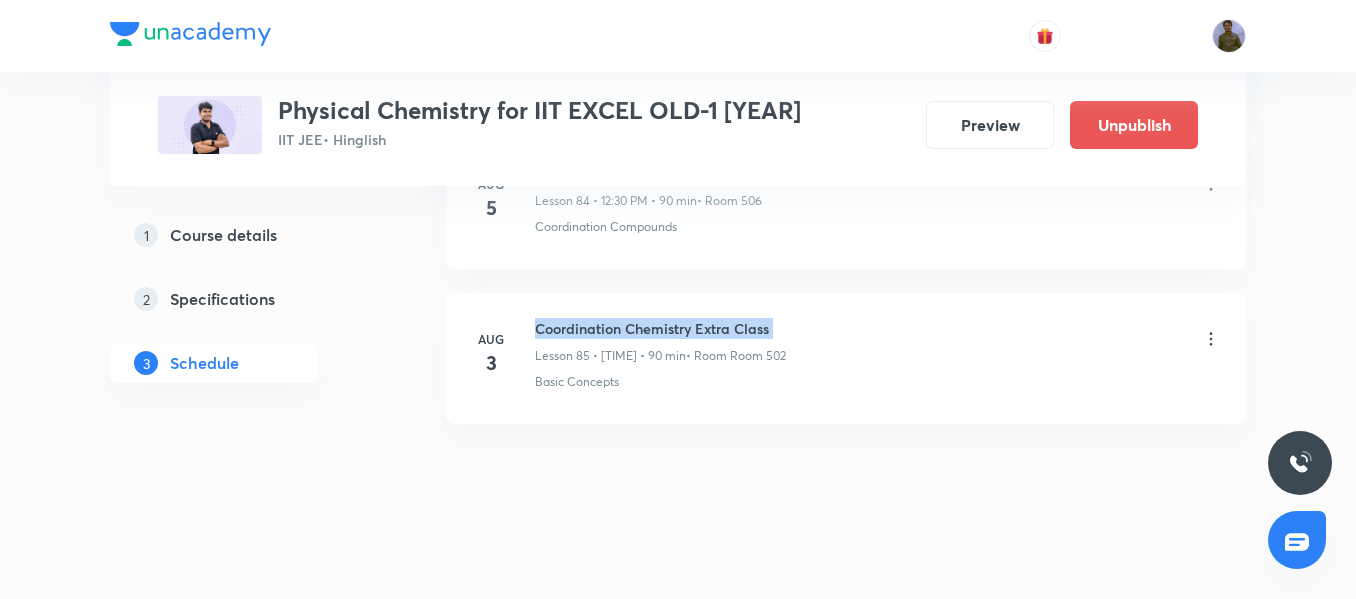 scroll, scrollTop: 13062, scrollLeft: 0, axis: vertical 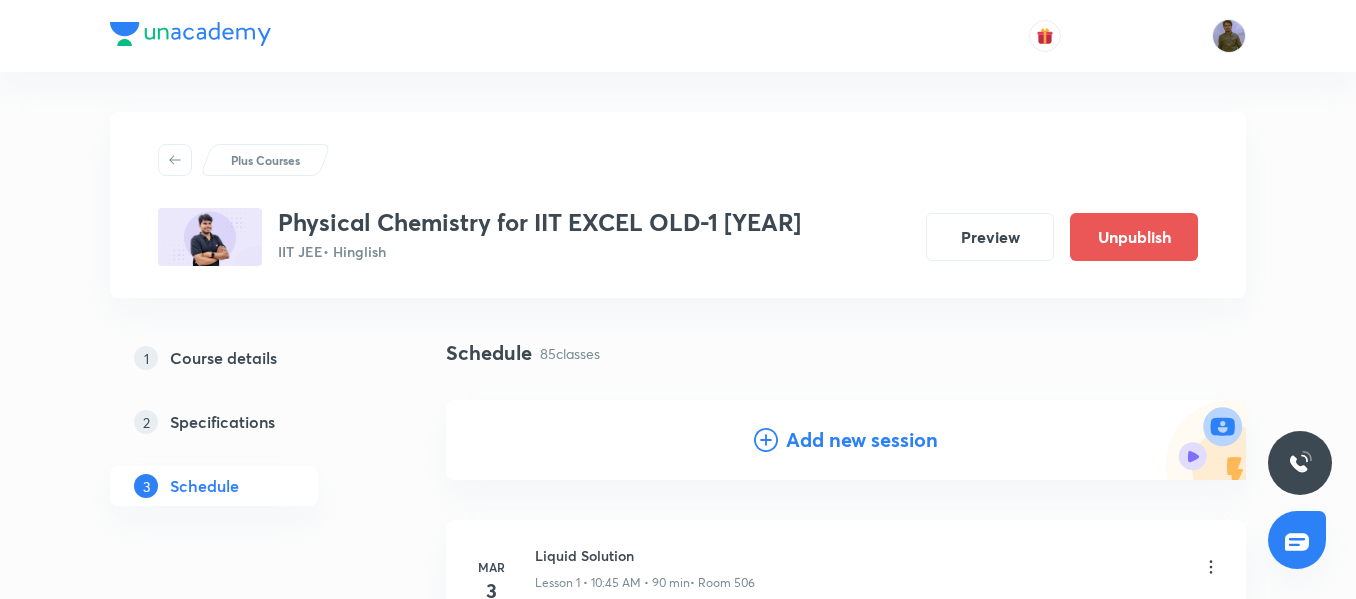 click on "Add new session" at bounding box center (862, 440) 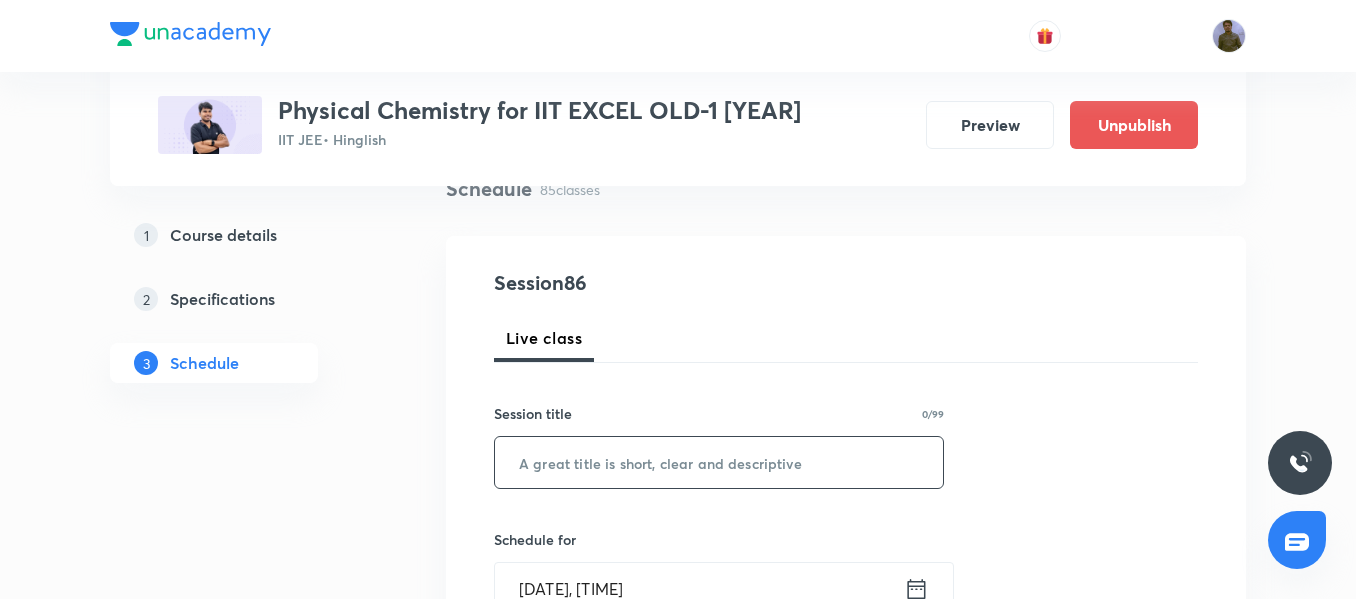 scroll, scrollTop: 200, scrollLeft: 0, axis: vertical 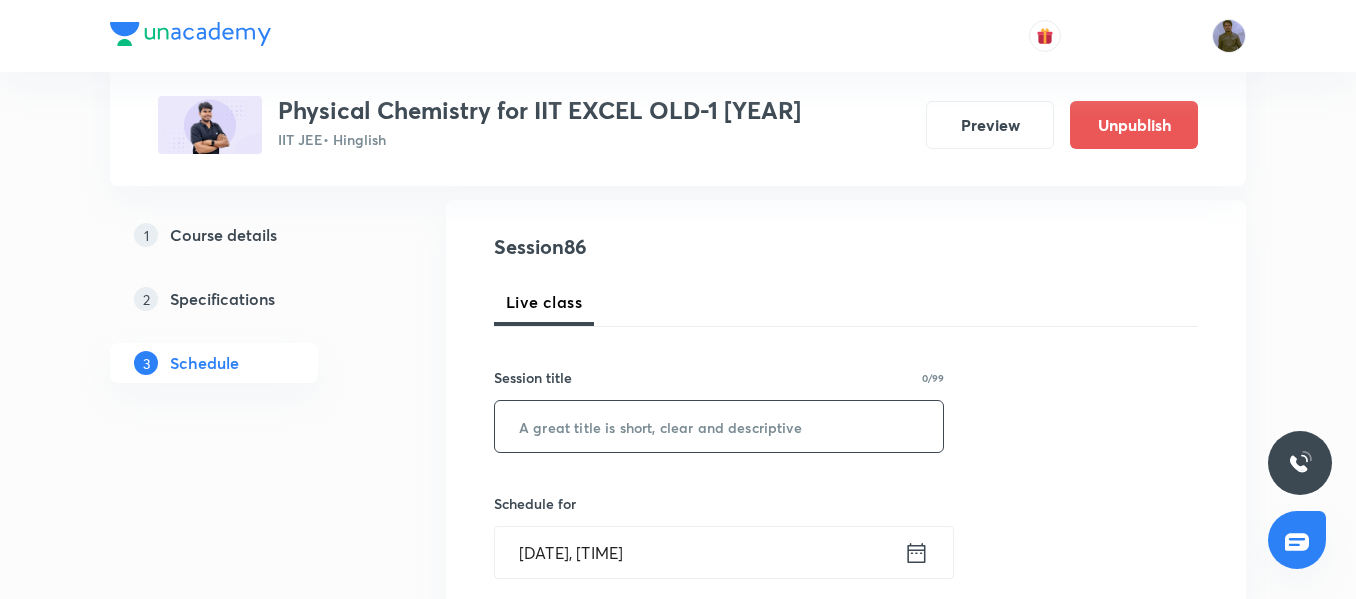 click at bounding box center (719, 426) 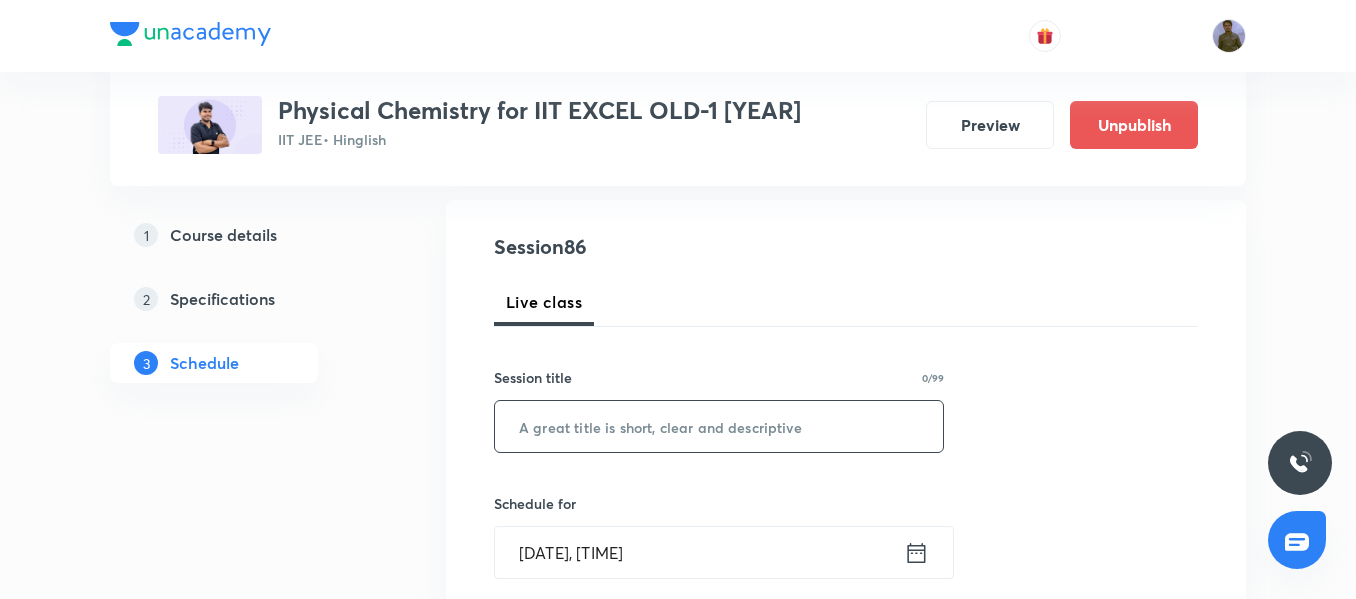 paste on "Coordination Chemistry Extra Class" 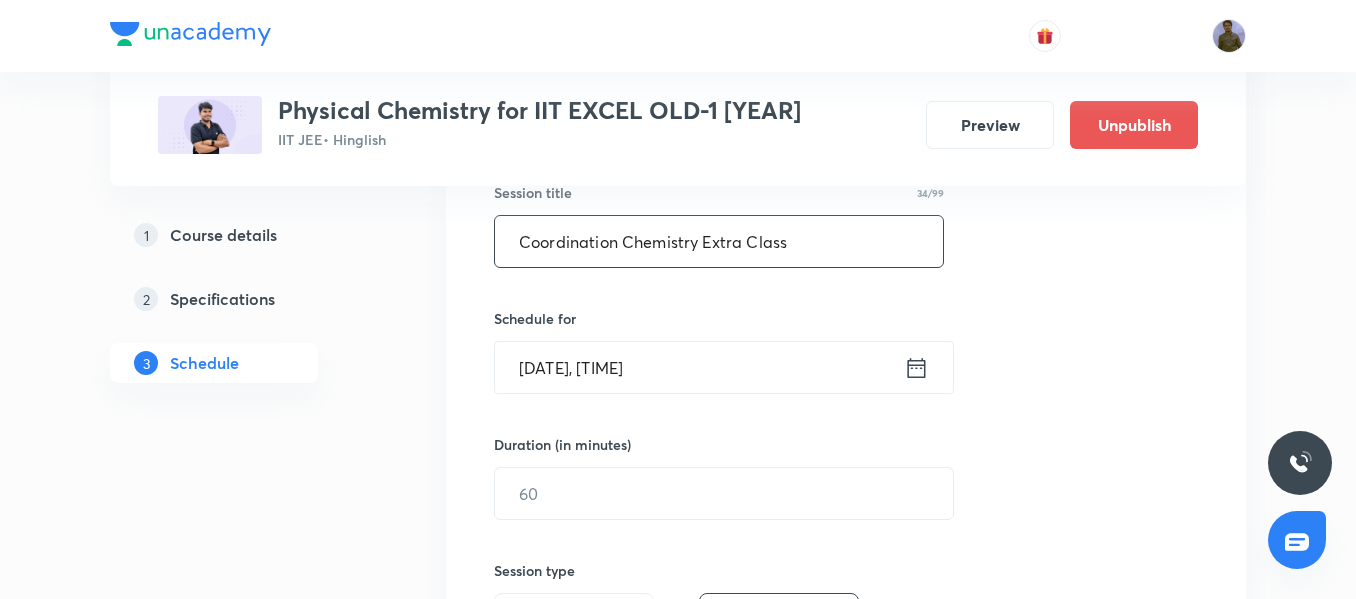scroll, scrollTop: 400, scrollLeft: 0, axis: vertical 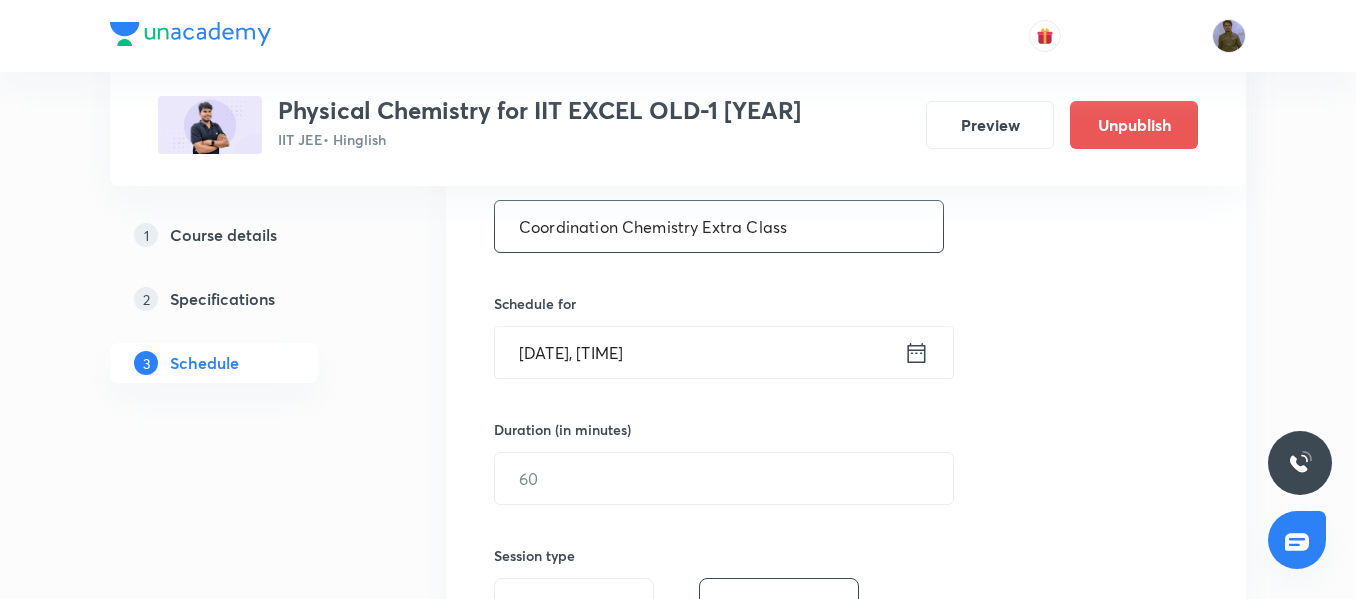 type on "Coordination Chemistry Extra Class" 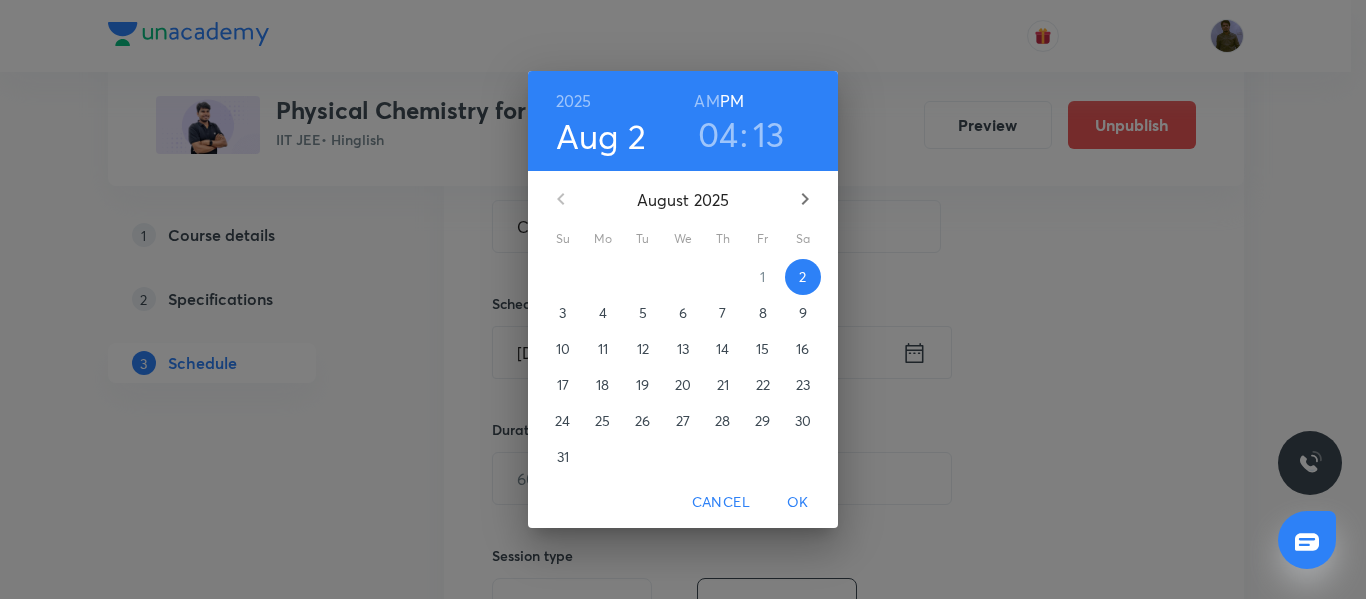 click on "3" at bounding box center (563, 313) 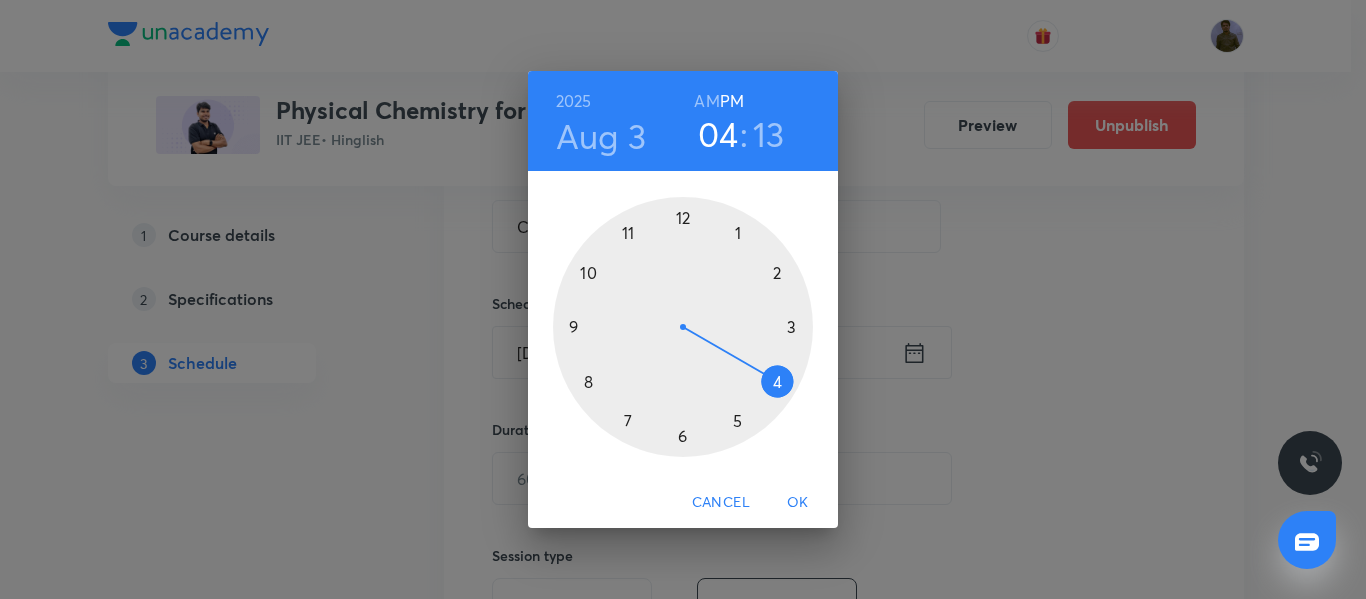 click at bounding box center [683, 327] 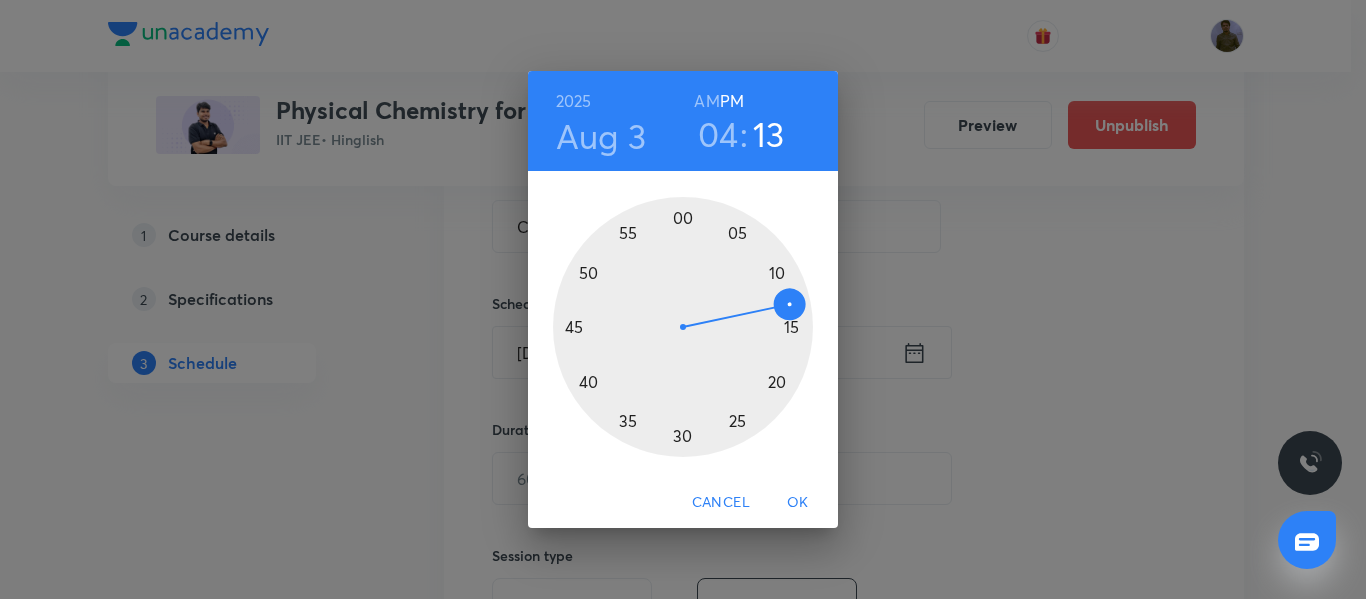 click at bounding box center [683, 327] 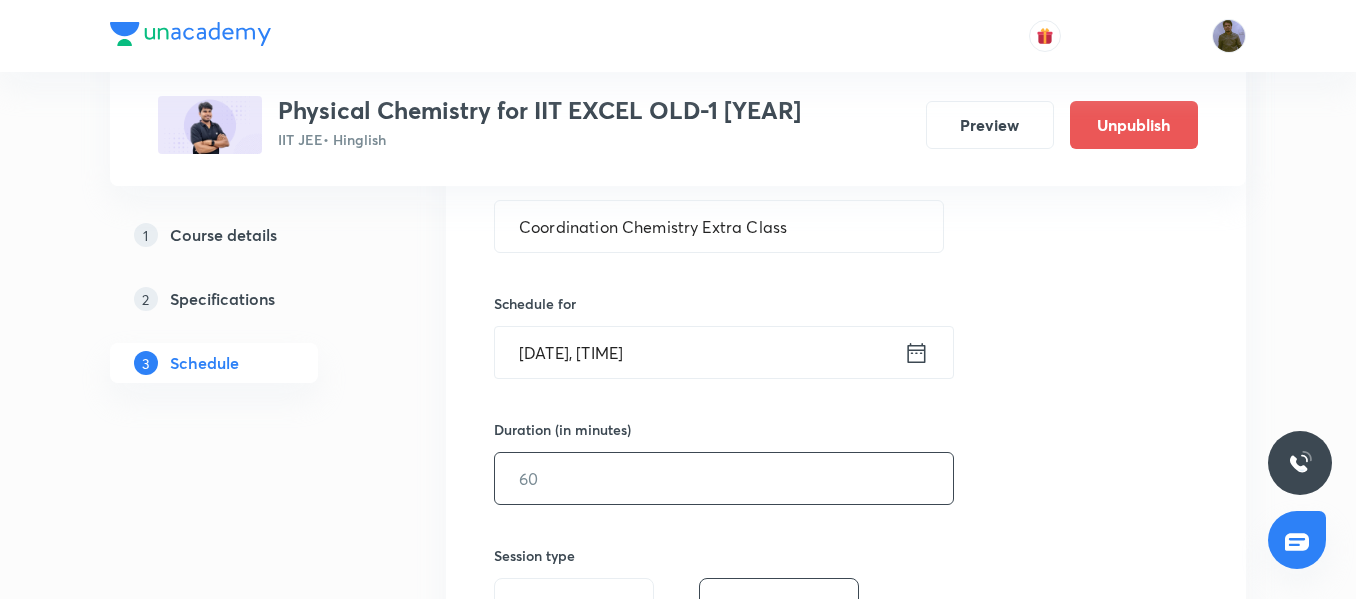 click at bounding box center [724, 478] 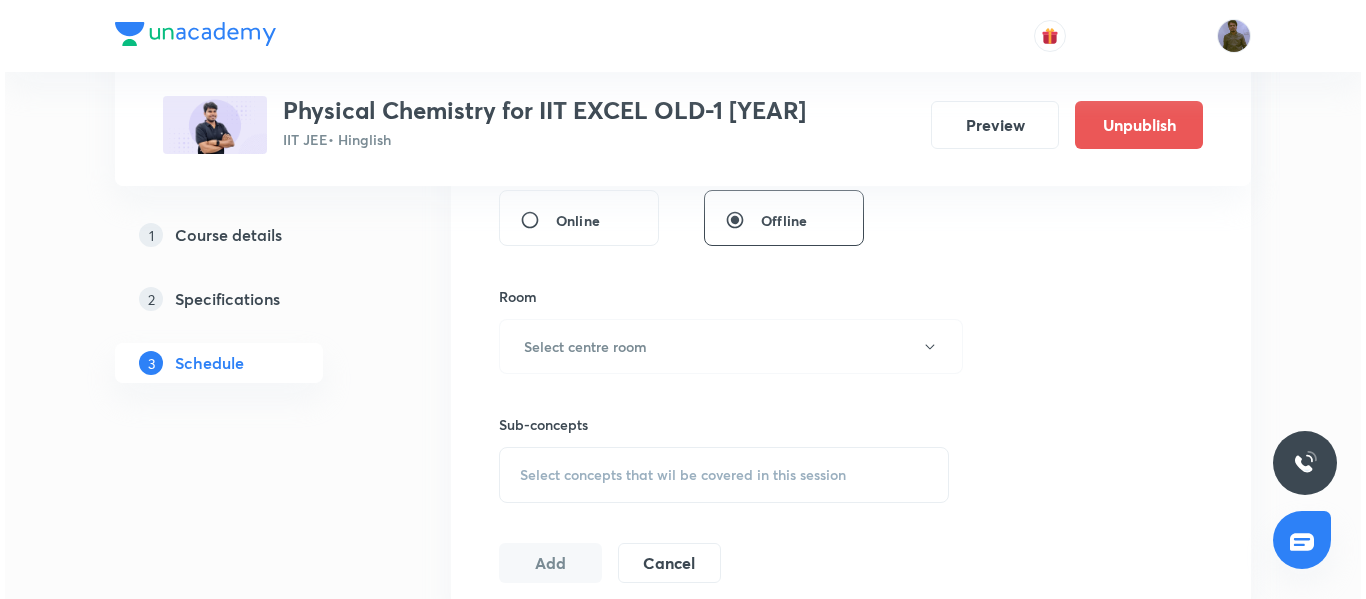 scroll, scrollTop: 800, scrollLeft: 0, axis: vertical 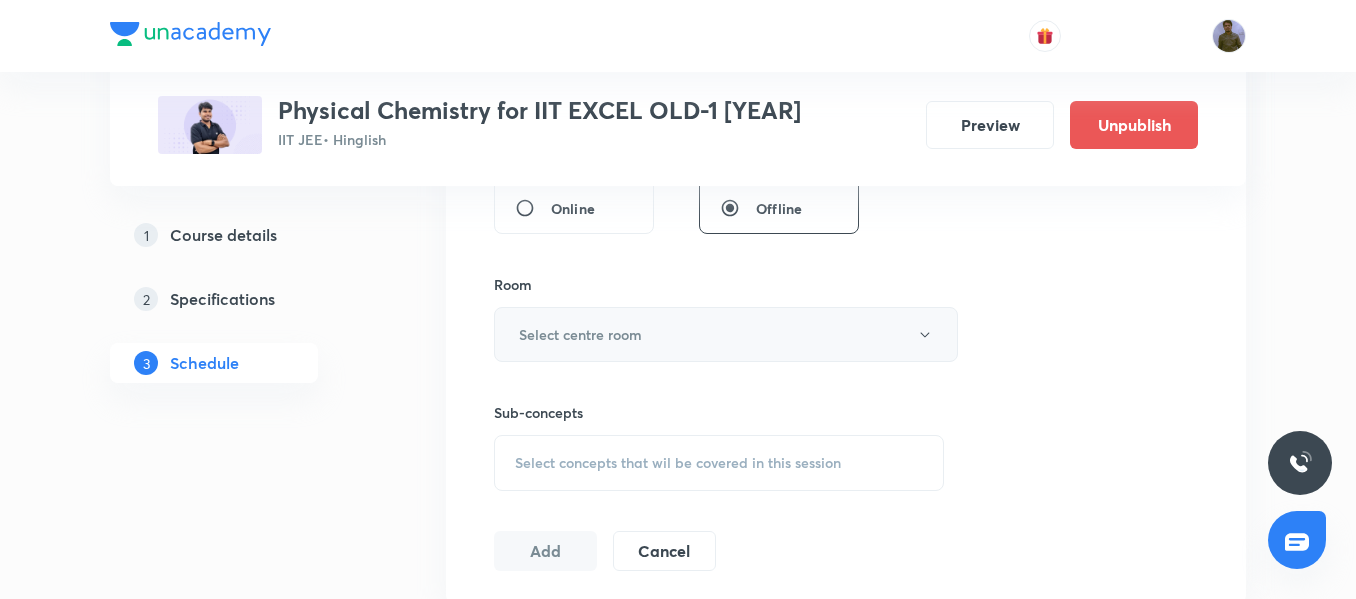 type on "90" 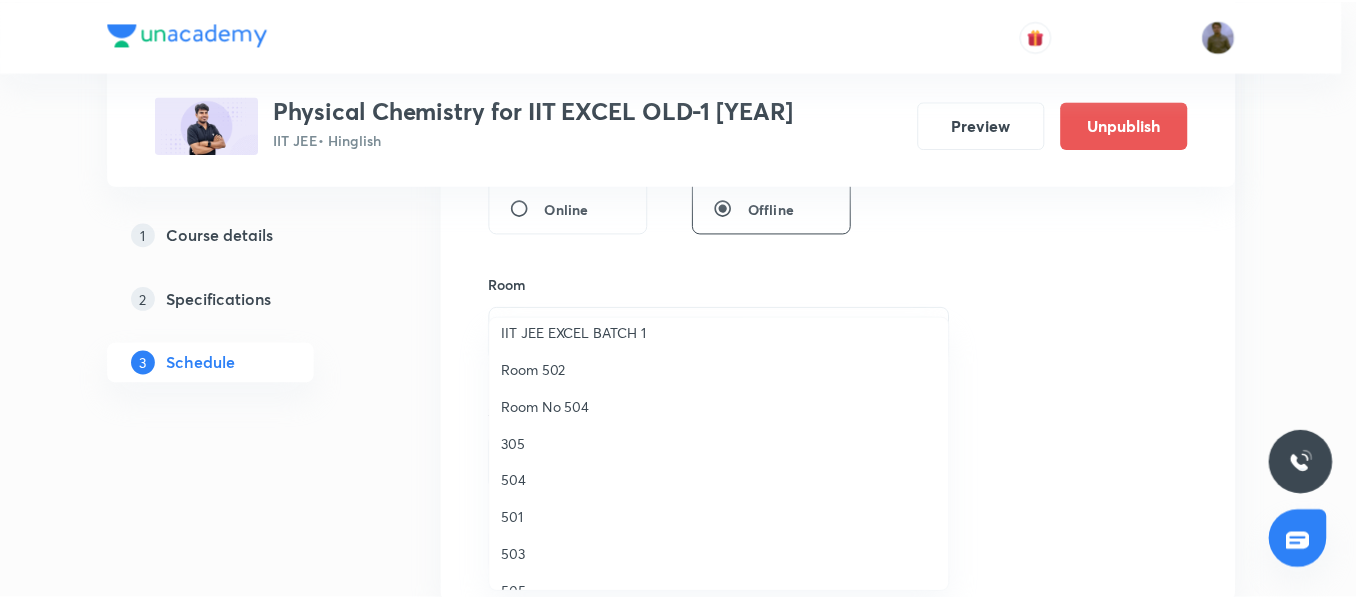 scroll, scrollTop: 200, scrollLeft: 0, axis: vertical 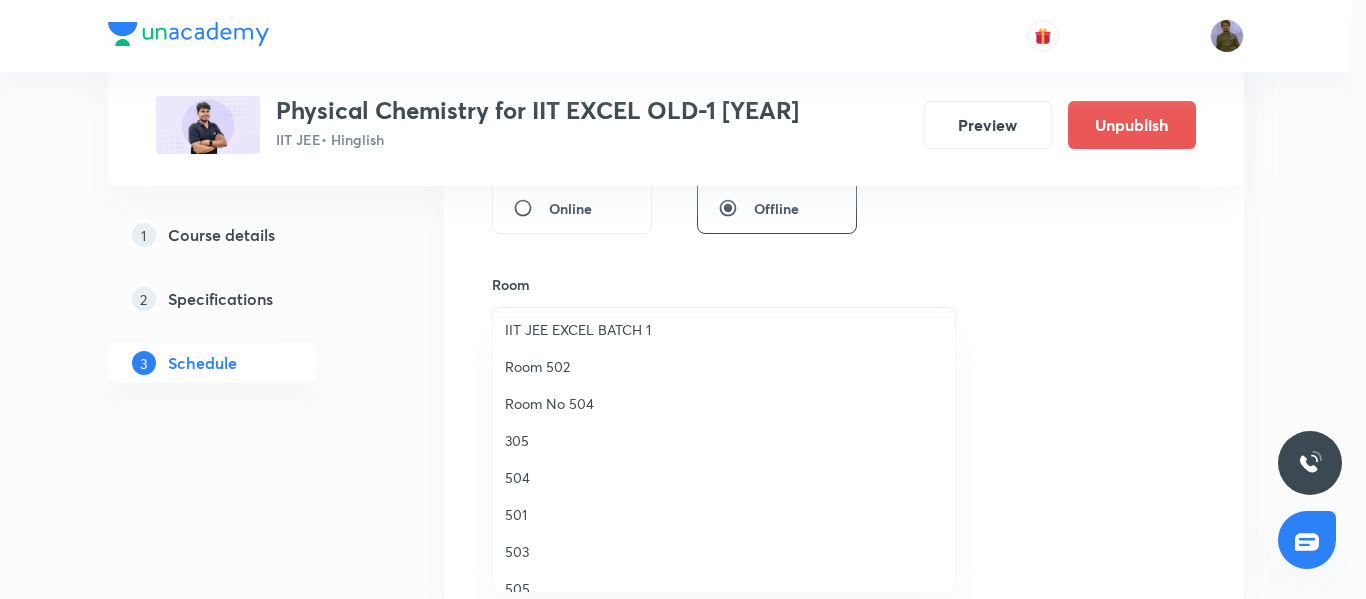 click on "Room 502" at bounding box center [724, 366] 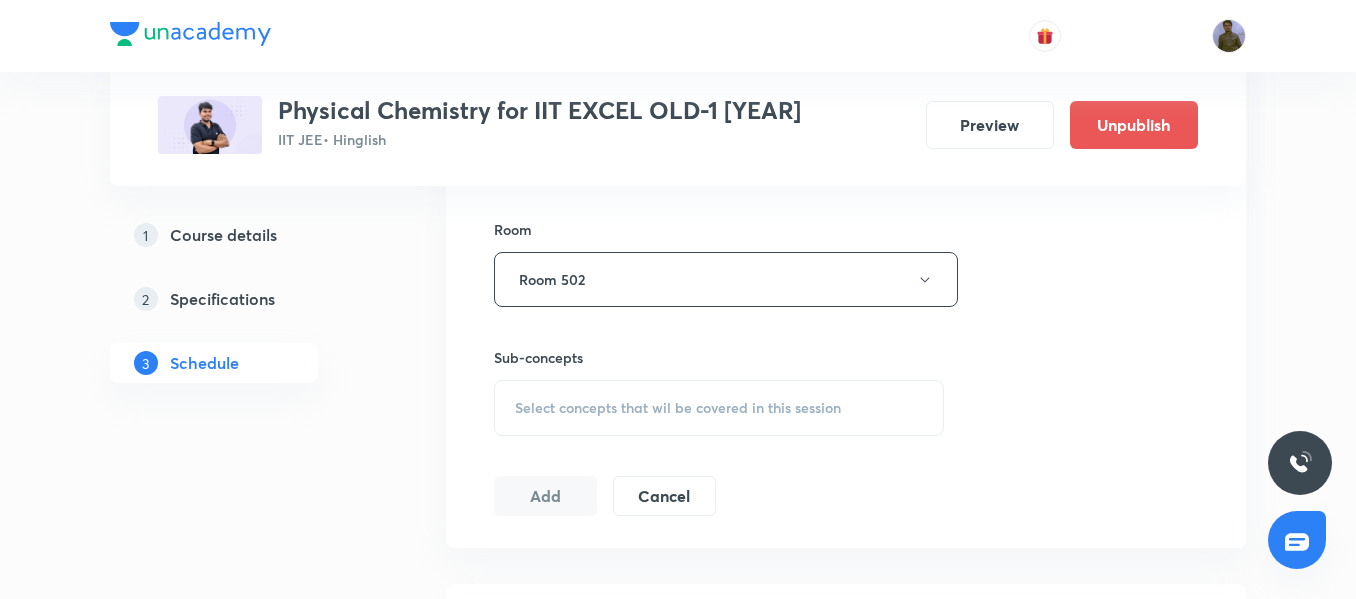 scroll, scrollTop: 900, scrollLeft: 0, axis: vertical 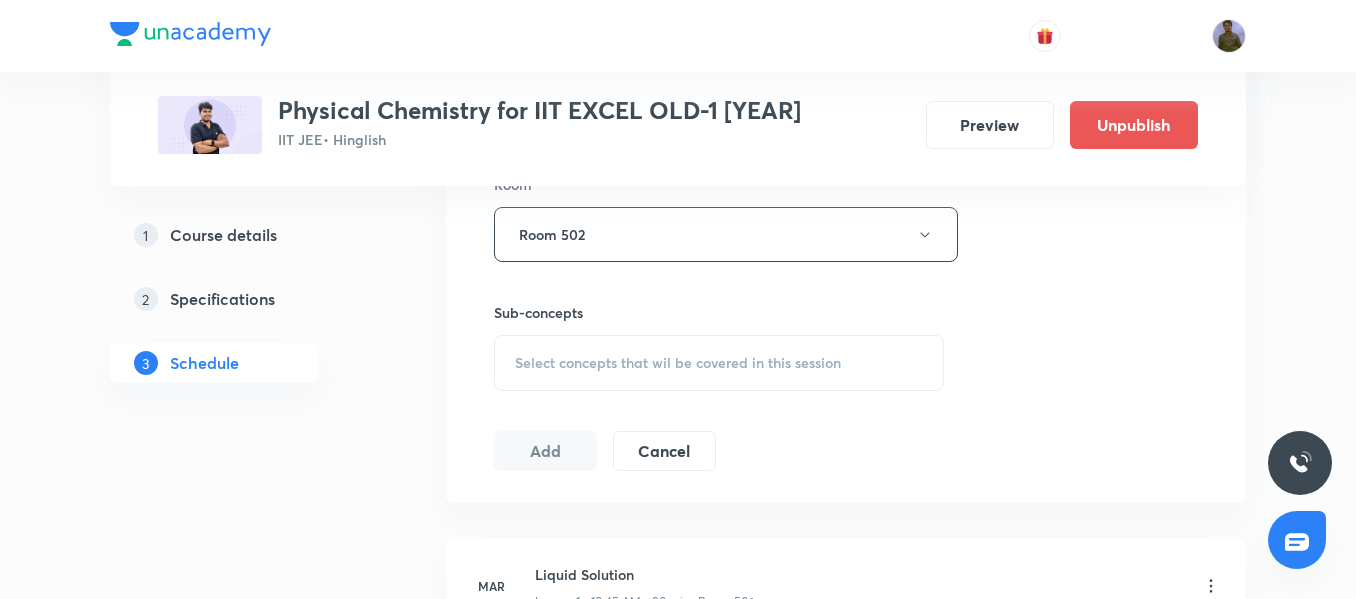click on "Select concepts that wil be covered in this session" at bounding box center [719, 363] 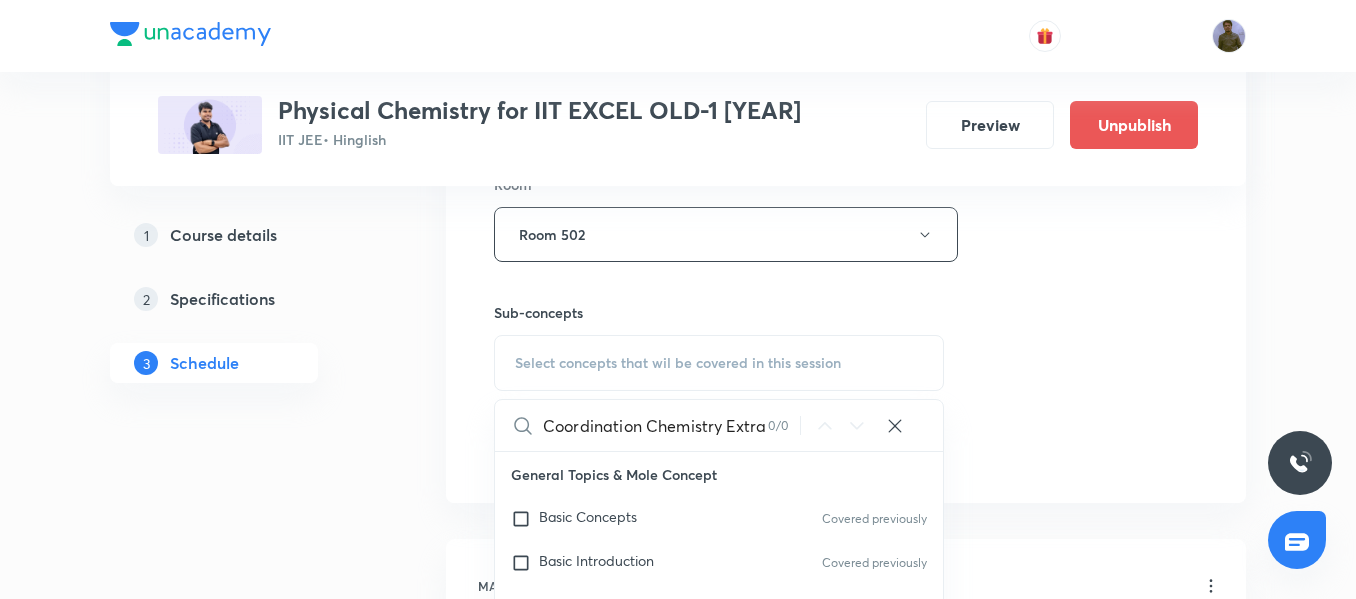 scroll, scrollTop: 0, scrollLeft: 42, axis: horizontal 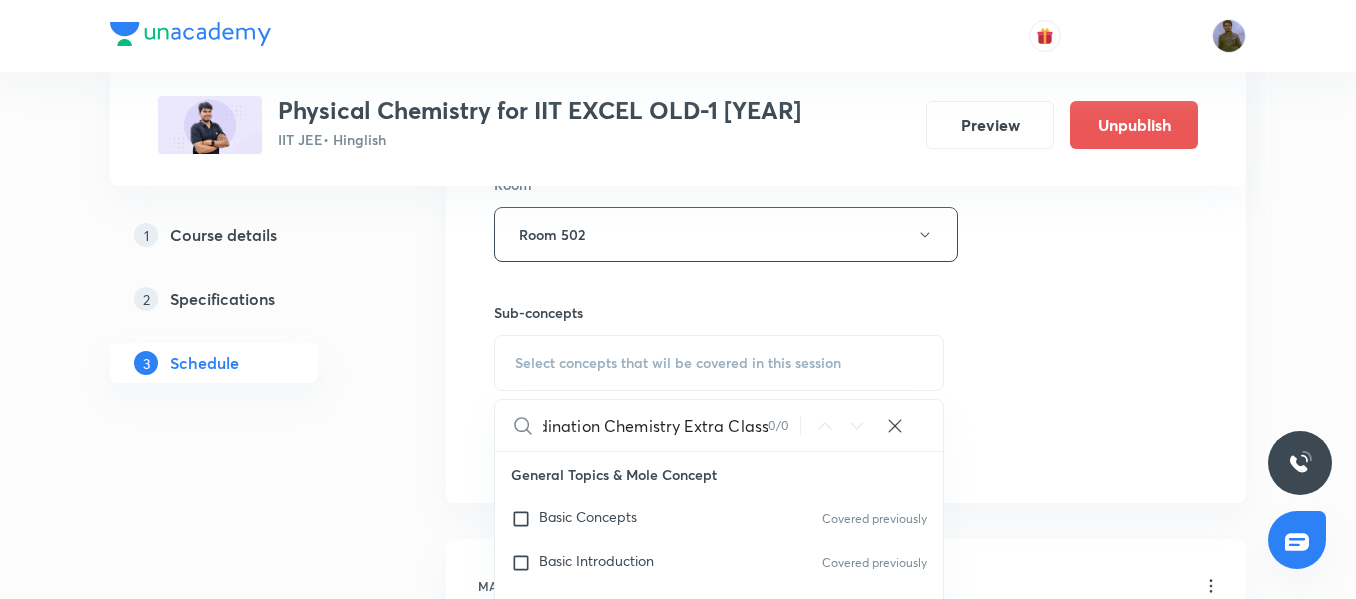 drag, startPoint x: 681, startPoint y: 429, endPoint x: 803, endPoint y: 444, distance: 122.91867 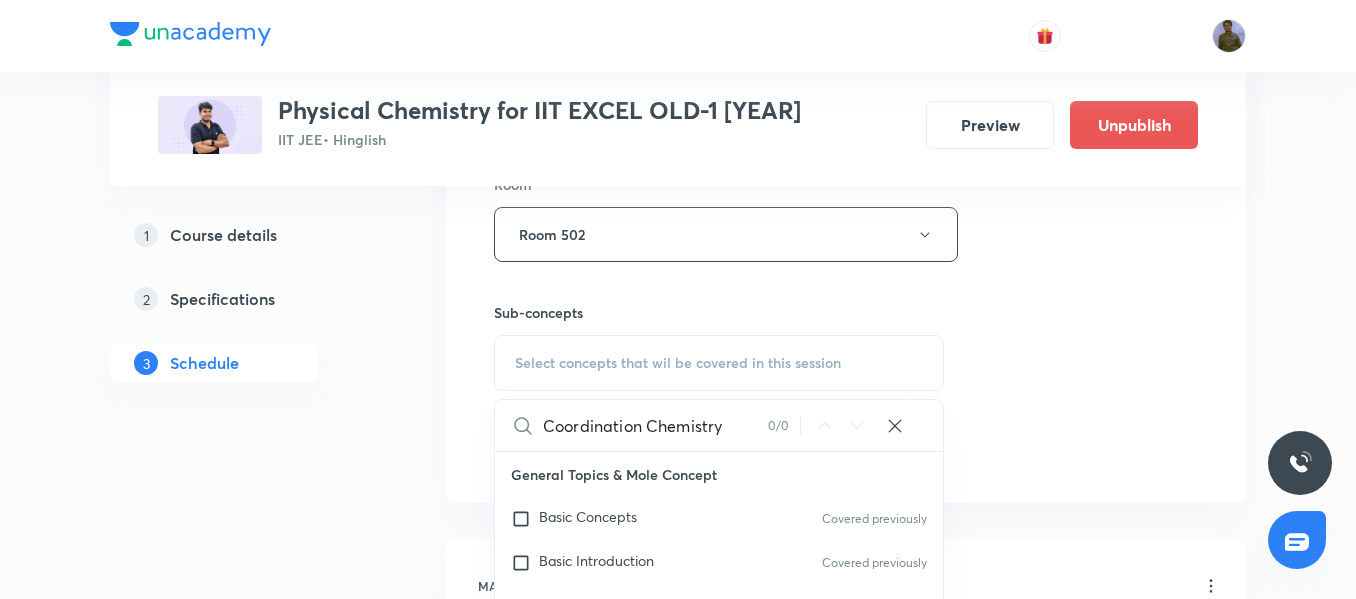 scroll, scrollTop: 0, scrollLeft: 0, axis: both 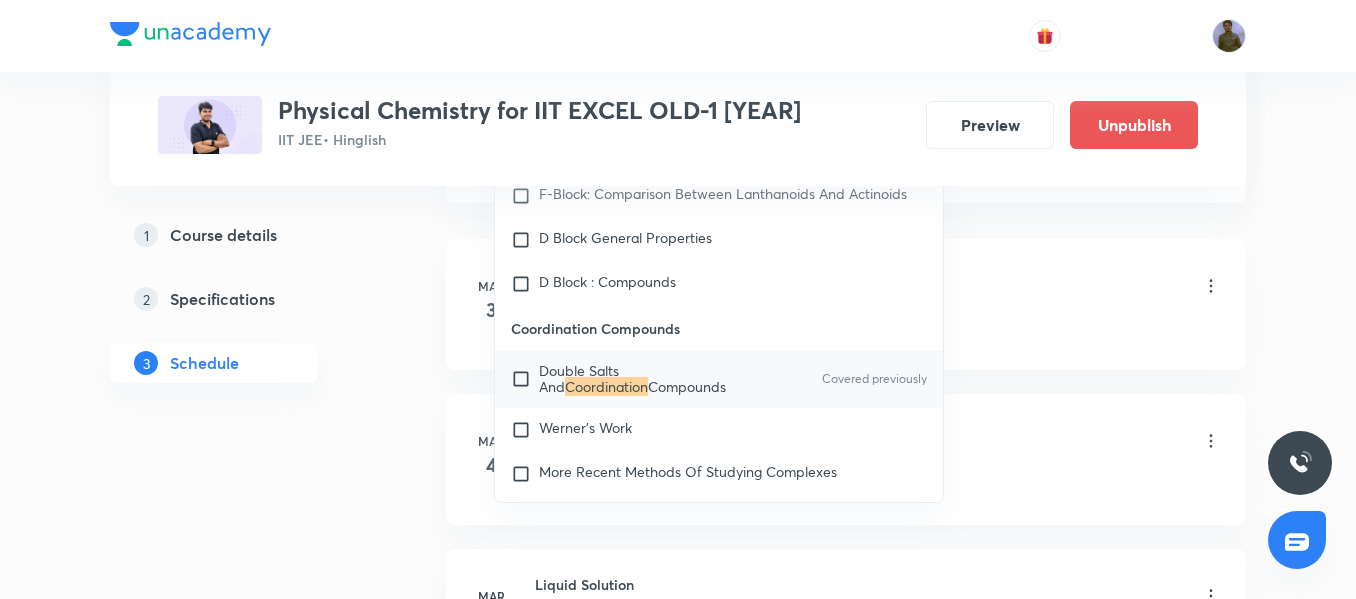 type on "Coordination" 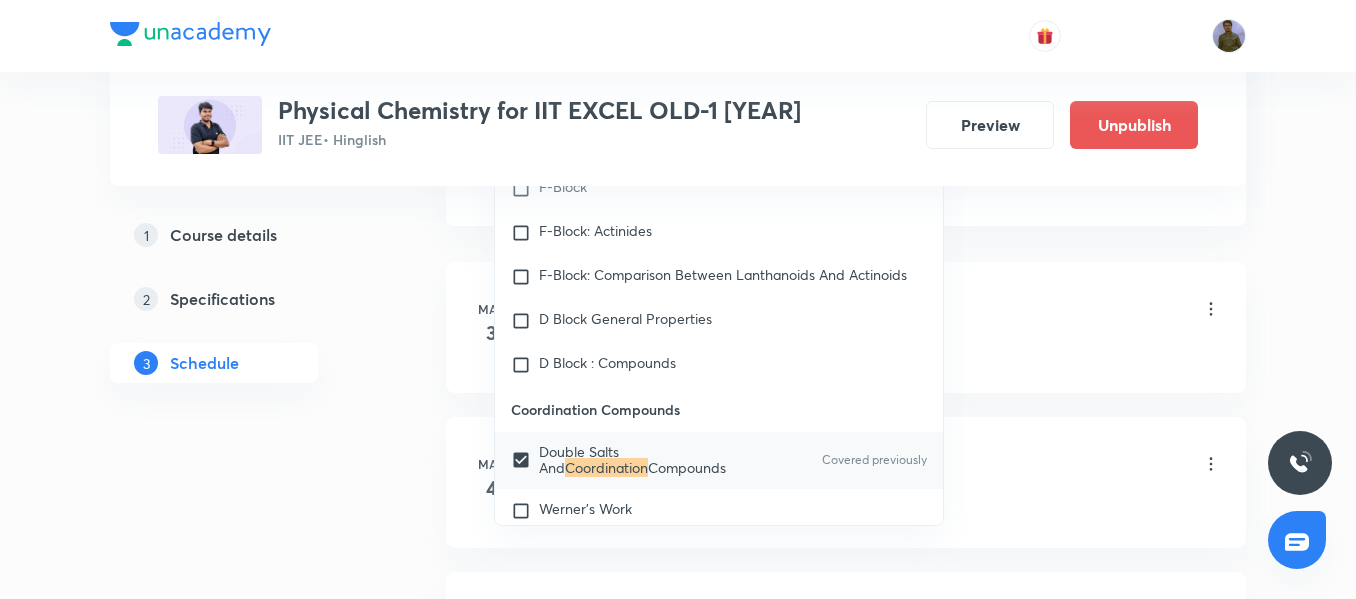 scroll, scrollTop: 25602, scrollLeft: 0, axis: vertical 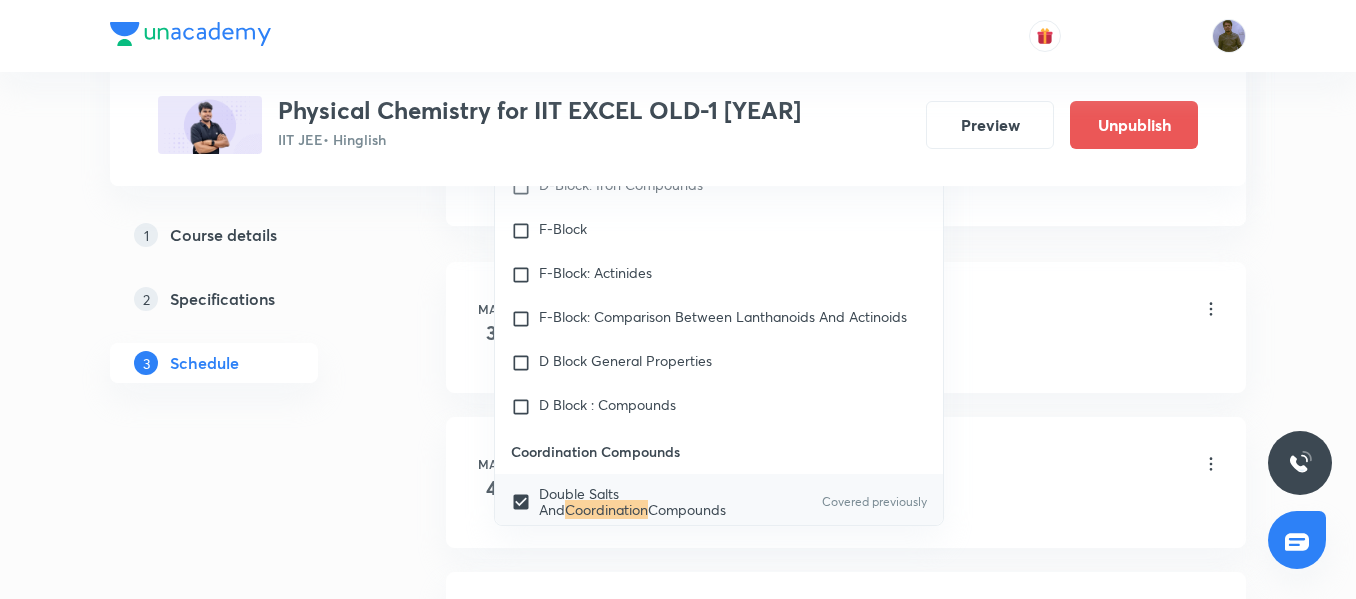 click on "Mar 4 Liquid Solution Lesson 2 • 10:45 AM • 90 min  • Room 506 Basic Concepts" at bounding box center [846, 482] 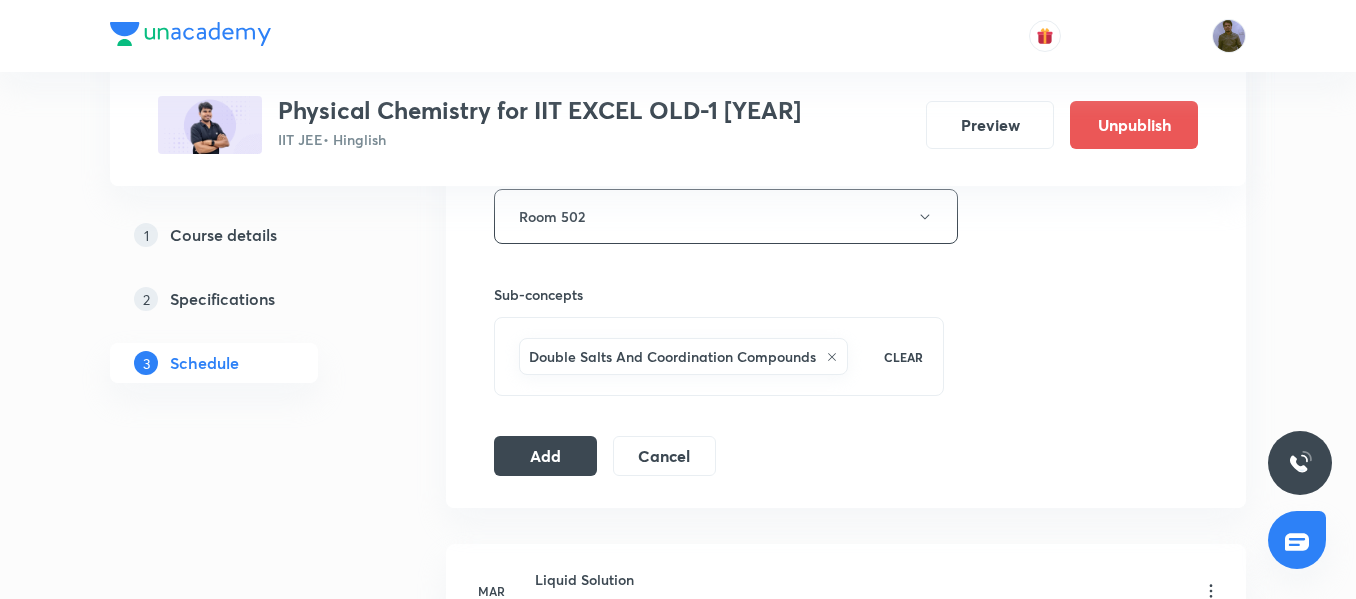 scroll, scrollTop: 900, scrollLeft: 0, axis: vertical 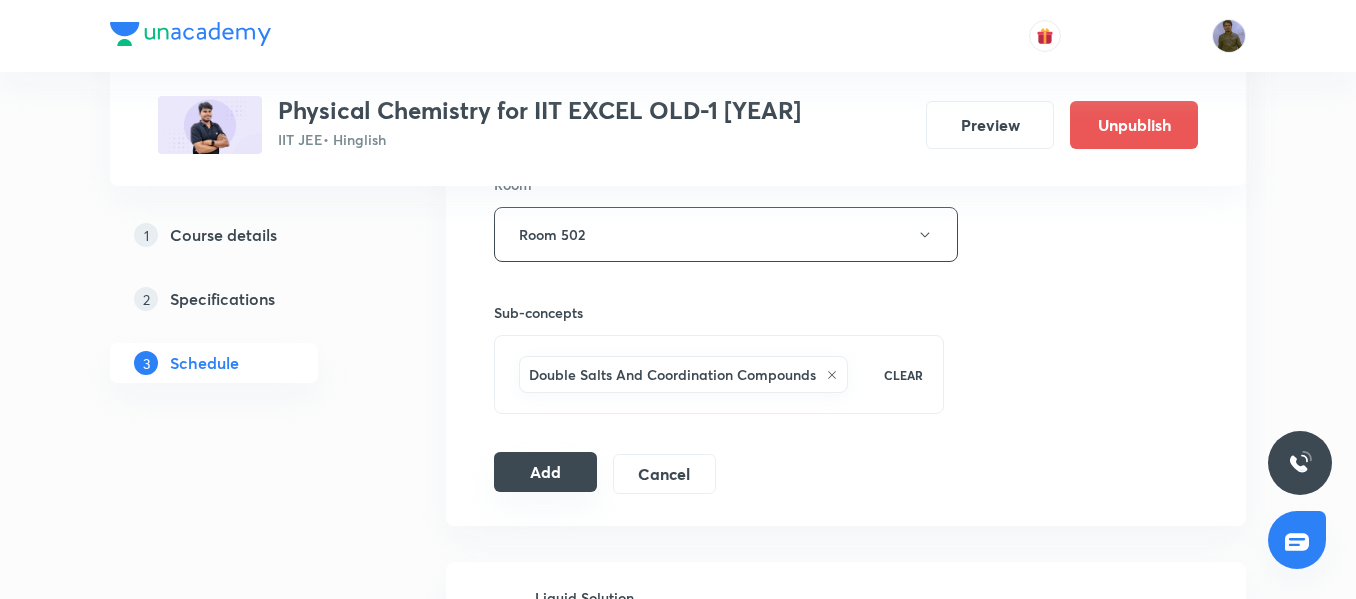 click on "Add" at bounding box center (545, 472) 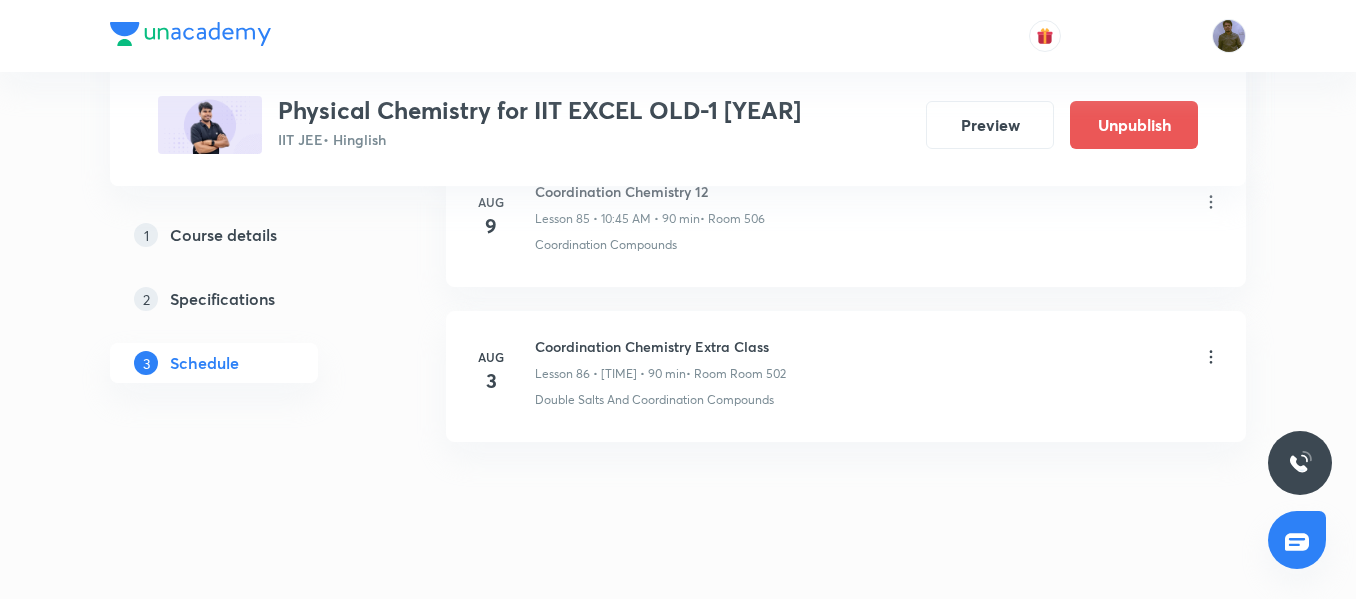 scroll, scrollTop: 13417, scrollLeft: 0, axis: vertical 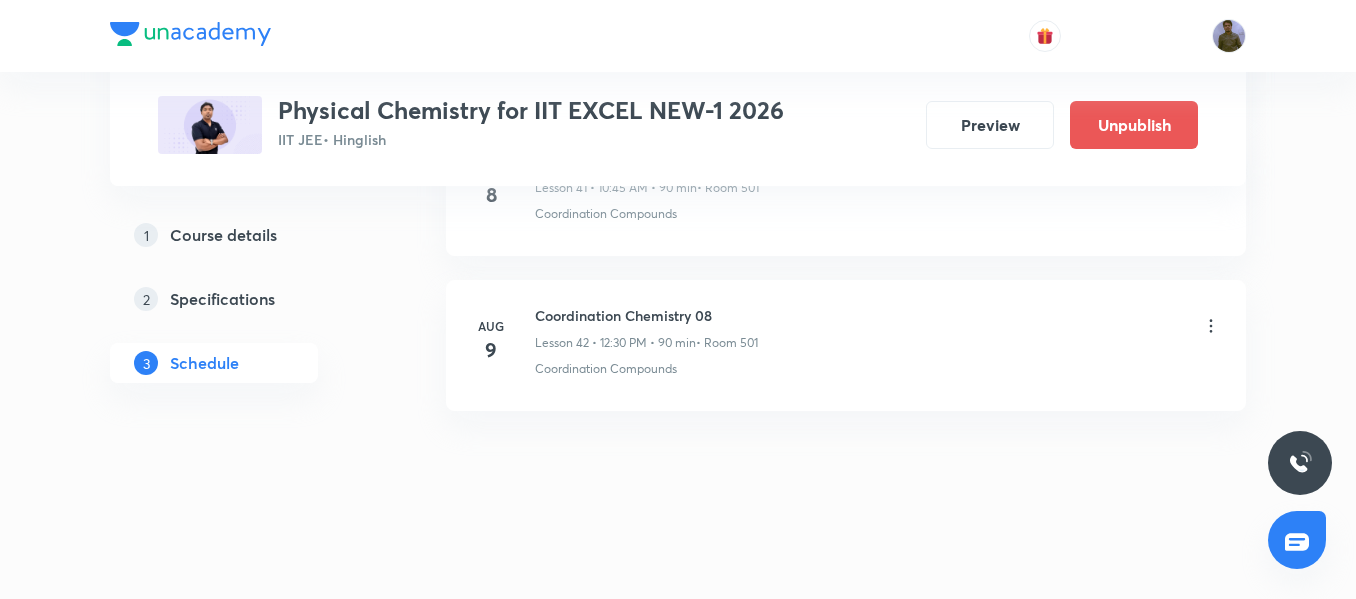 click on "Coordination Chemistry 08" at bounding box center (646, 315) 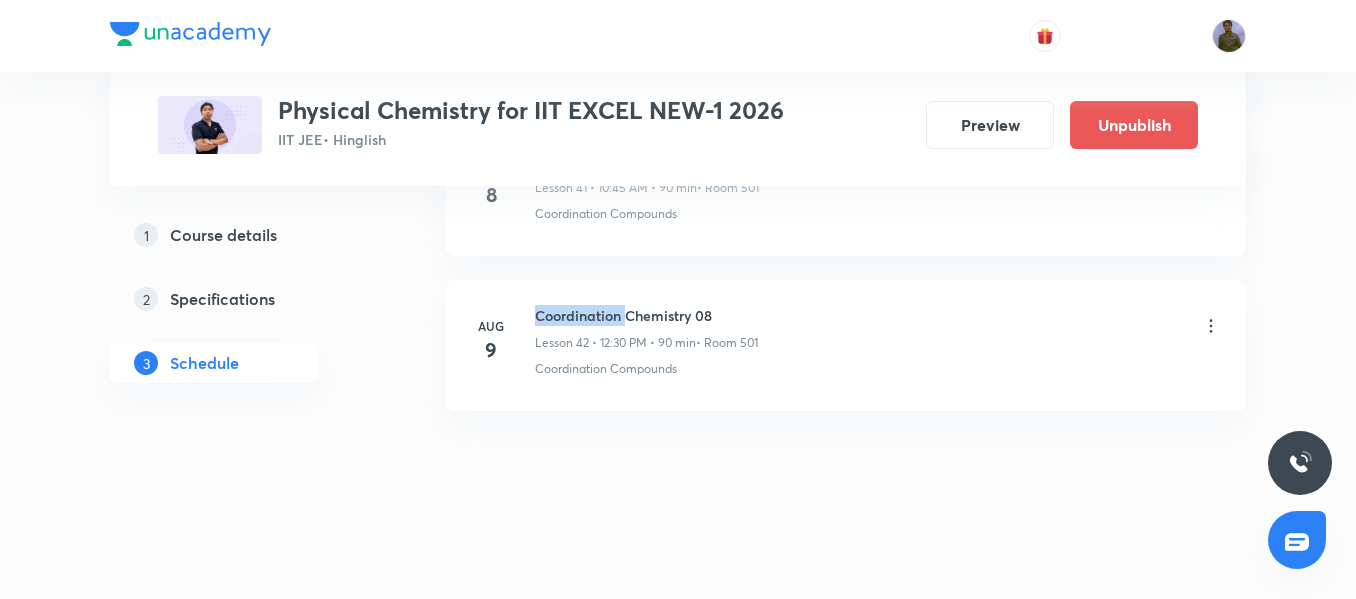 click on "Coordination Chemistry 08" at bounding box center [646, 315] 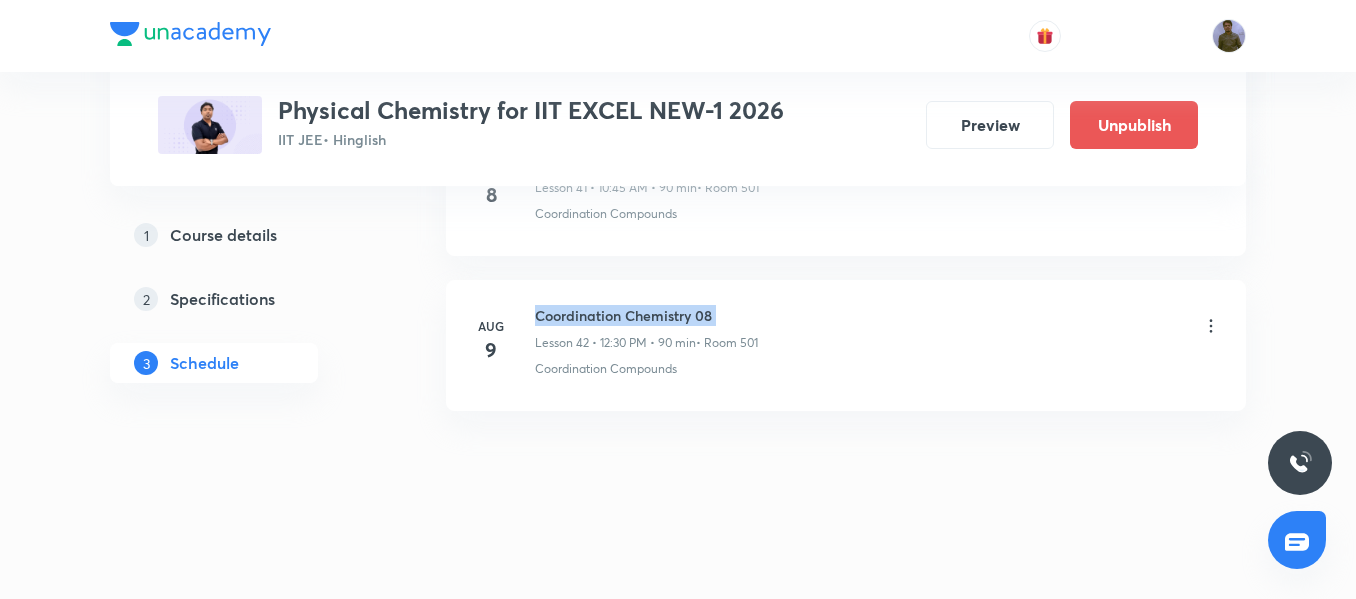 click on "Coordination Chemistry 08" at bounding box center [646, 315] 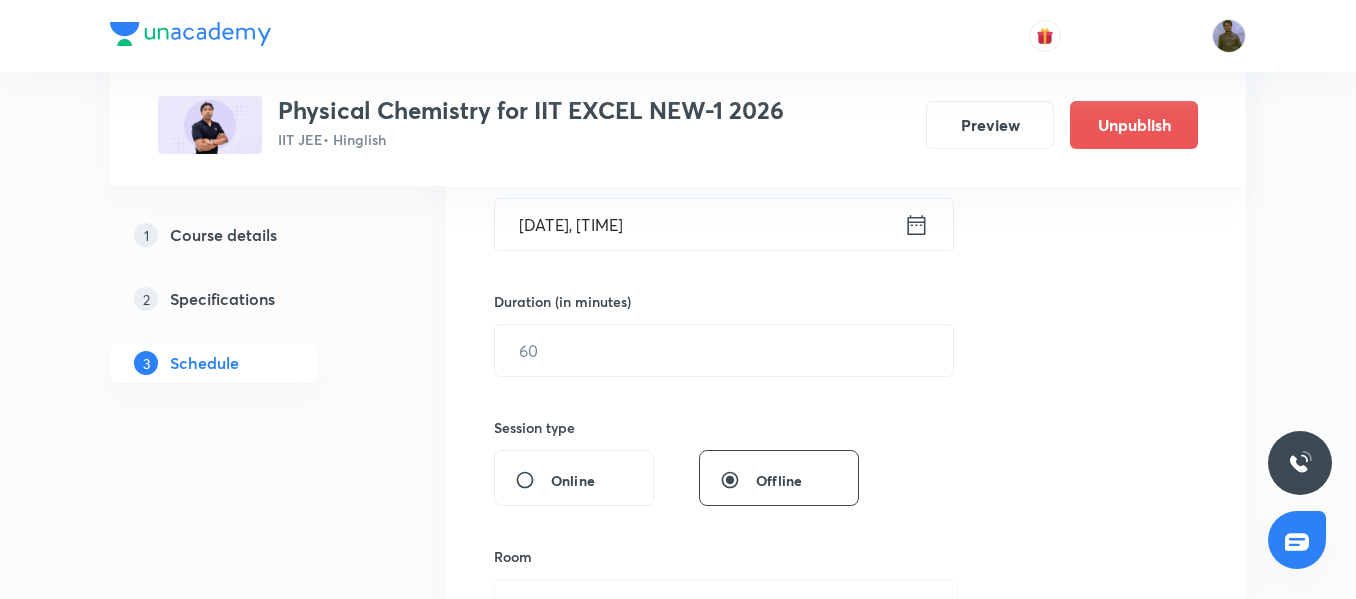 scroll, scrollTop: 162, scrollLeft: 0, axis: vertical 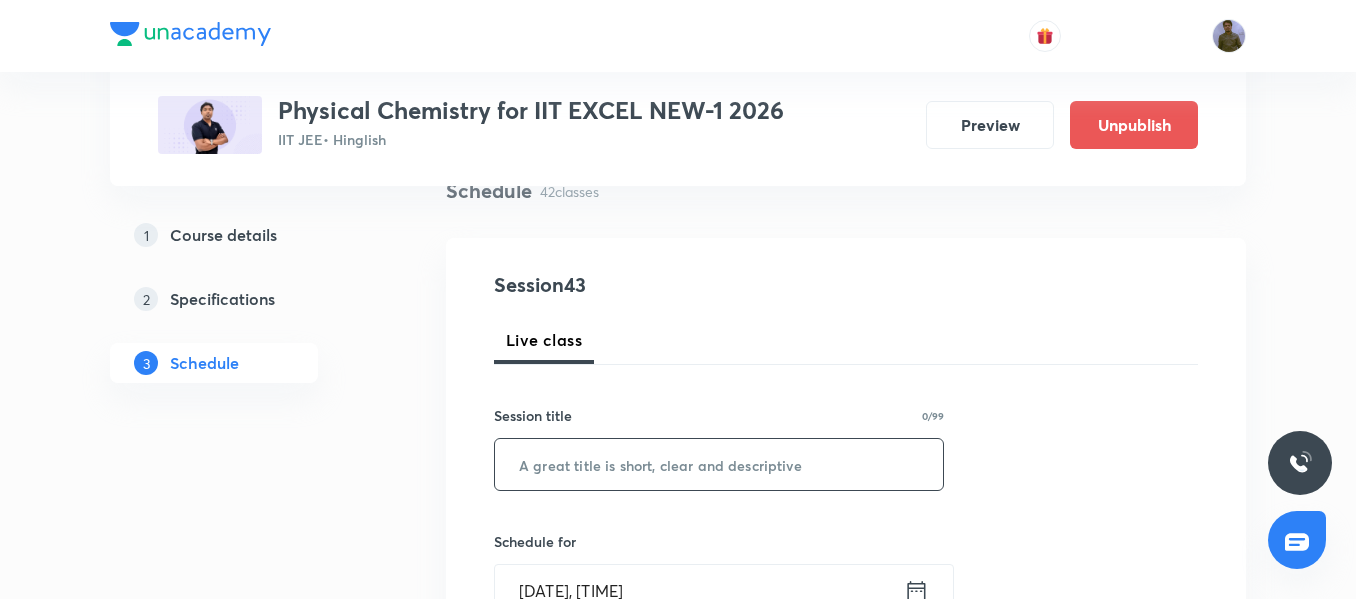 click at bounding box center (719, 464) 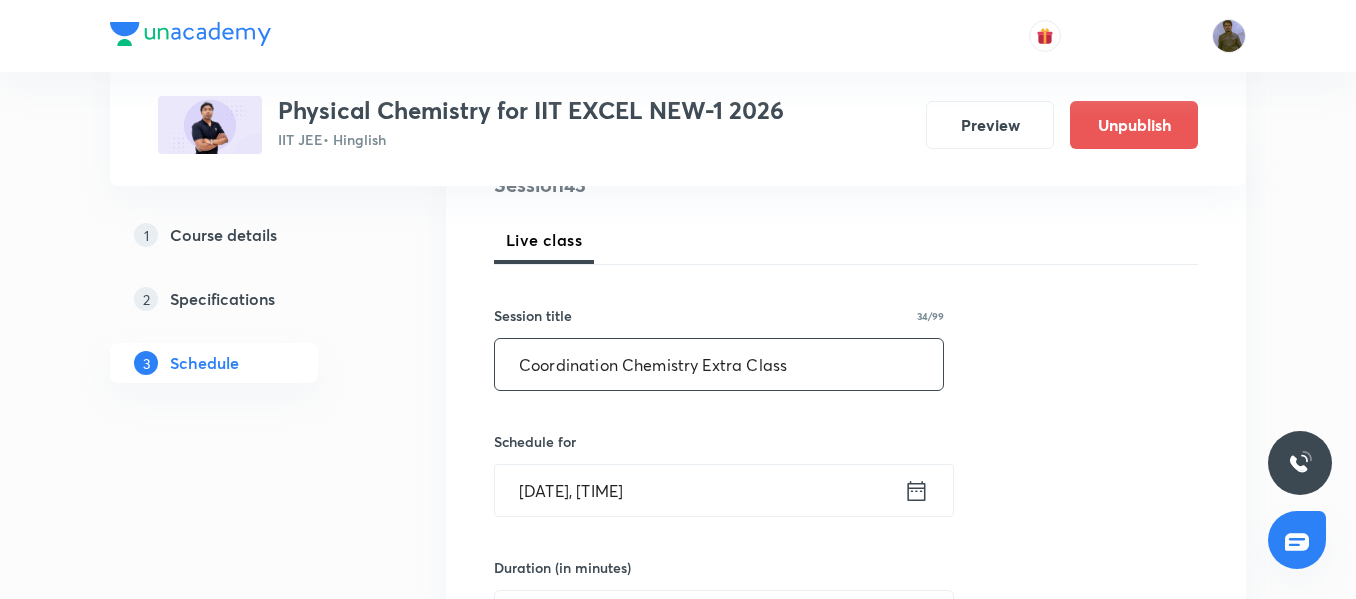 scroll, scrollTop: 362, scrollLeft: 0, axis: vertical 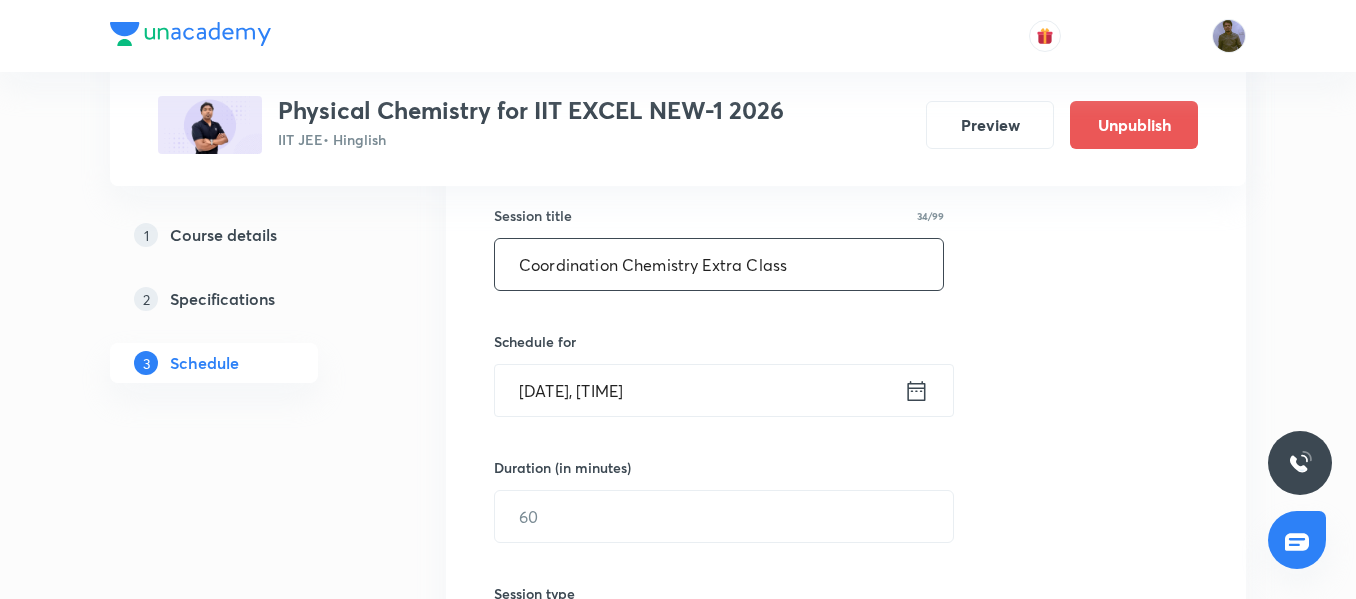 type on "Coordination Chemistry Extra Class" 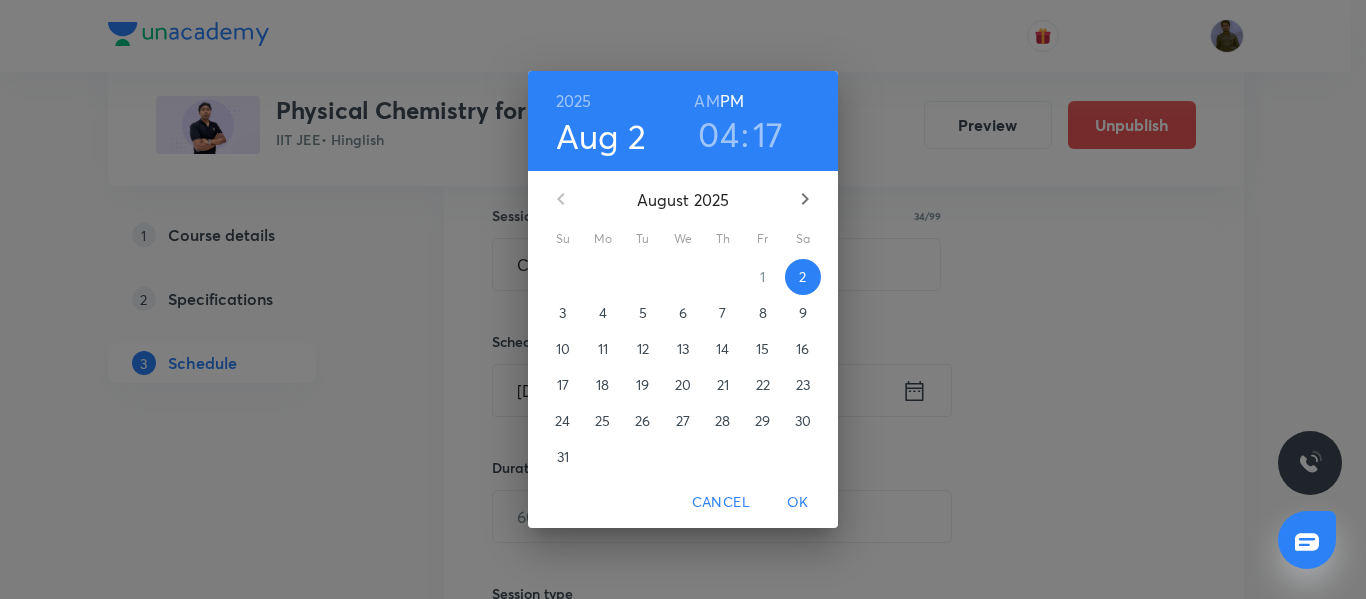 click on "3" at bounding box center (562, 313) 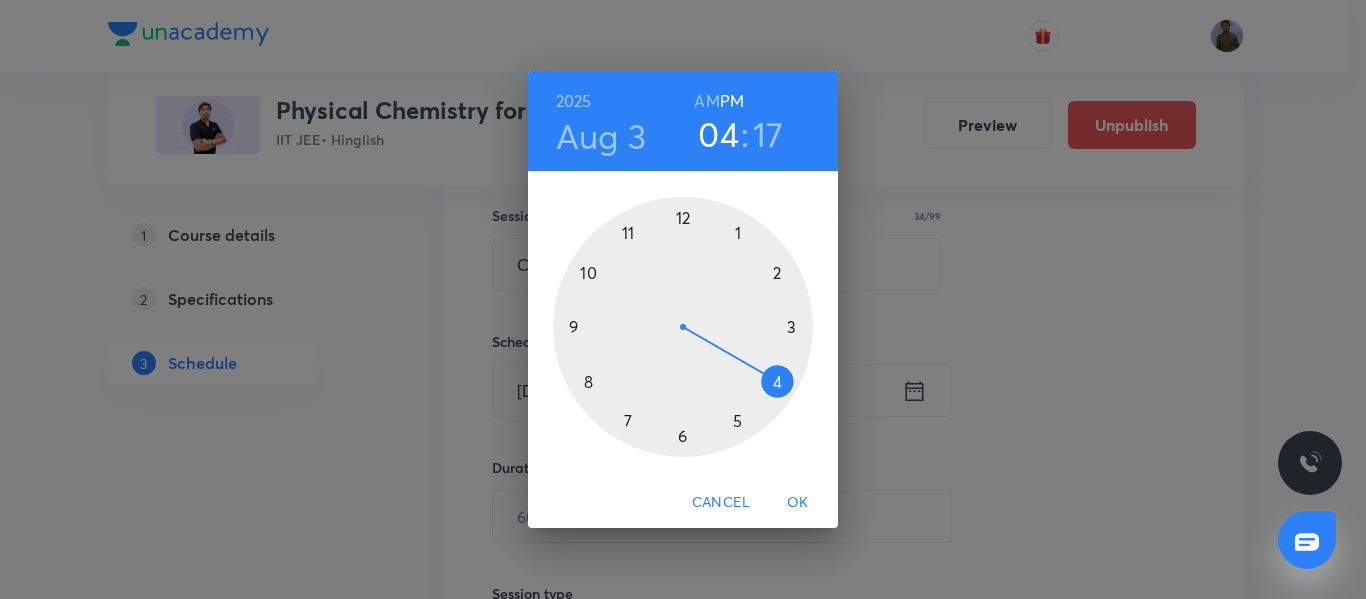 click at bounding box center (683, 327) 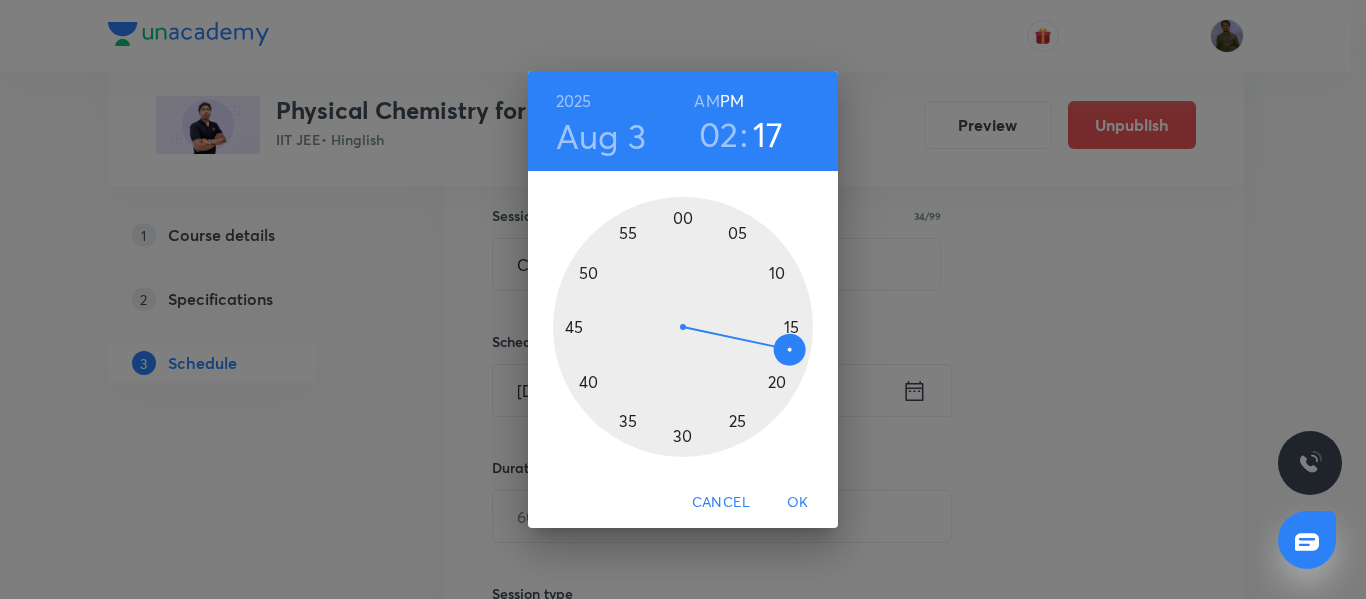 click at bounding box center (683, 327) 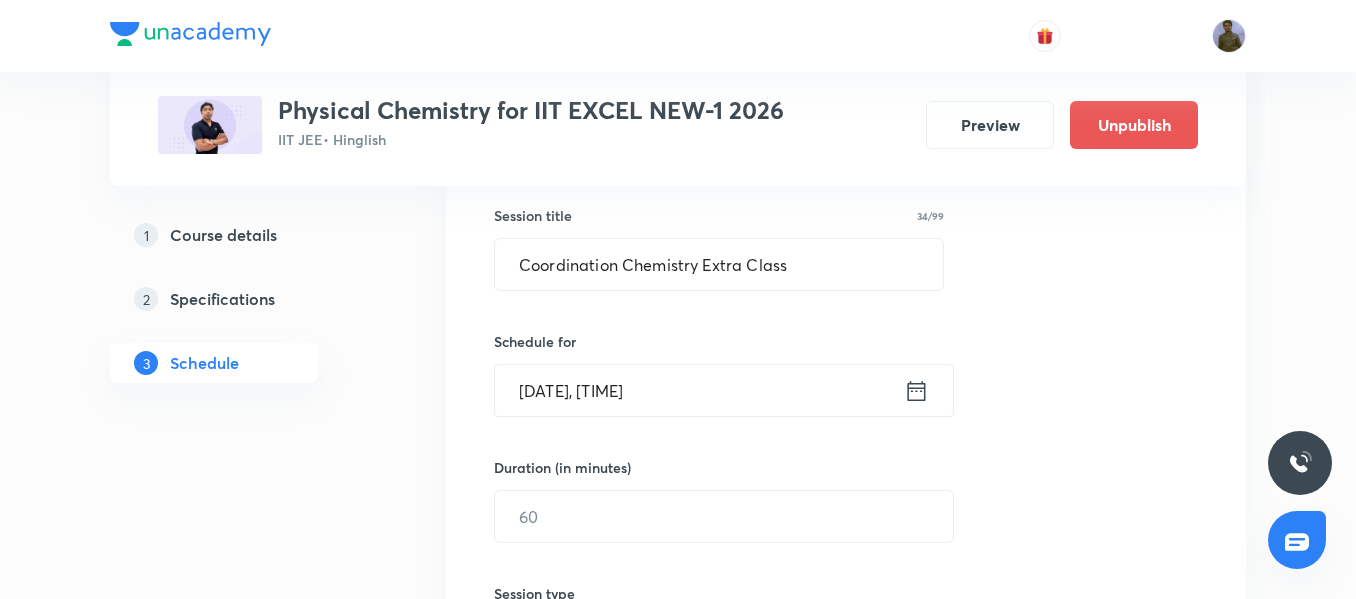 click on "Duration (in minutes)" at bounding box center (562, 467) 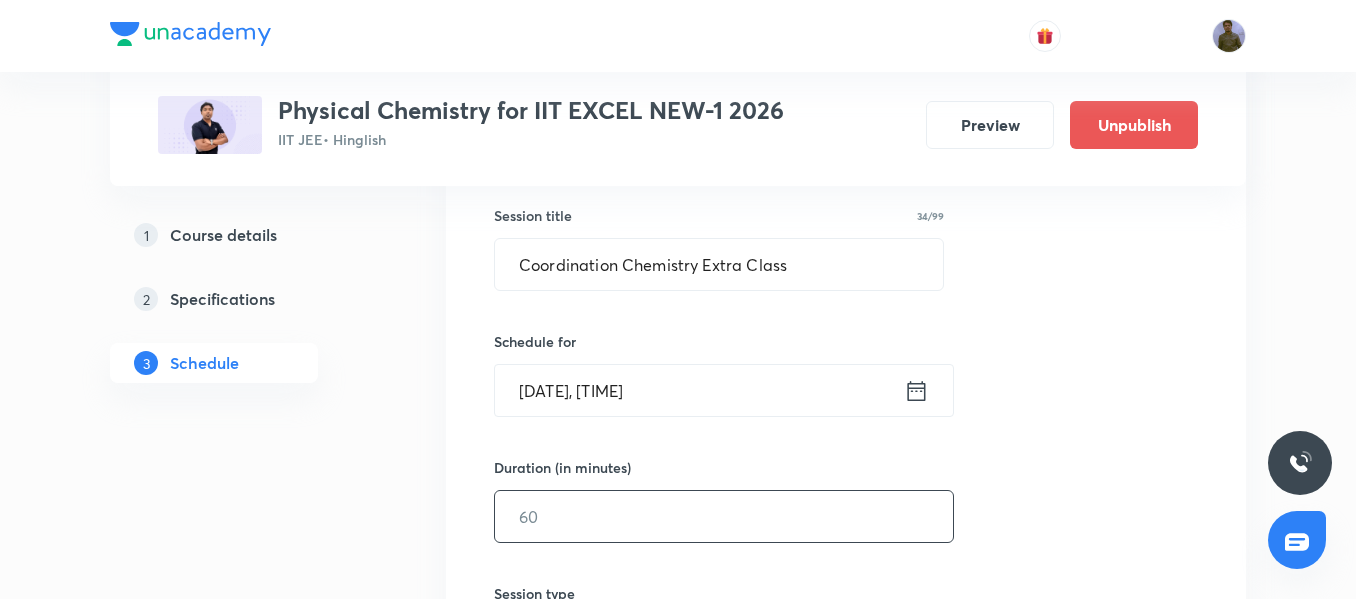 click at bounding box center [724, 516] 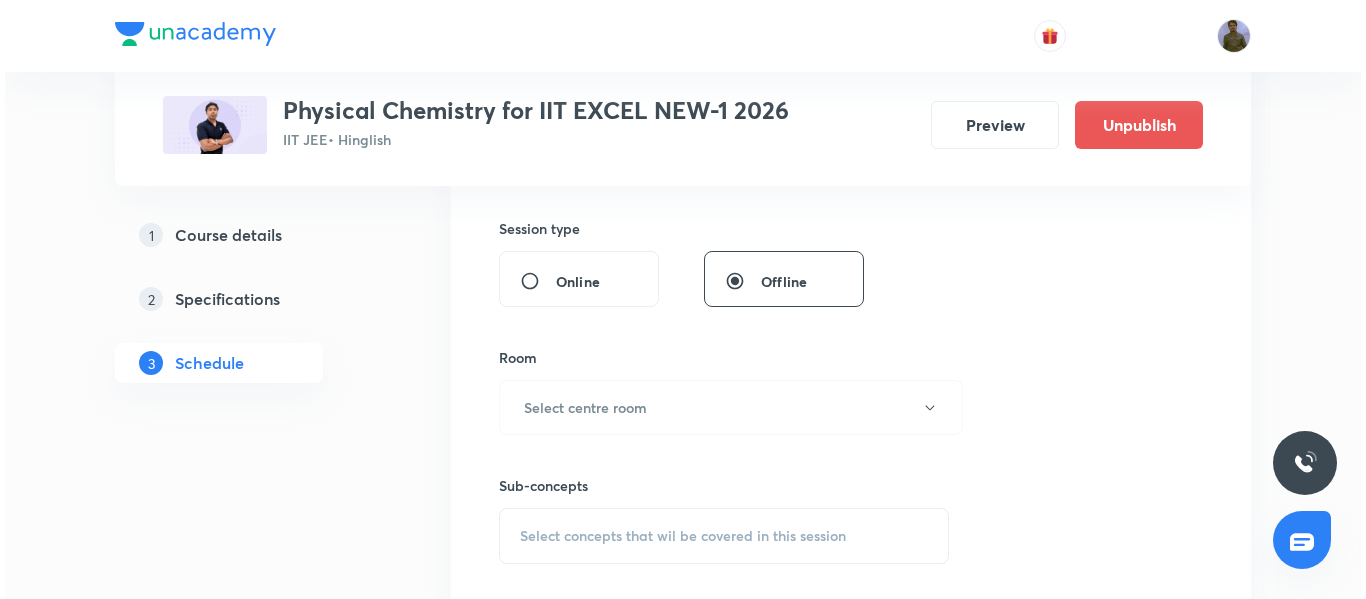 scroll, scrollTop: 762, scrollLeft: 0, axis: vertical 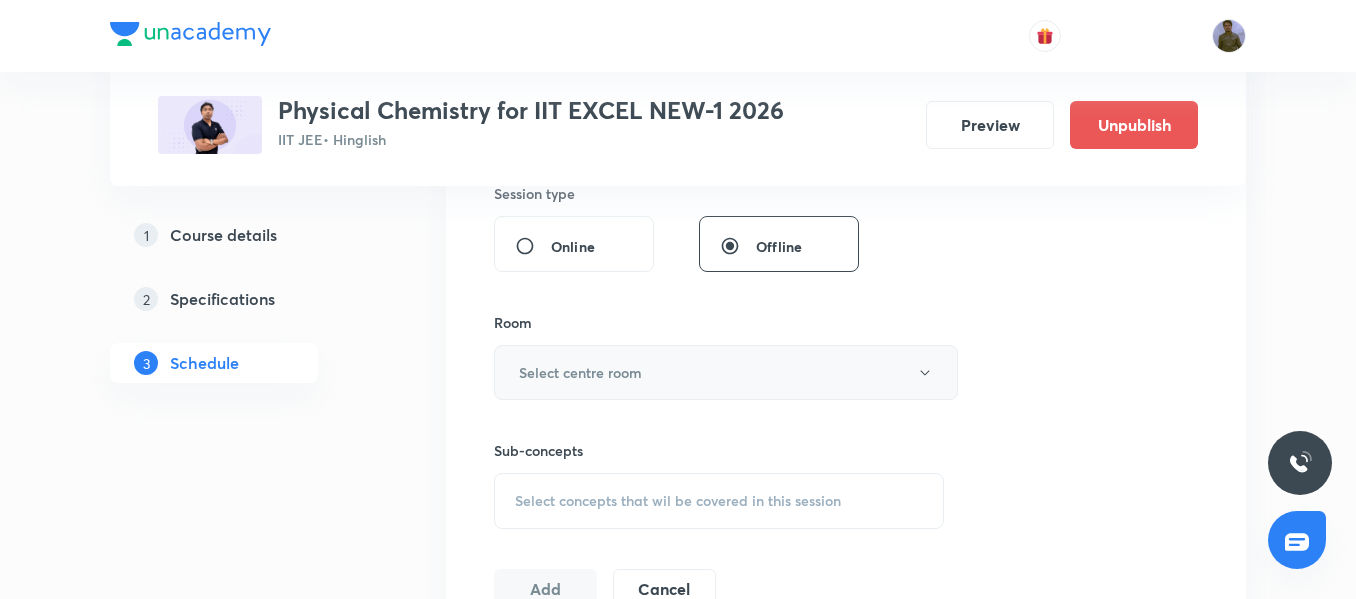 type on "90" 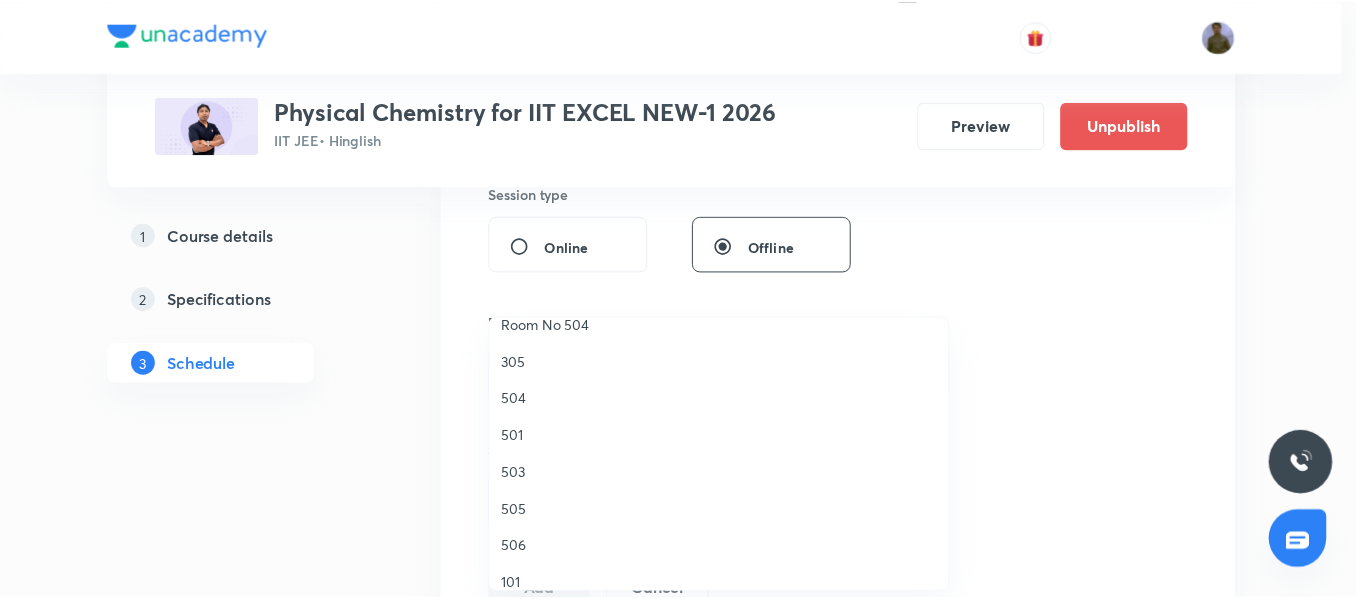 scroll, scrollTop: 300, scrollLeft: 0, axis: vertical 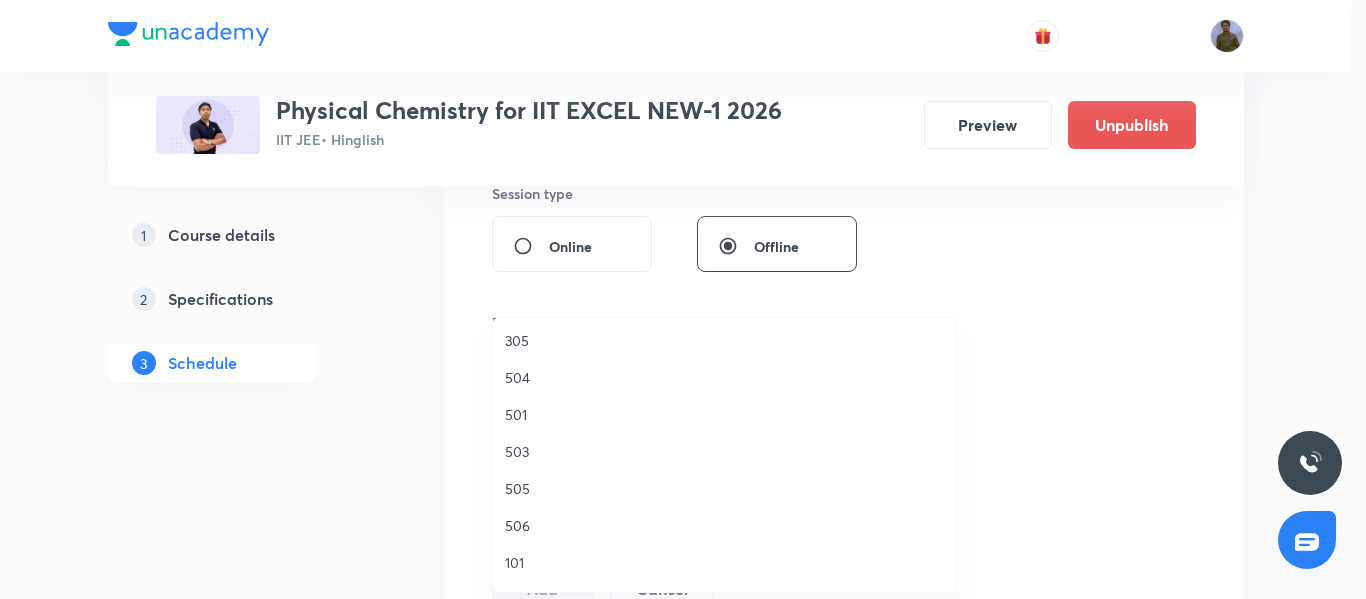 click on "504" at bounding box center [724, 377] 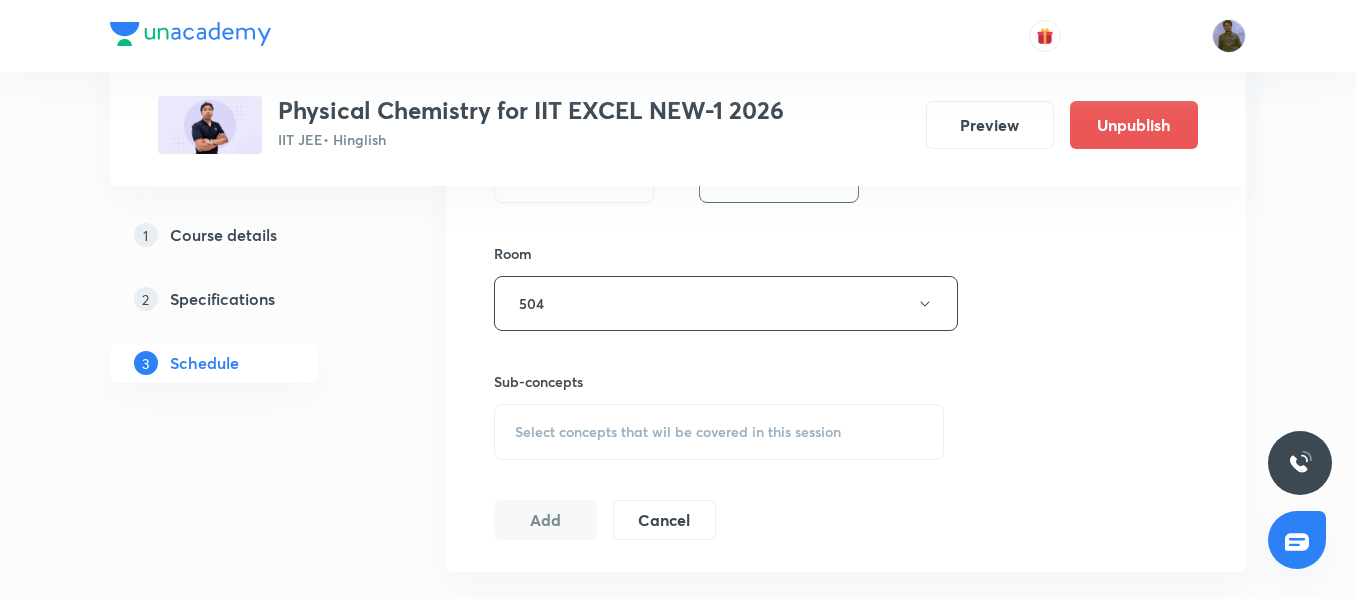 scroll, scrollTop: 862, scrollLeft: 0, axis: vertical 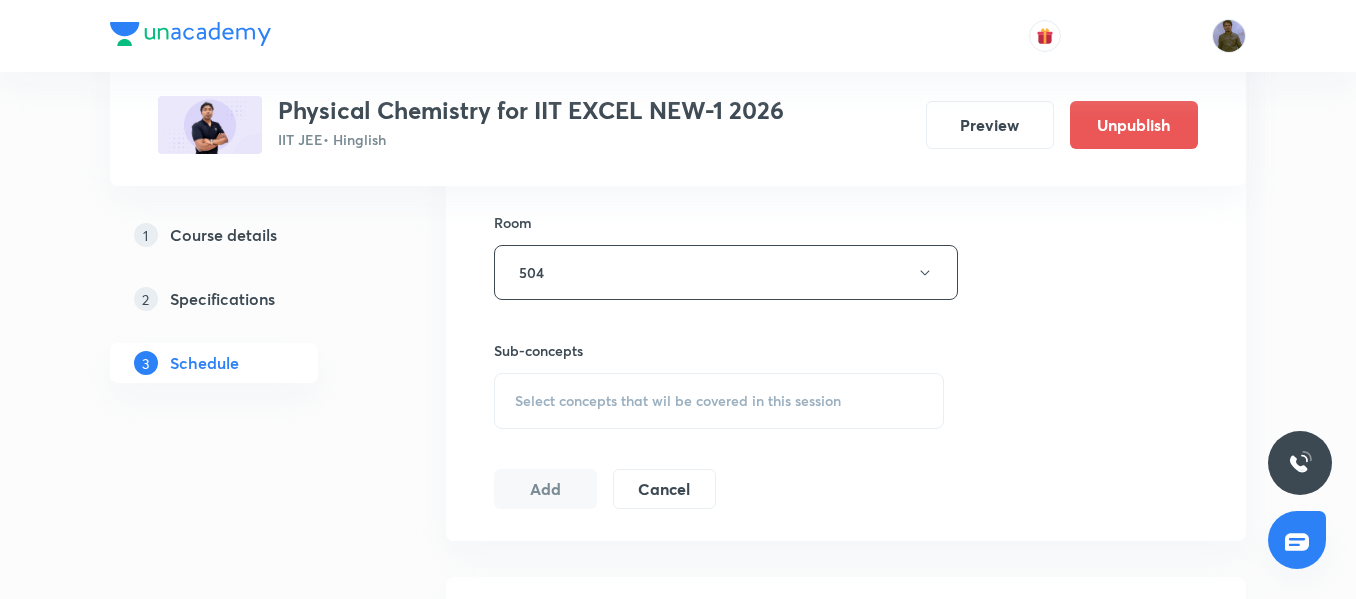 click on "Select concepts that wil be covered in this session" at bounding box center (678, 401) 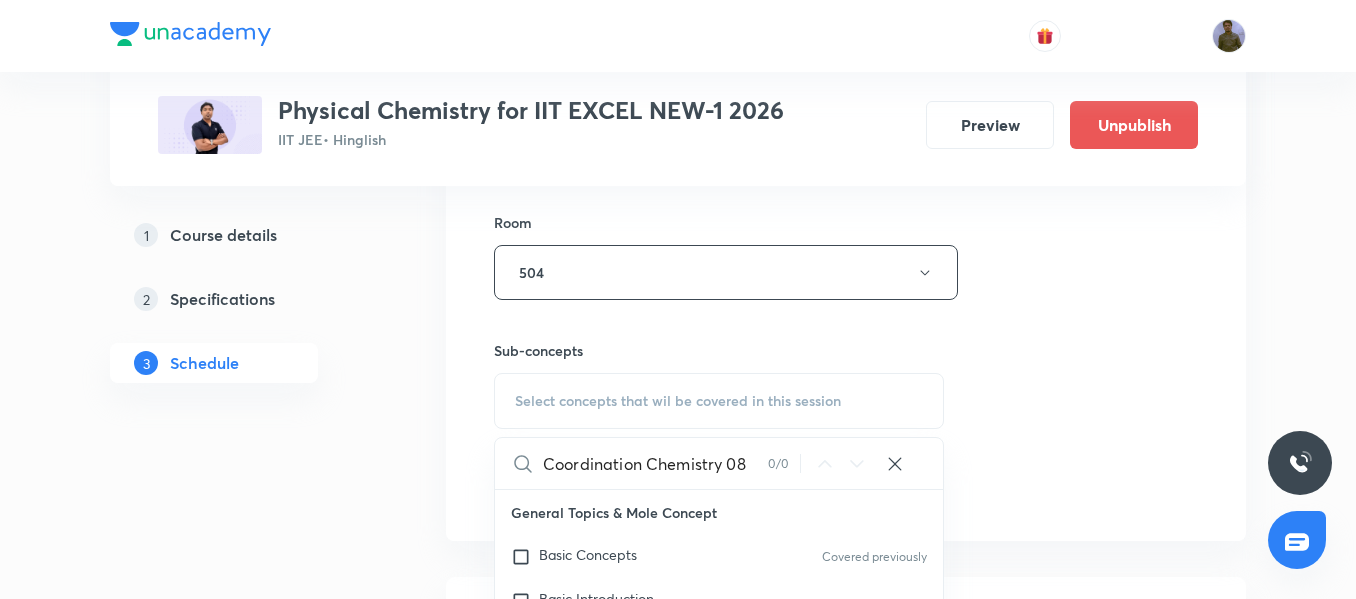 drag, startPoint x: 642, startPoint y: 456, endPoint x: 758, endPoint y: 460, distance: 116.06895 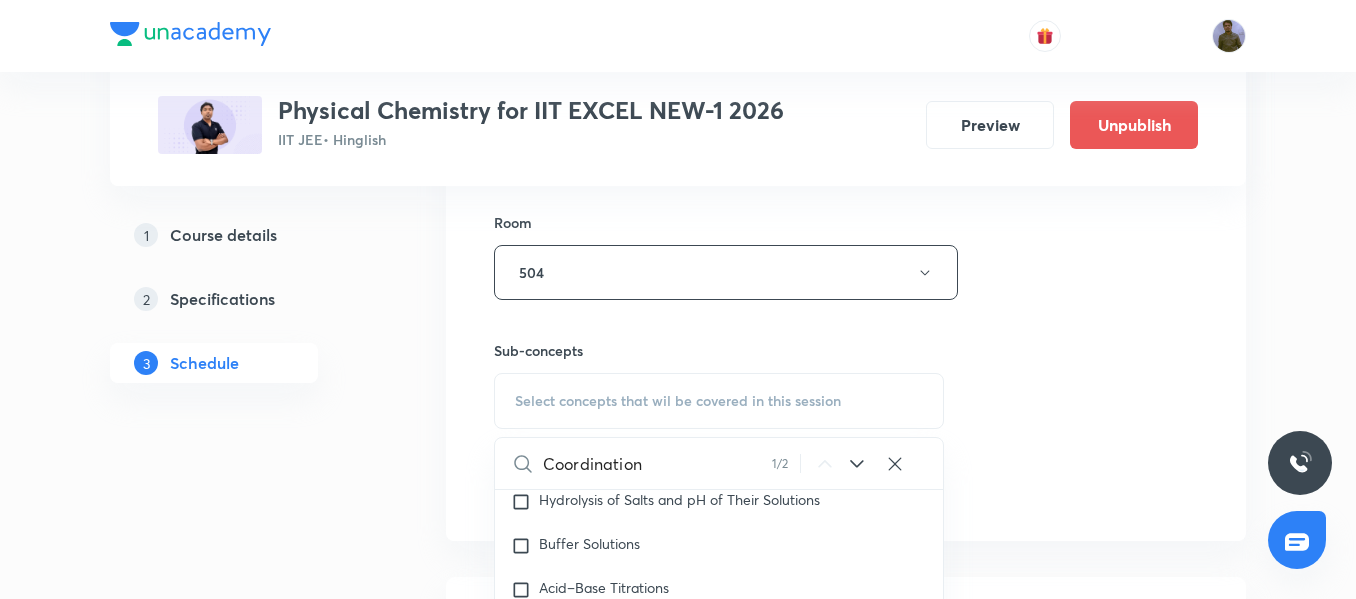 scroll, scrollTop: 18862, scrollLeft: 0, axis: vertical 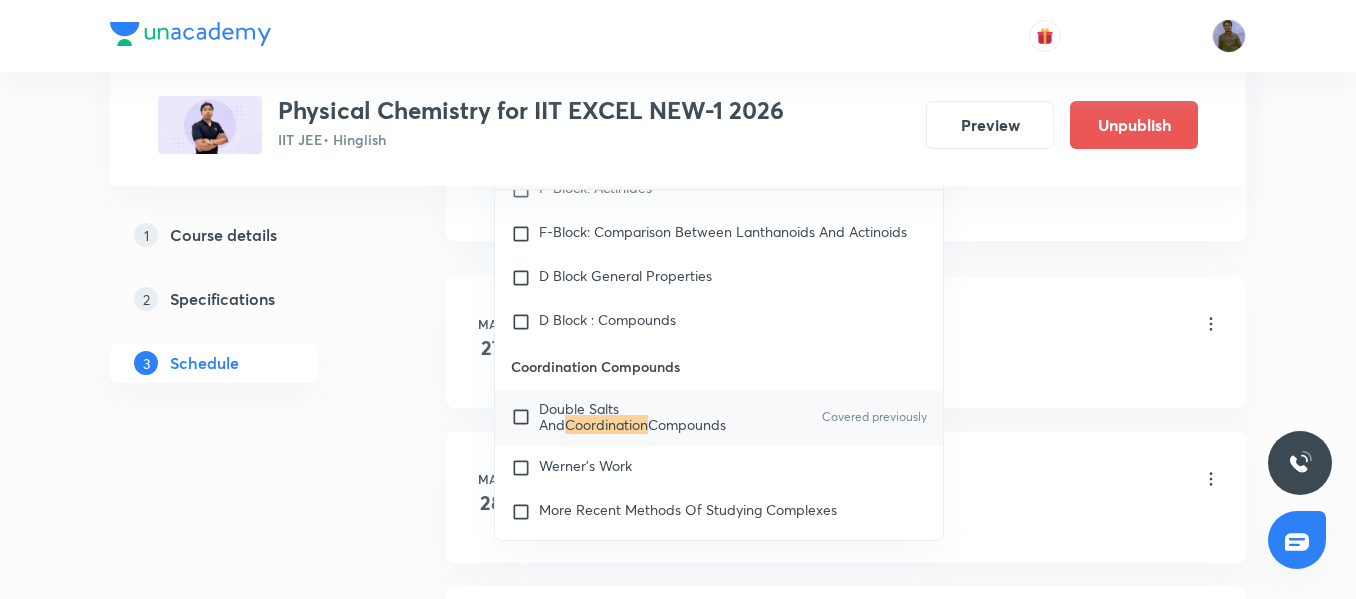 type on "Coordination" 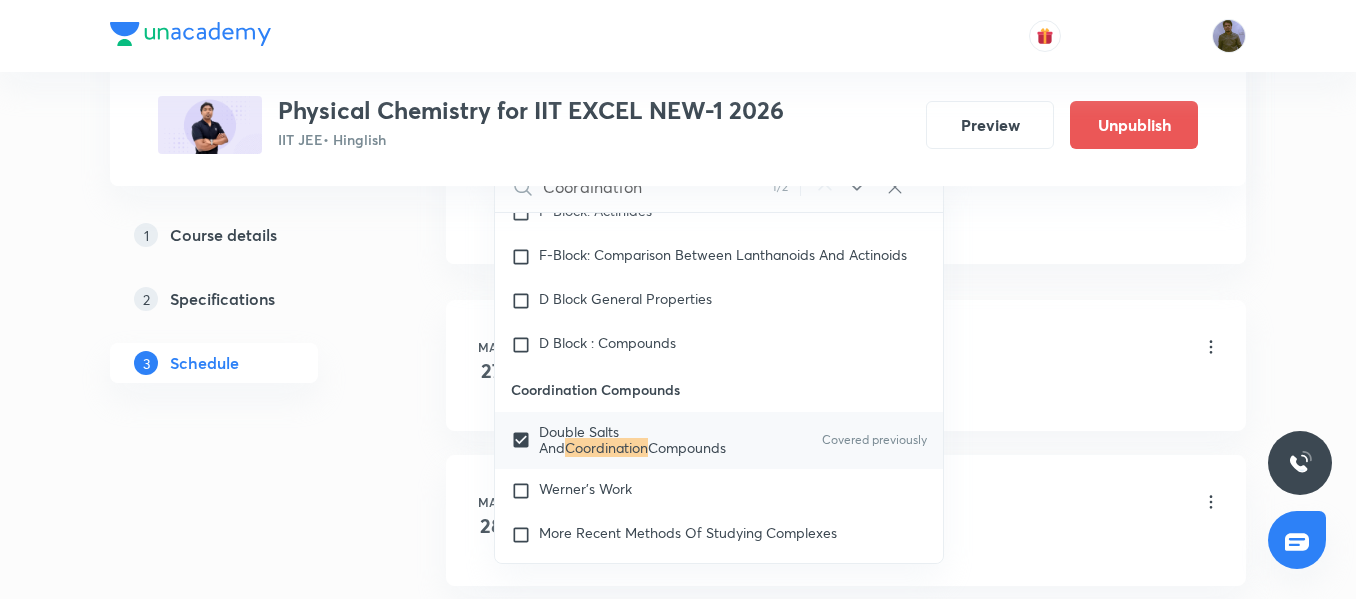 click on "Plus Courses Physical Chemistry for IIT EXCEL NEW-1 2026 IIT JEE  • Hinglish Preview Unpublish 1 Course details 2 Specifications 3 Schedule Schedule 42  classes Session  43 Live class Session title 34/99 Coordination Chemistry Extra Class ​ Schedule for Aug 3, 2025, 2:00 PM ​ Duration (in minutes) 90 ​   Session type Online Offline Room 504 Sub-concepts Double Salts And Coordination Compounds CLEAR Coordination 1 / 2 ​ General Topics & Mole Concept Basic Concepts Covered previously Basic Introduction Percentage Composition Stoichiometry Principle of Atom Conservation (POAC) Relation between Stoichiometric Quantities Application of Mole Concept: Gravimetric Analysis Different Laws Formula and Composition Concentration Terms Some basic concepts of Chemistry Atomic Structure Discovery Of Electron Some Prerequisites of Physics Discovery Of Protons And Neutrons Atomic Models and Theories  Representation Of Atom With Electrons And Neutrons Nature of Waves Nature Of Electromagnetic Radiation Bohr's Model 3" at bounding box center (678, 2945) 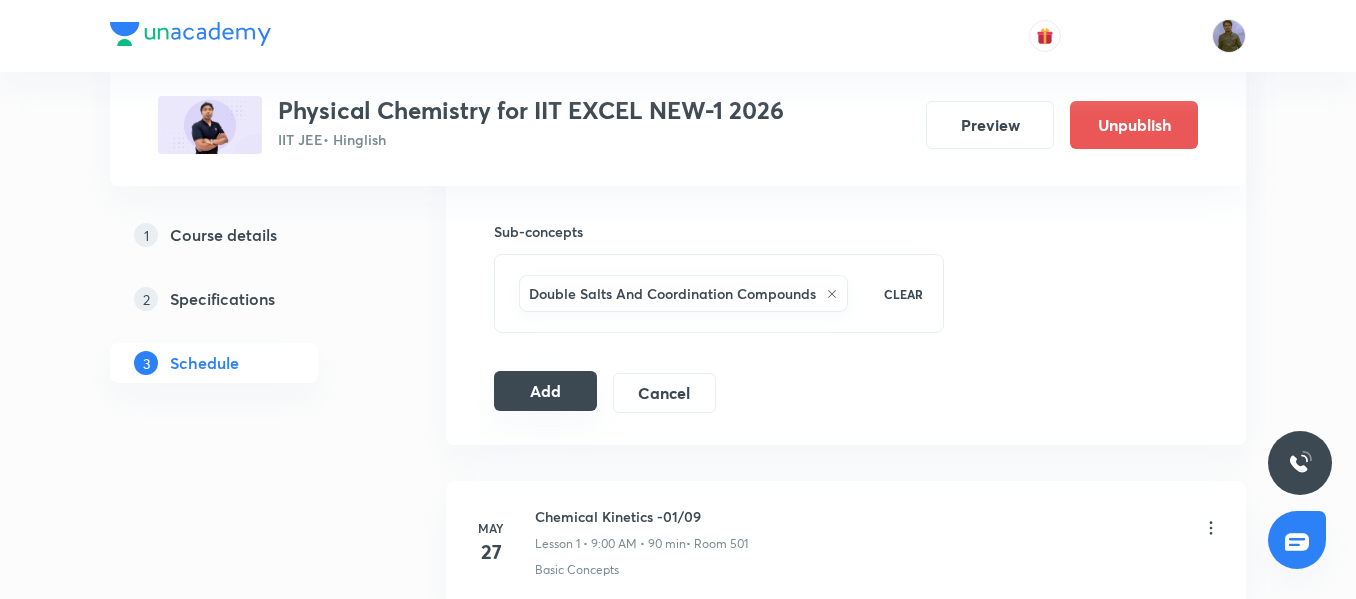 scroll, scrollTop: 962, scrollLeft: 0, axis: vertical 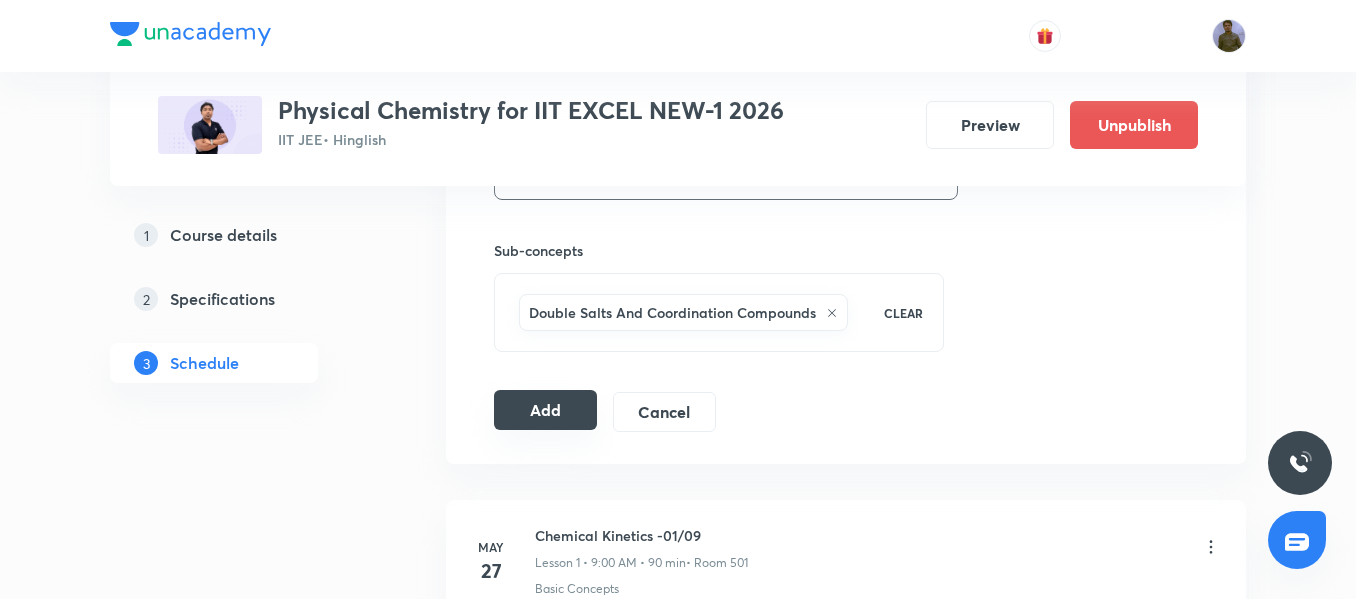 click on "Add" at bounding box center [545, 410] 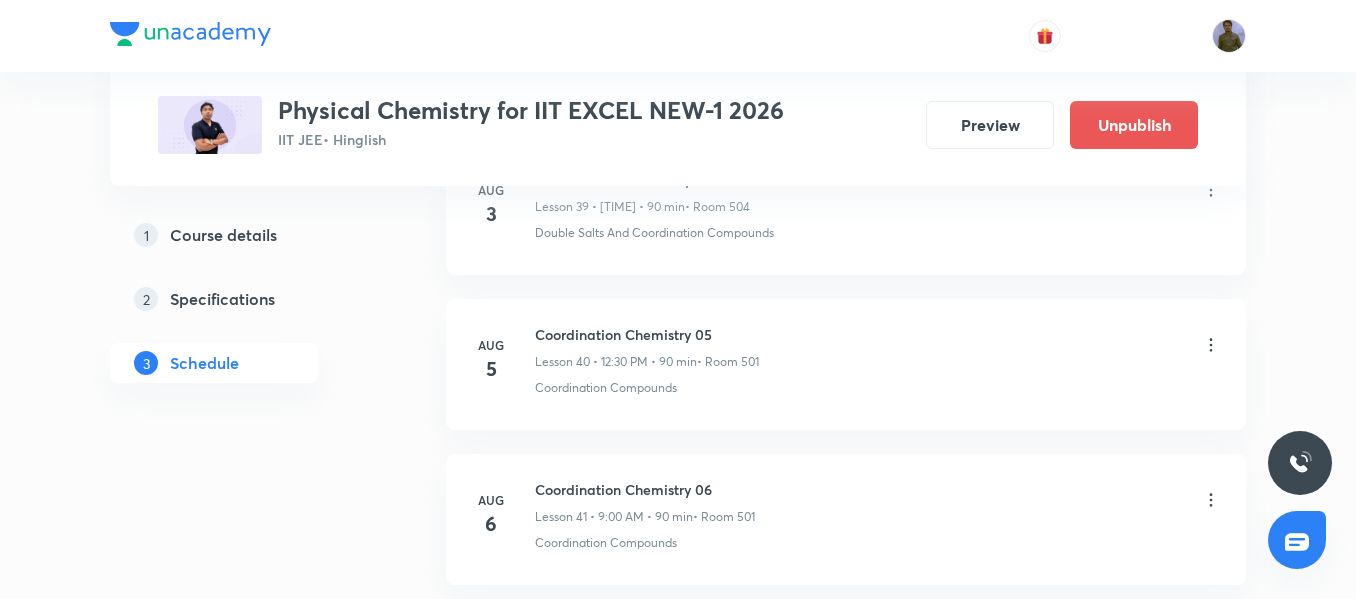 scroll, scrollTop: 6152, scrollLeft: 0, axis: vertical 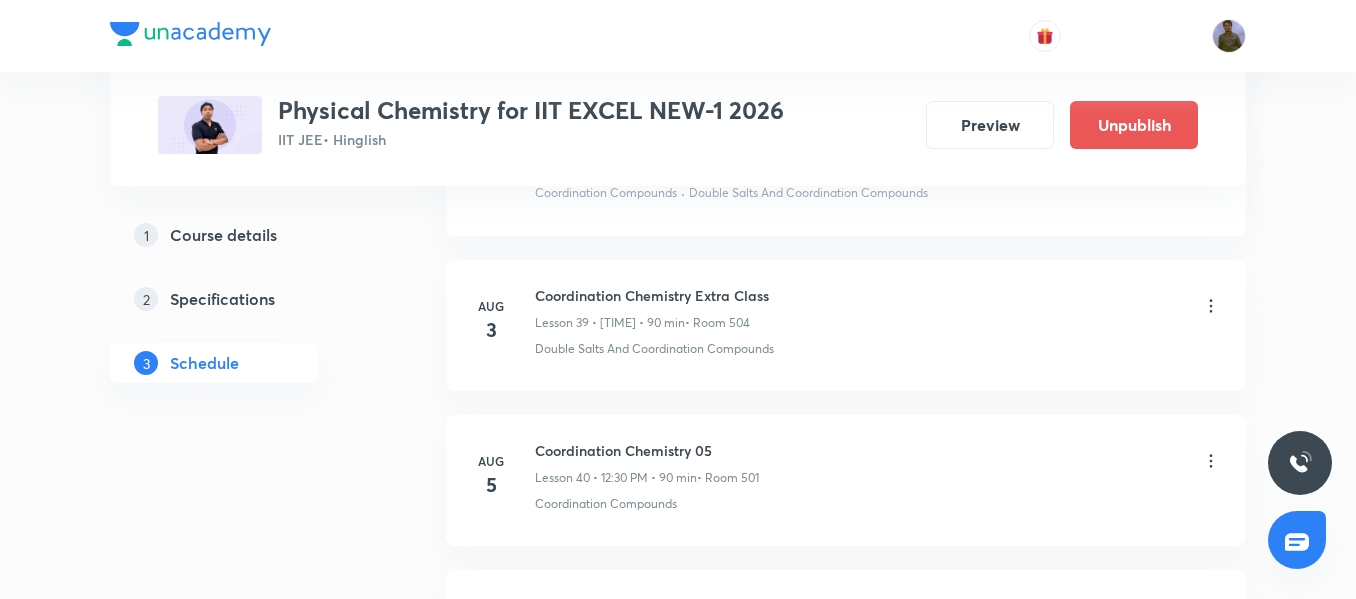 click on "Coordination Chemistry Extra Class Lesson 39 • 2:00 PM • 90 min  • Room 504" at bounding box center (652, 308) 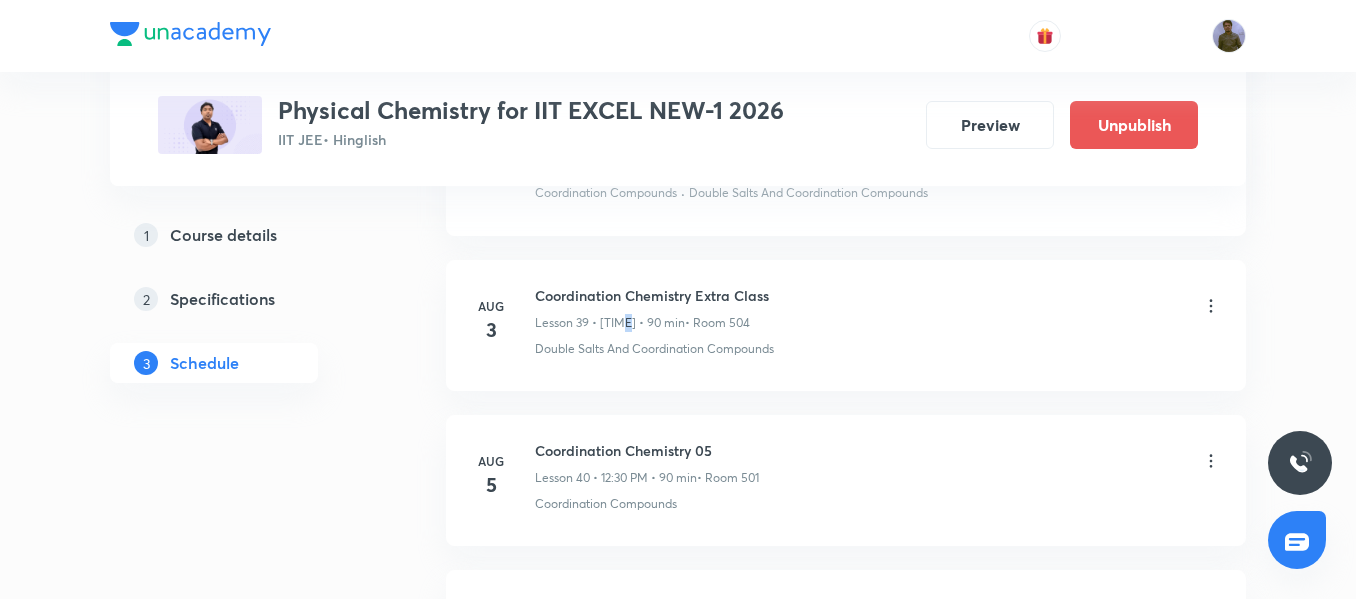 click on "Coordination Chemistry Extra Class Lesson 39 • 2:00 PM • 90 min  • Room 504" at bounding box center [652, 308] 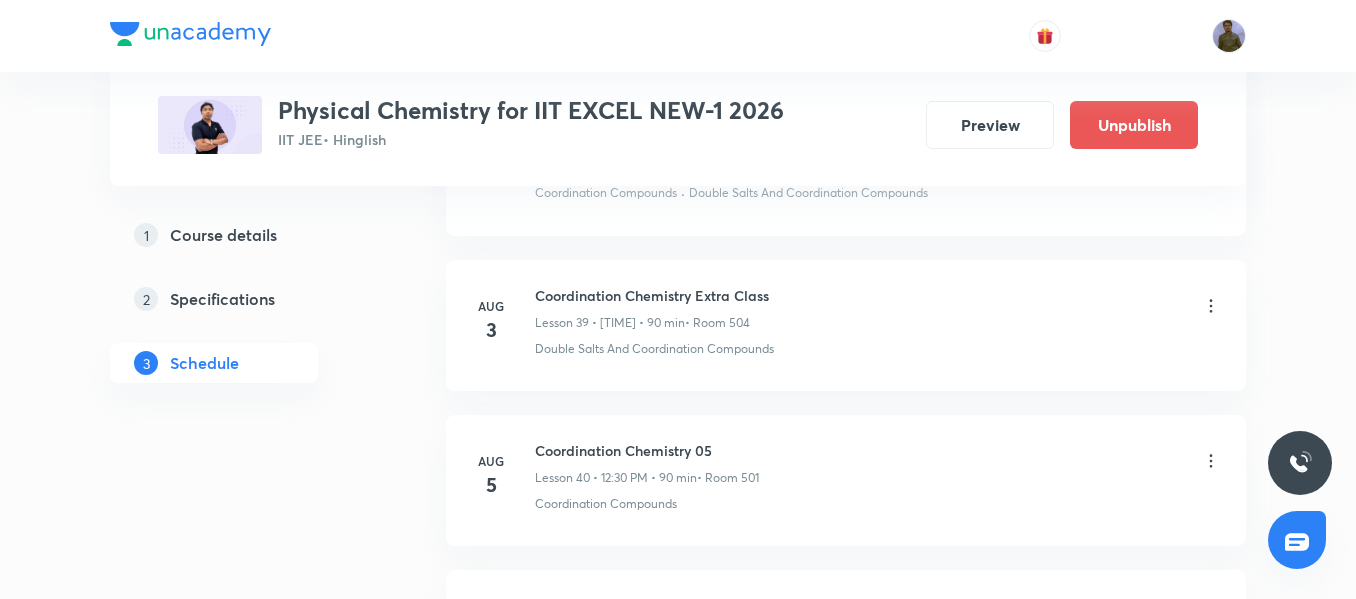 click on "Coordination Chemistry Extra Class" at bounding box center (652, 295) 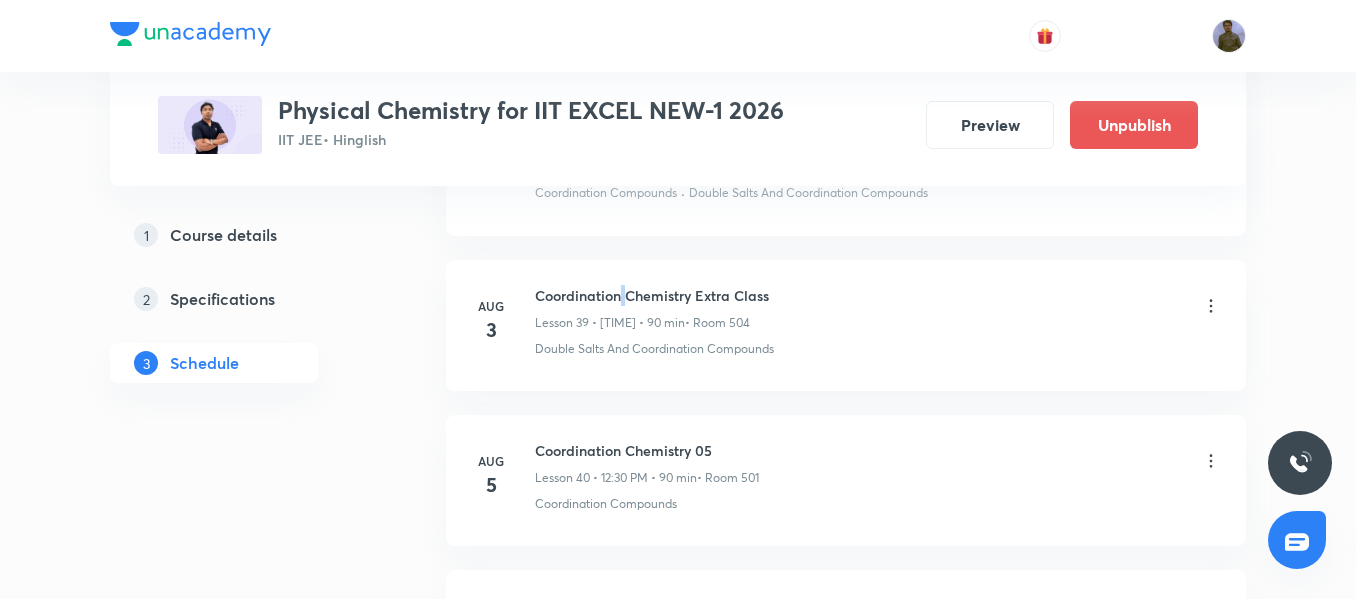 click on "Coordination Chemistry Extra Class" at bounding box center (652, 295) 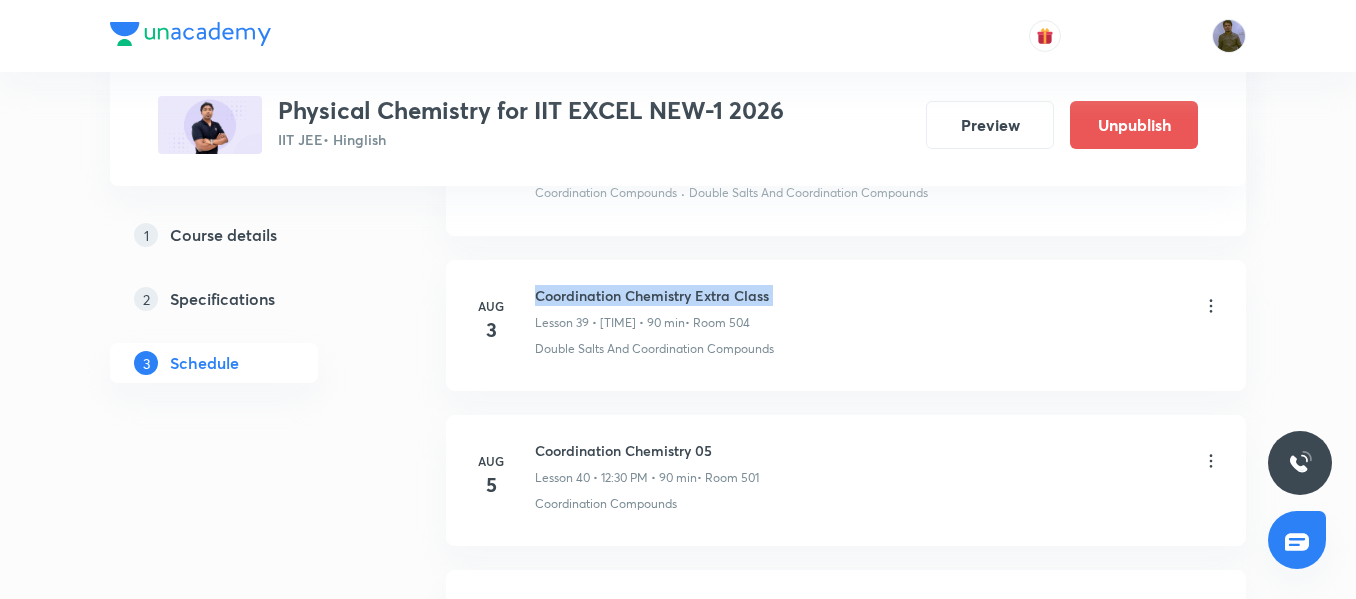 click on "Coordination Chemistry Extra Class" at bounding box center [652, 295] 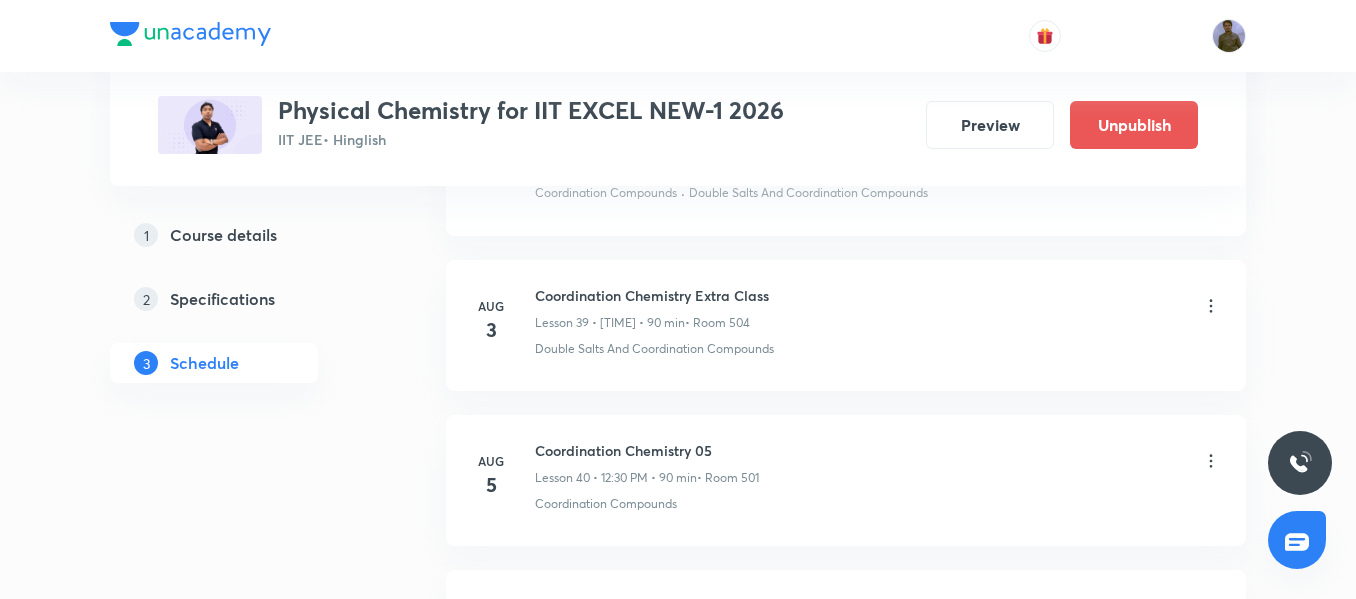 click on "Double Salts And Coordination Compounds" at bounding box center (654, 349) 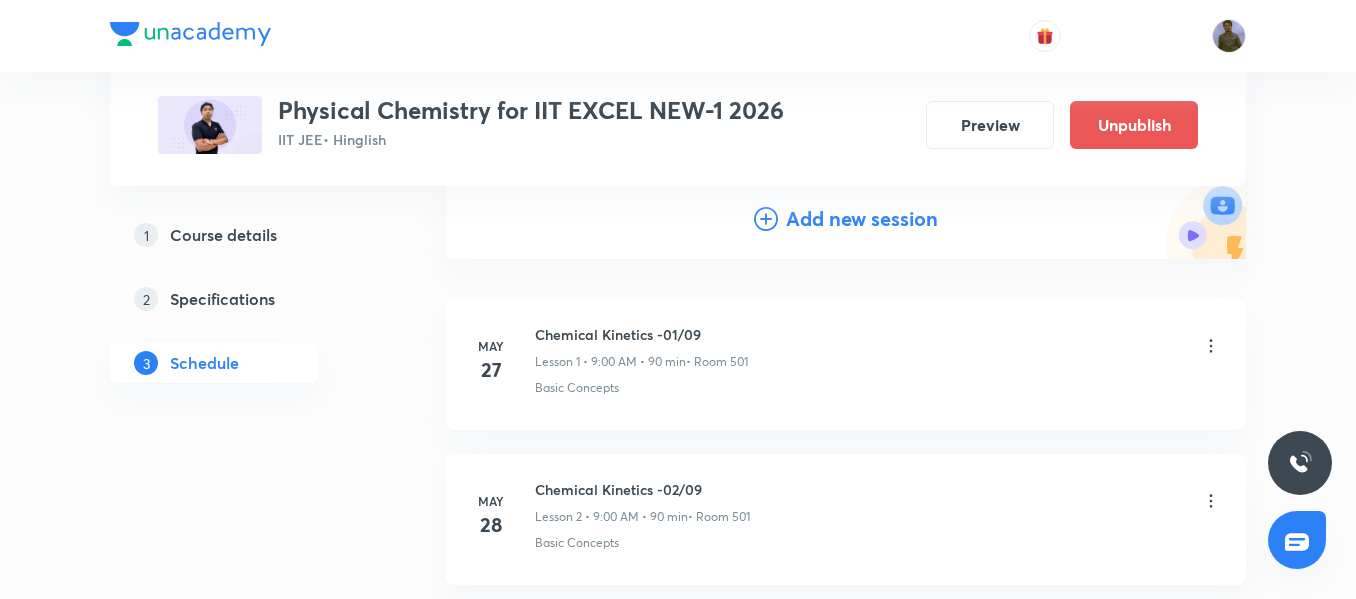 scroll, scrollTop: 0, scrollLeft: 0, axis: both 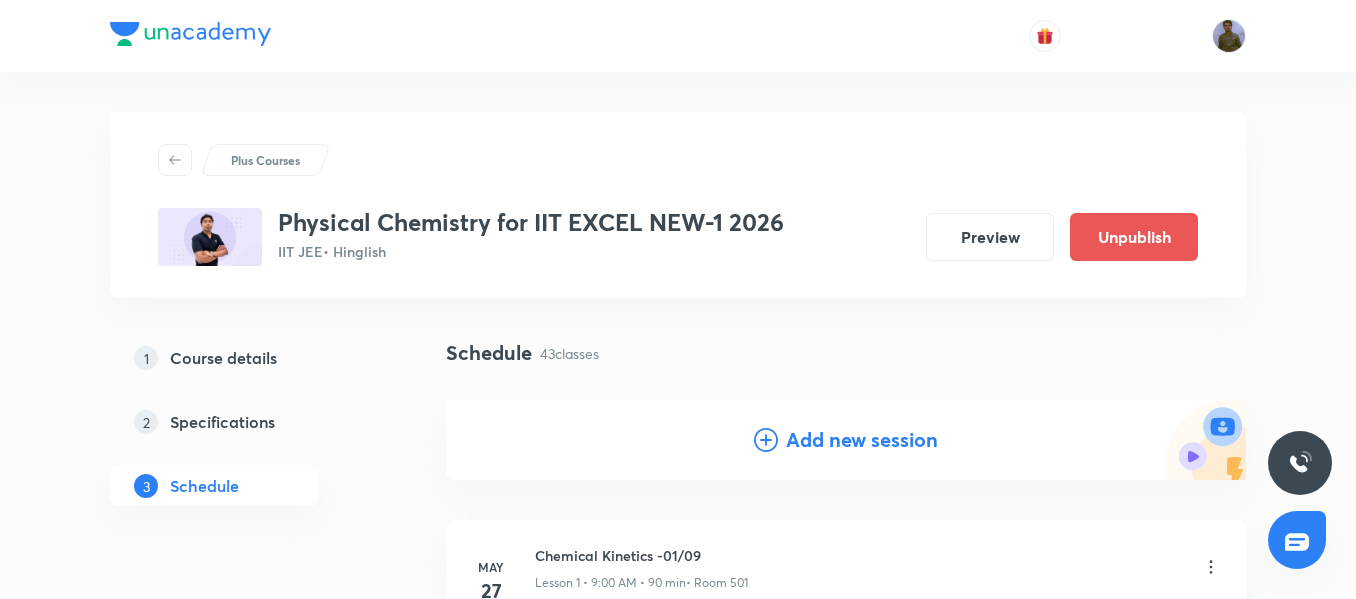 click on "Add new session" at bounding box center (862, 440) 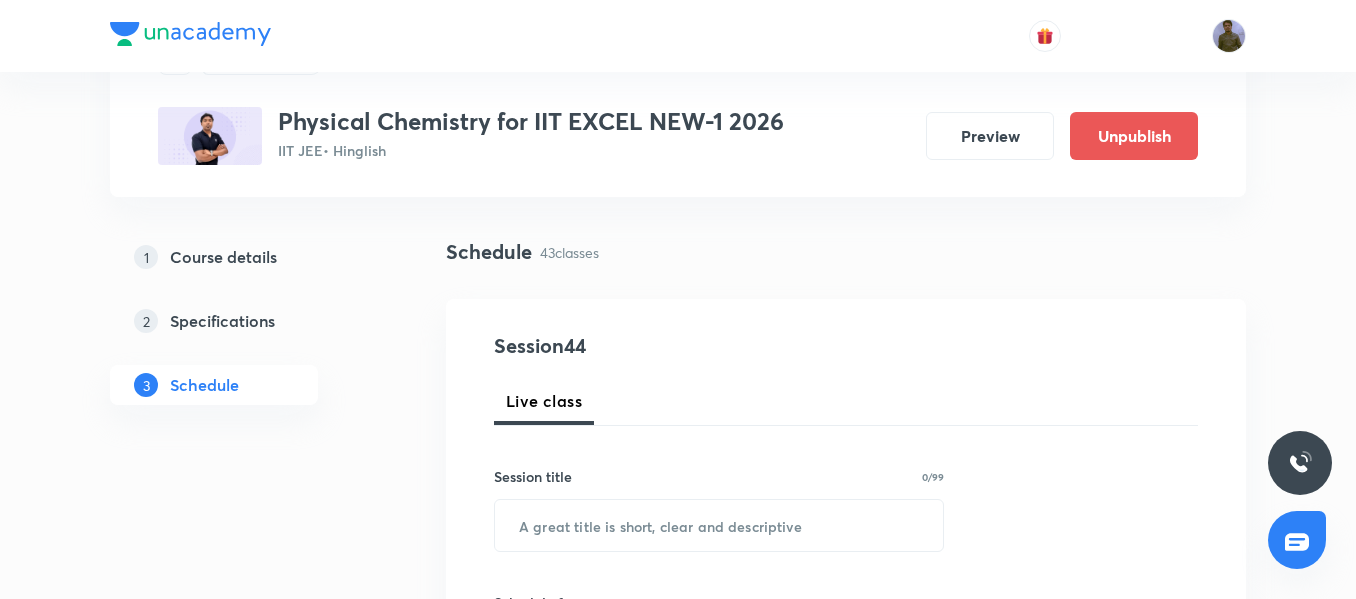 scroll, scrollTop: 200, scrollLeft: 0, axis: vertical 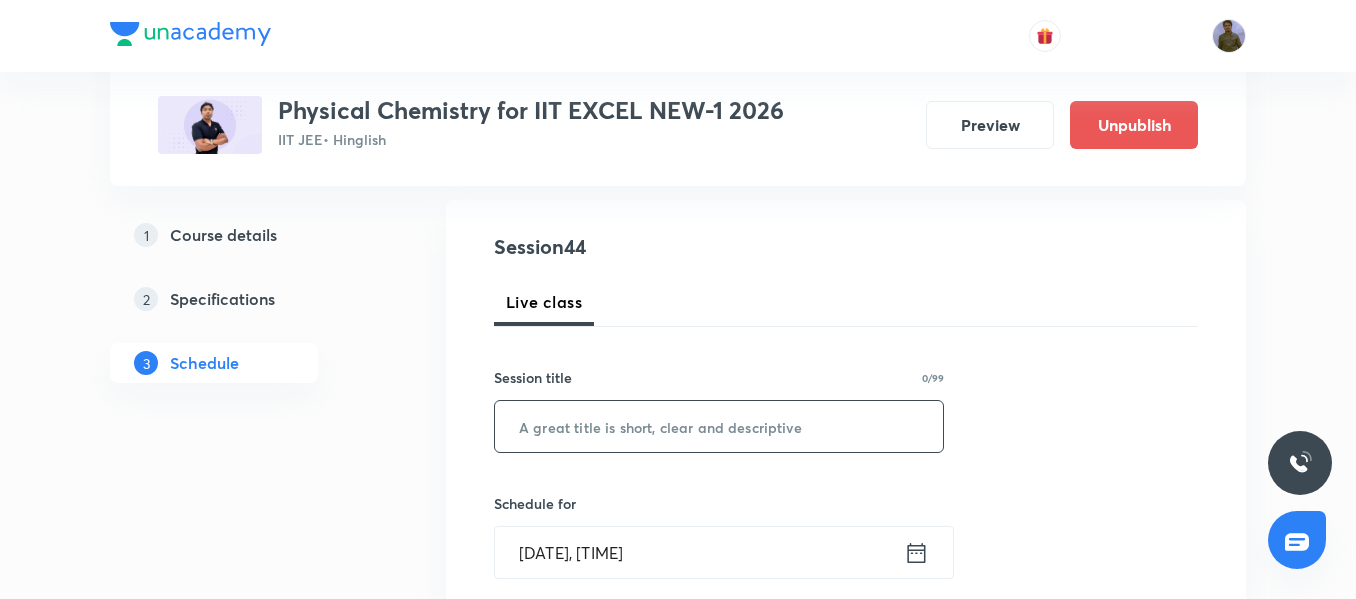 click at bounding box center [719, 426] 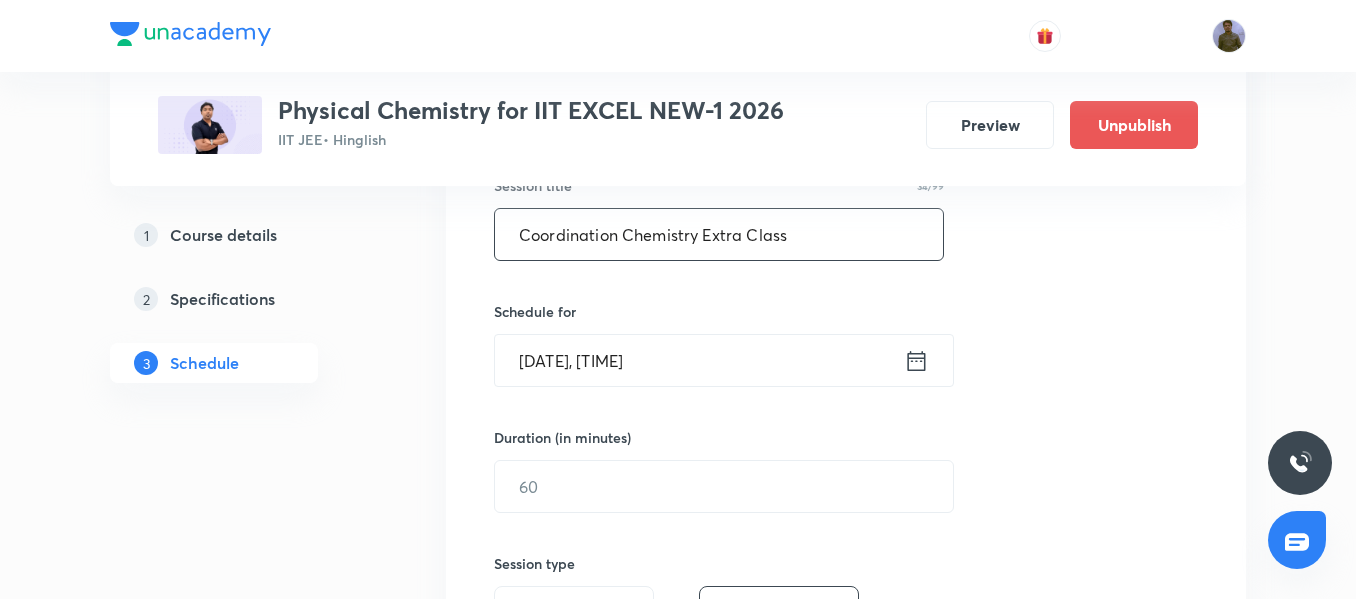 scroll, scrollTop: 400, scrollLeft: 0, axis: vertical 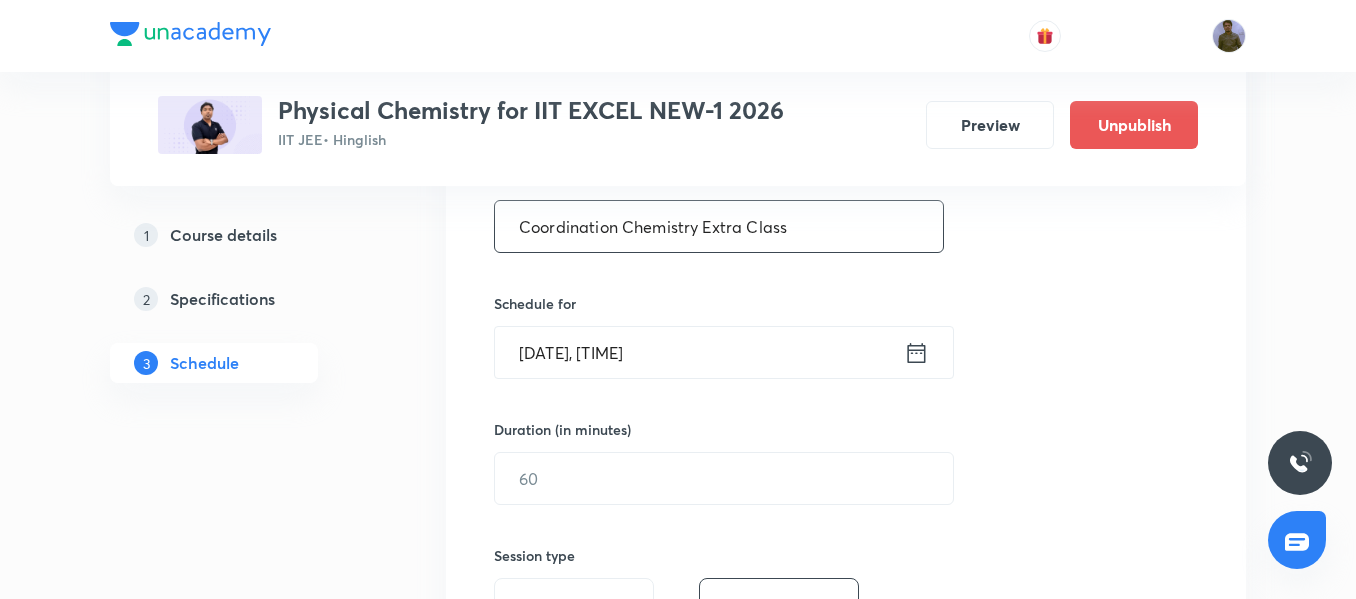 type on "Coordination Chemistry Extra Class" 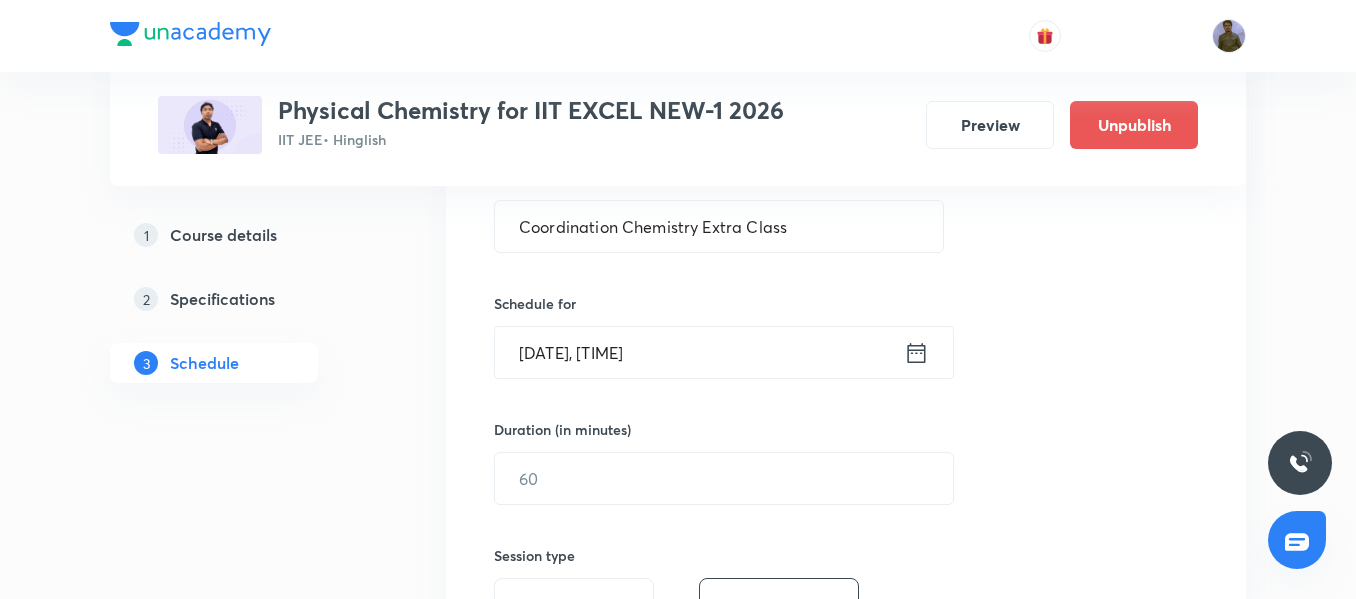 click on "Aug 2, 2025, 4:18 PM" at bounding box center (699, 352) 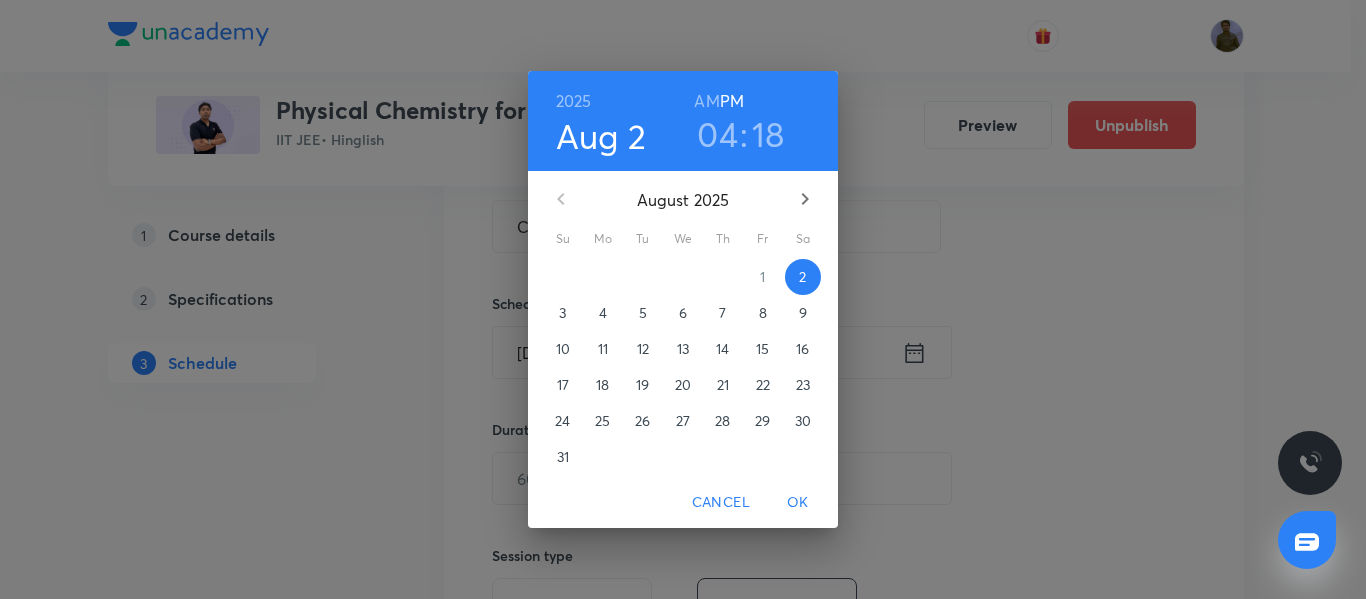 click on "3" at bounding box center (563, 313) 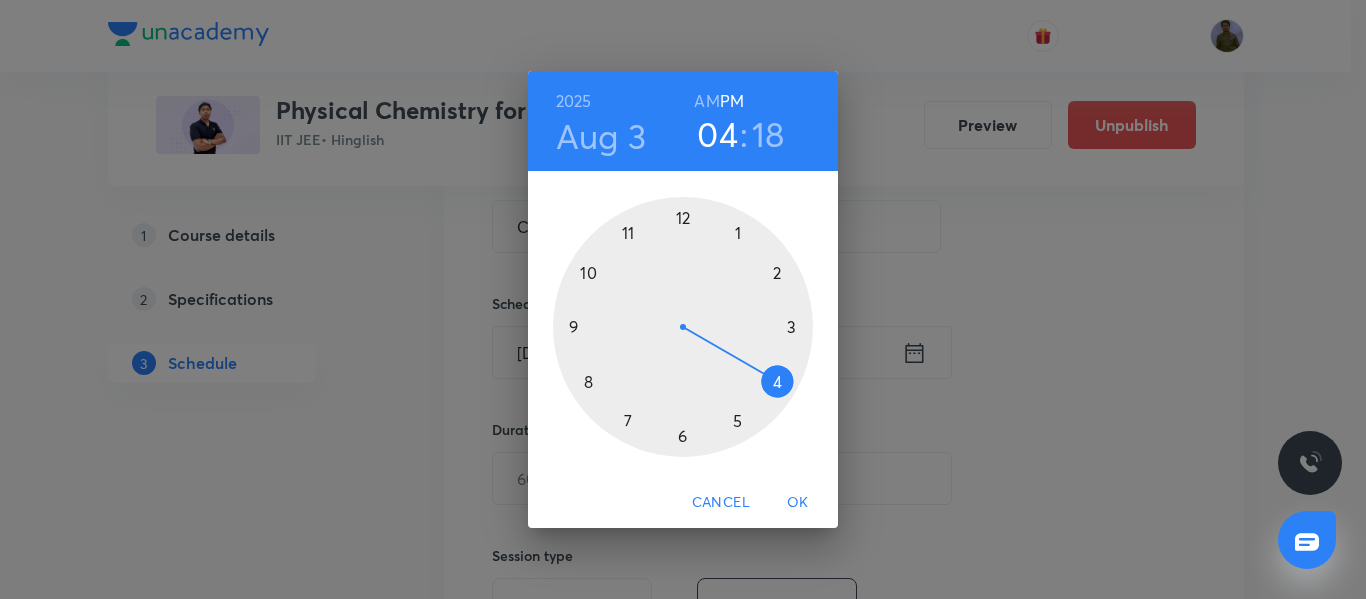 click at bounding box center [683, 327] 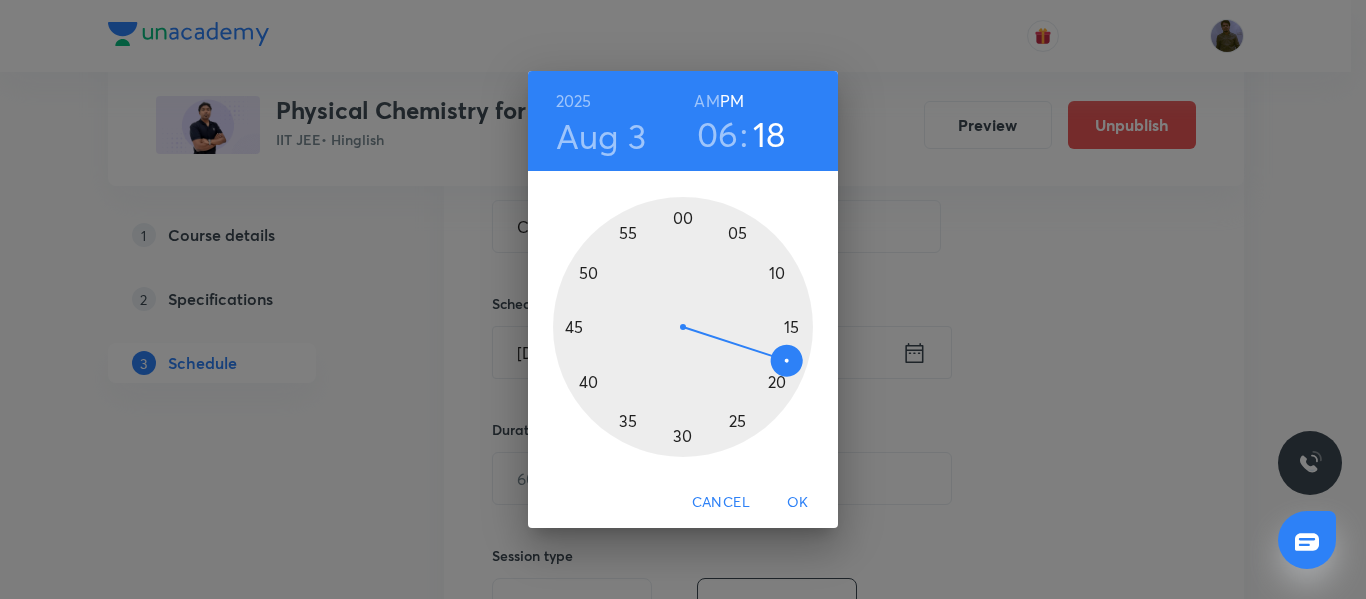 click on "06" at bounding box center (718, 134) 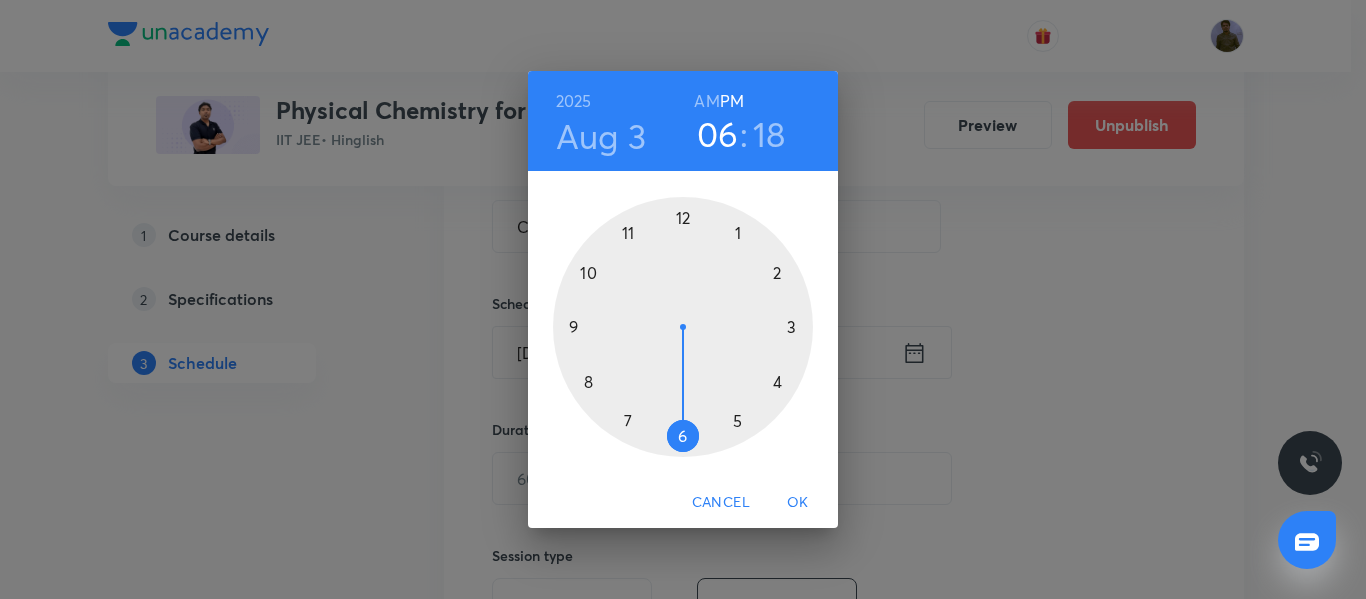 click at bounding box center (683, 327) 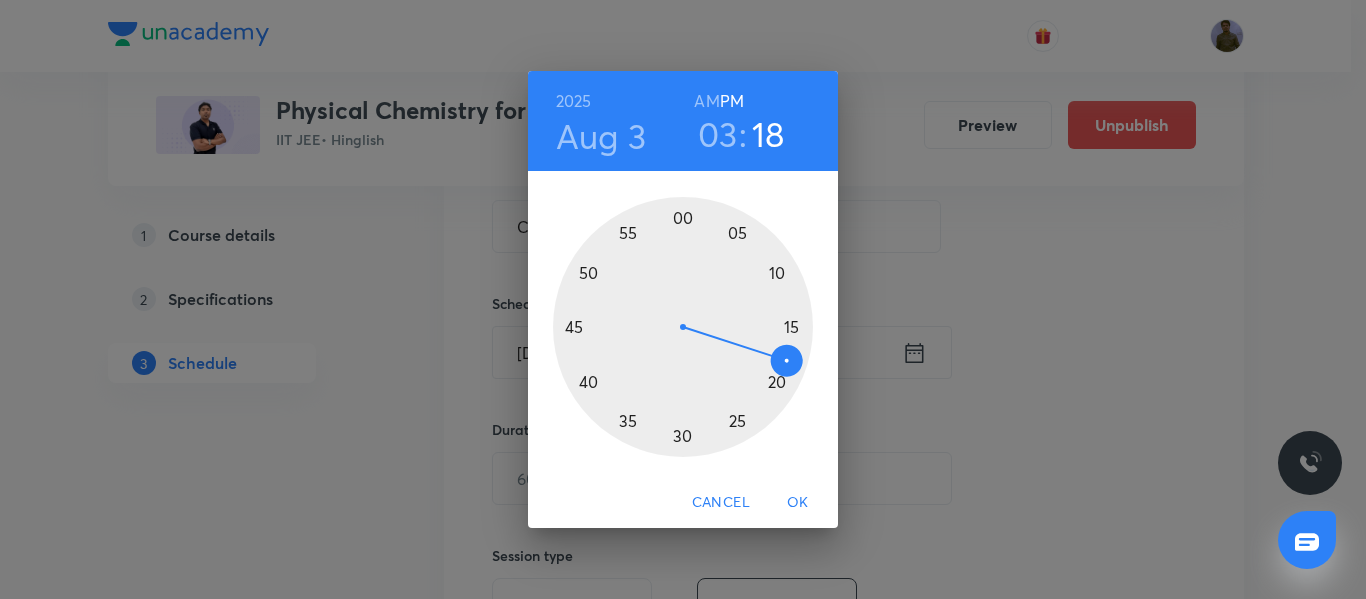 click at bounding box center [683, 327] 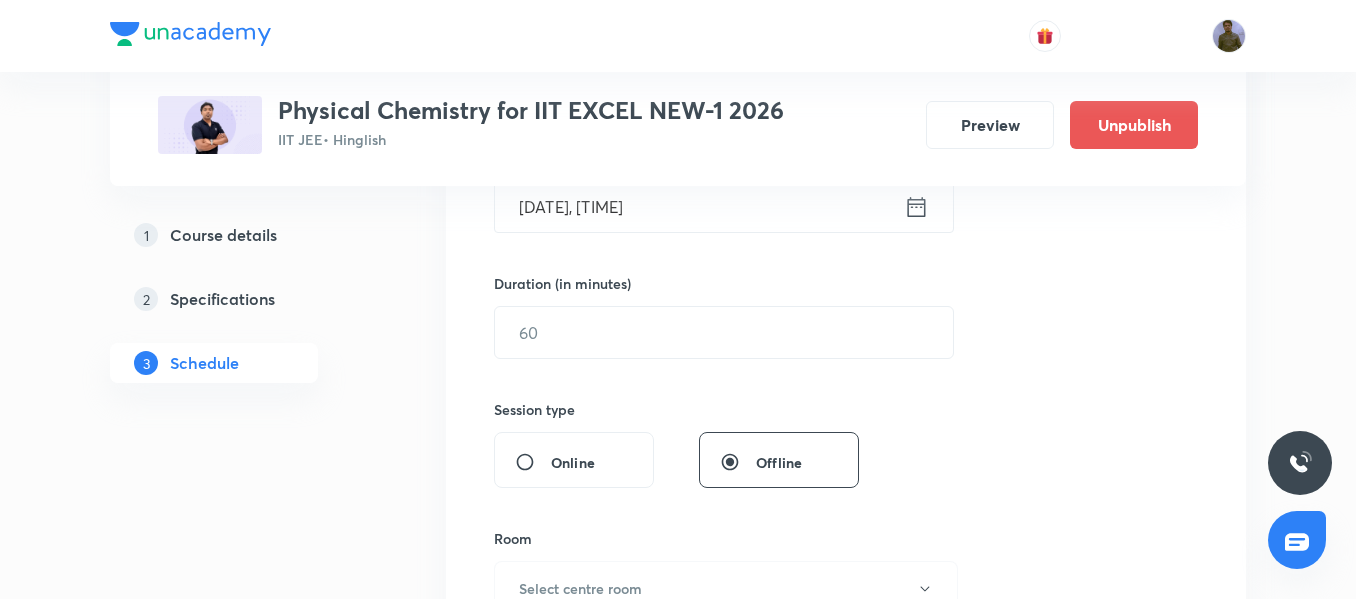 scroll, scrollTop: 600, scrollLeft: 0, axis: vertical 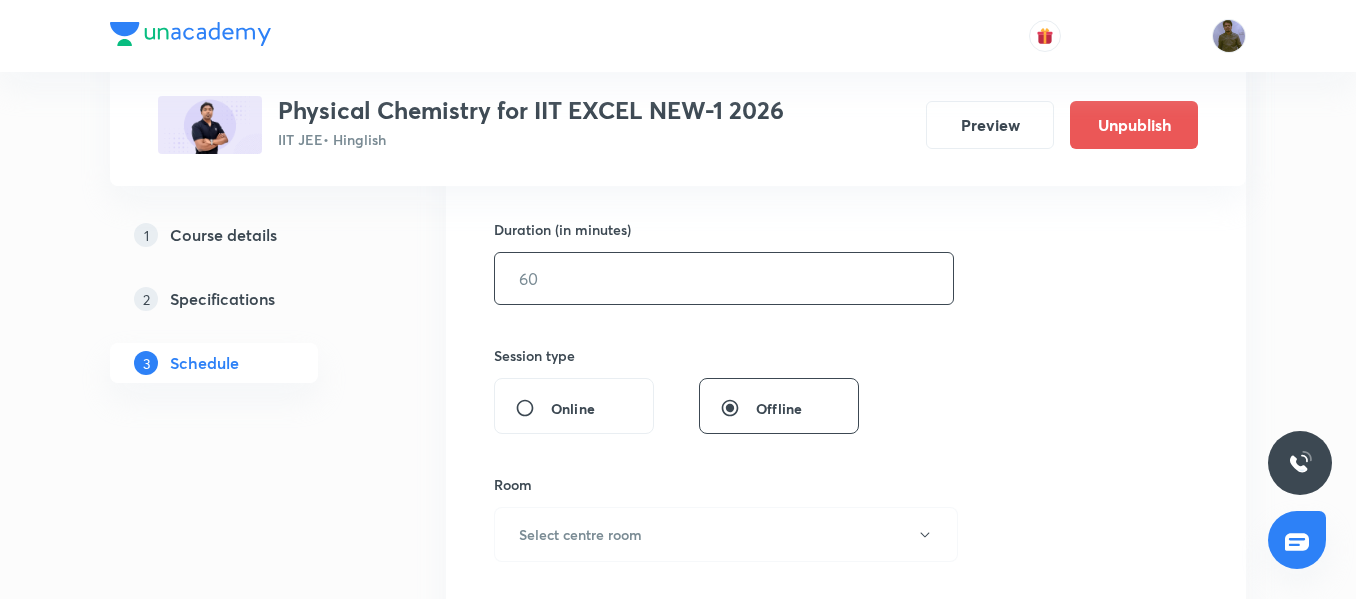 click at bounding box center [724, 278] 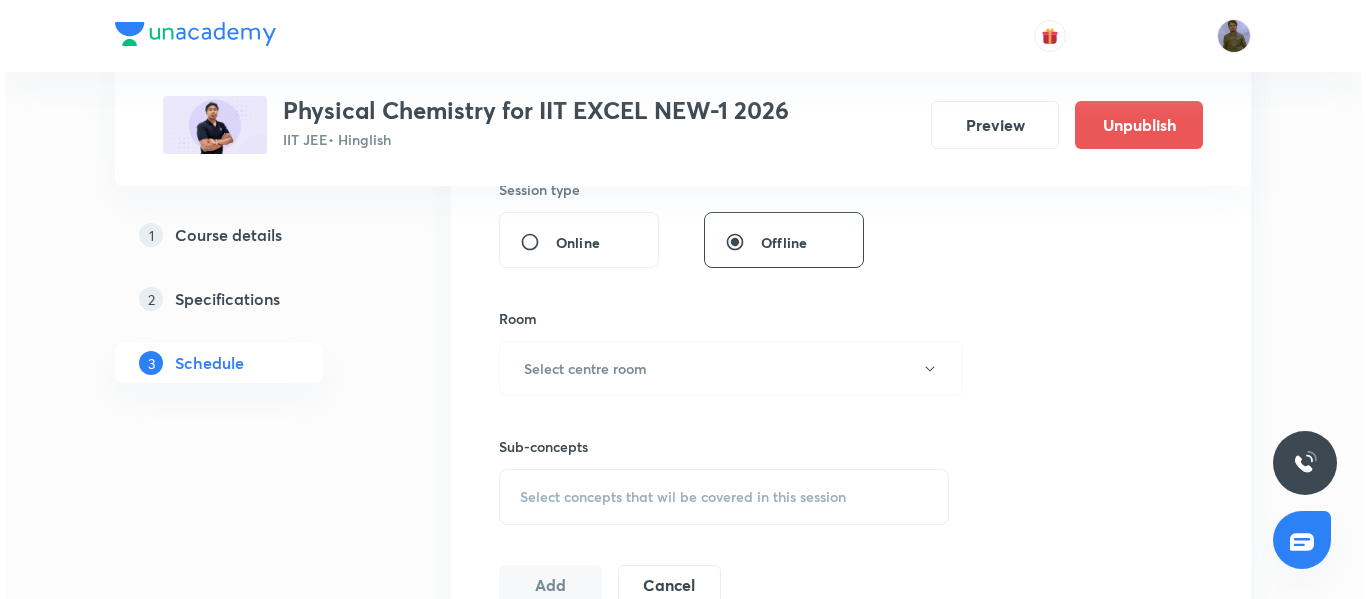 scroll, scrollTop: 800, scrollLeft: 0, axis: vertical 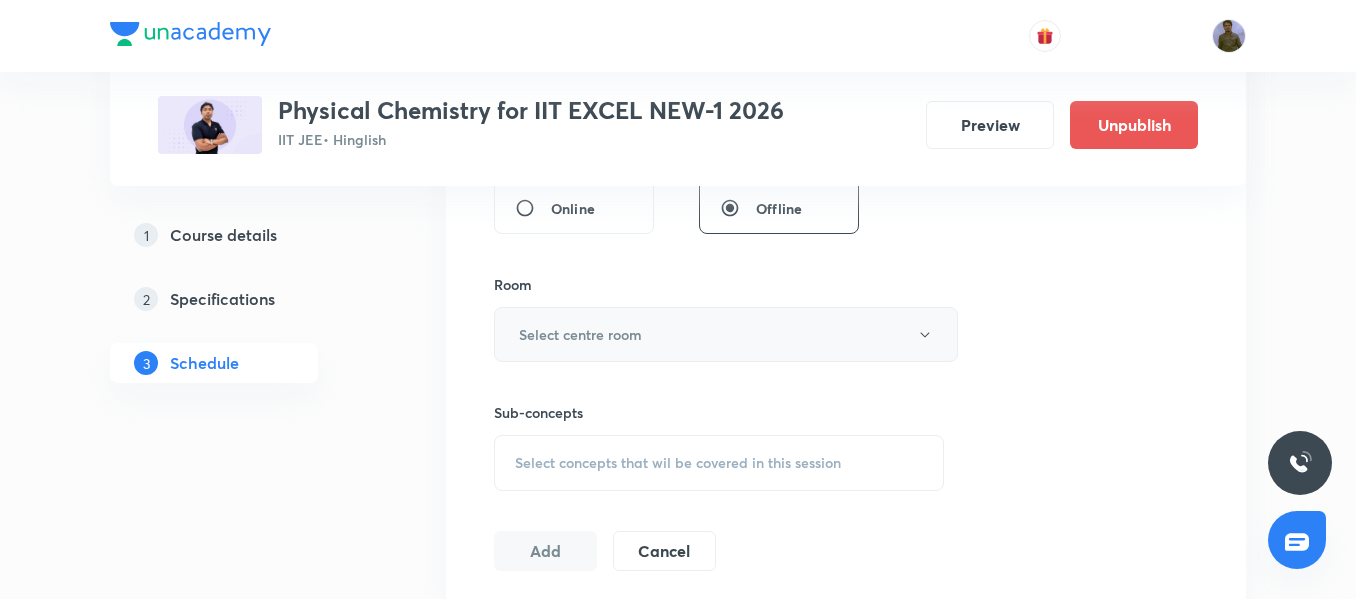 type on "75" 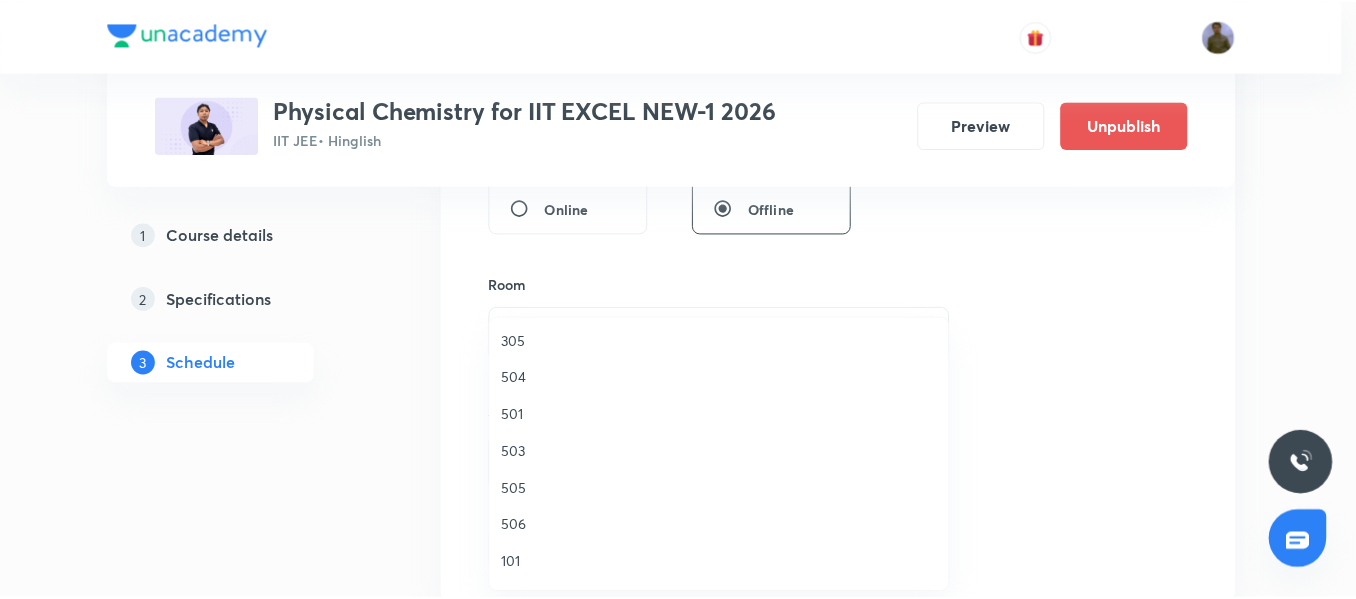 scroll, scrollTop: 200, scrollLeft: 0, axis: vertical 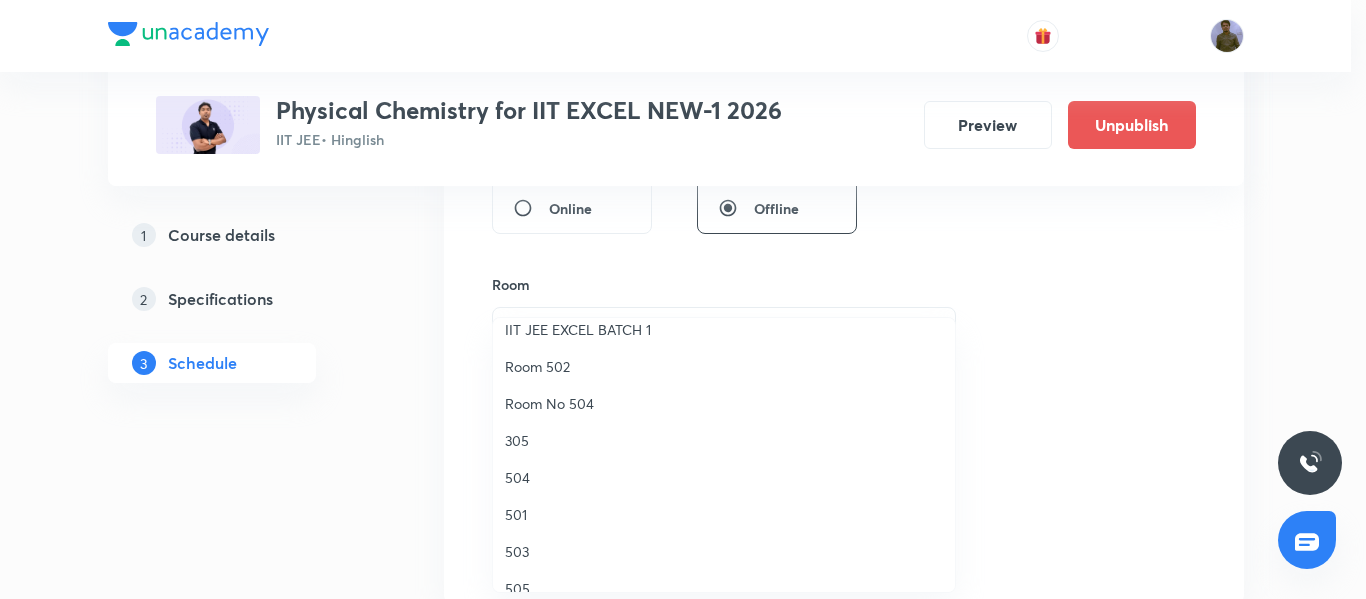 click on "Room No 504" at bounding box center [724, 403] 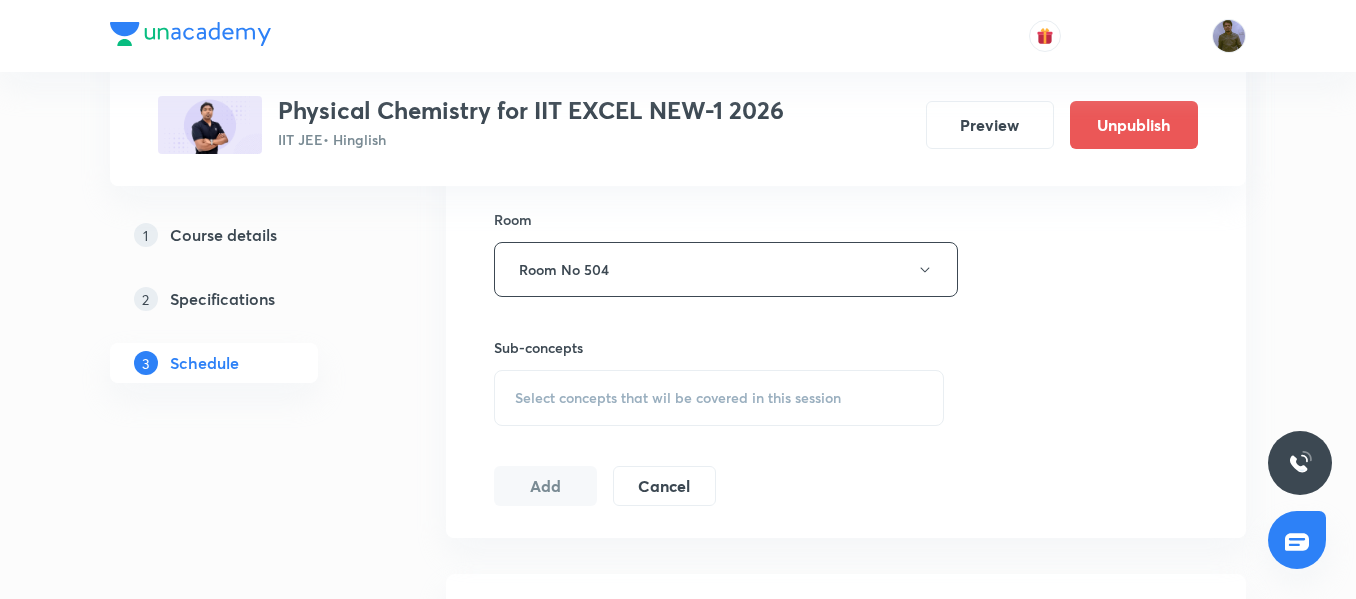 scroll, scrollTop: 900, scrollLeft: 0, axis: vertical 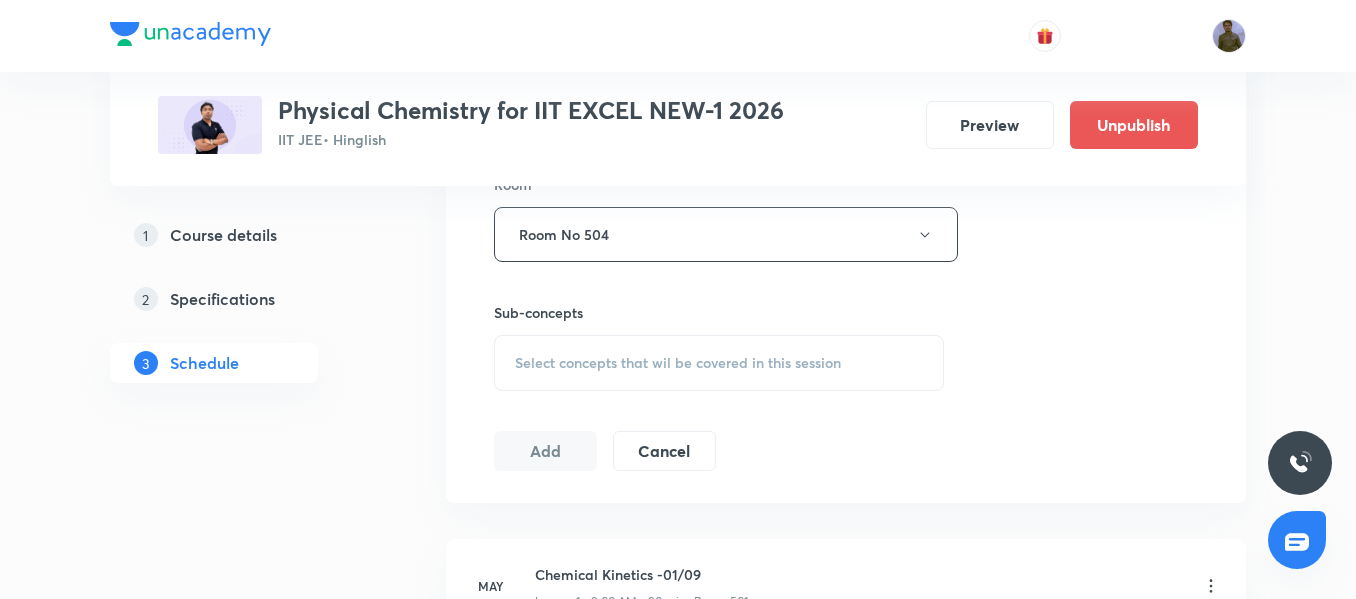 click on "Select concepts that wil be covered in this session" at bounding box center (678, 363) 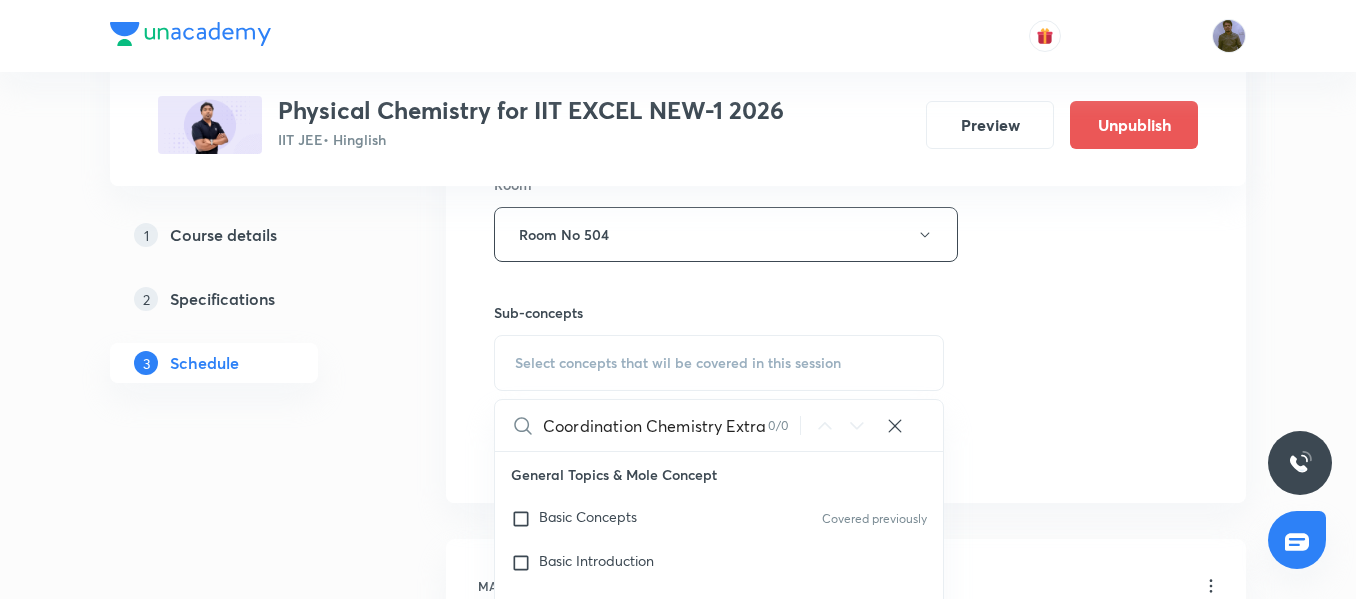 scroll, scrollTop: 0, scrollLeft: 42, axis: horizontal 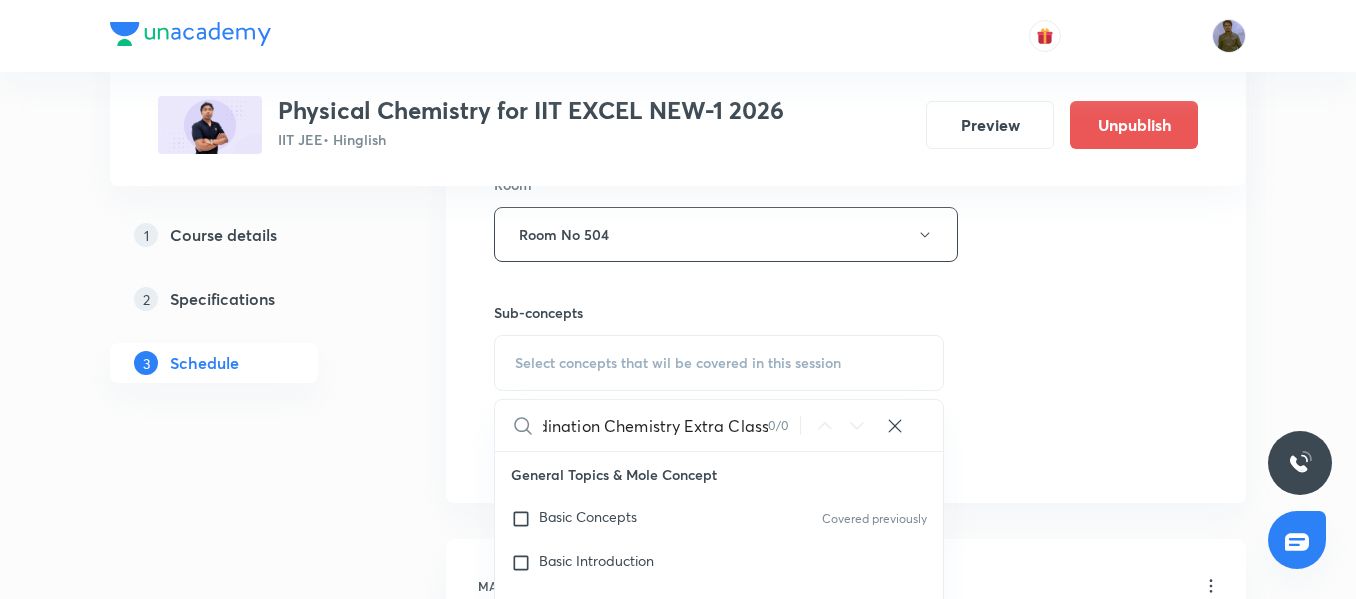 drag, startPoint x: 604, startPoint y: 428, endPoint x: 886, endPoint y: 447, distance: 282.63934 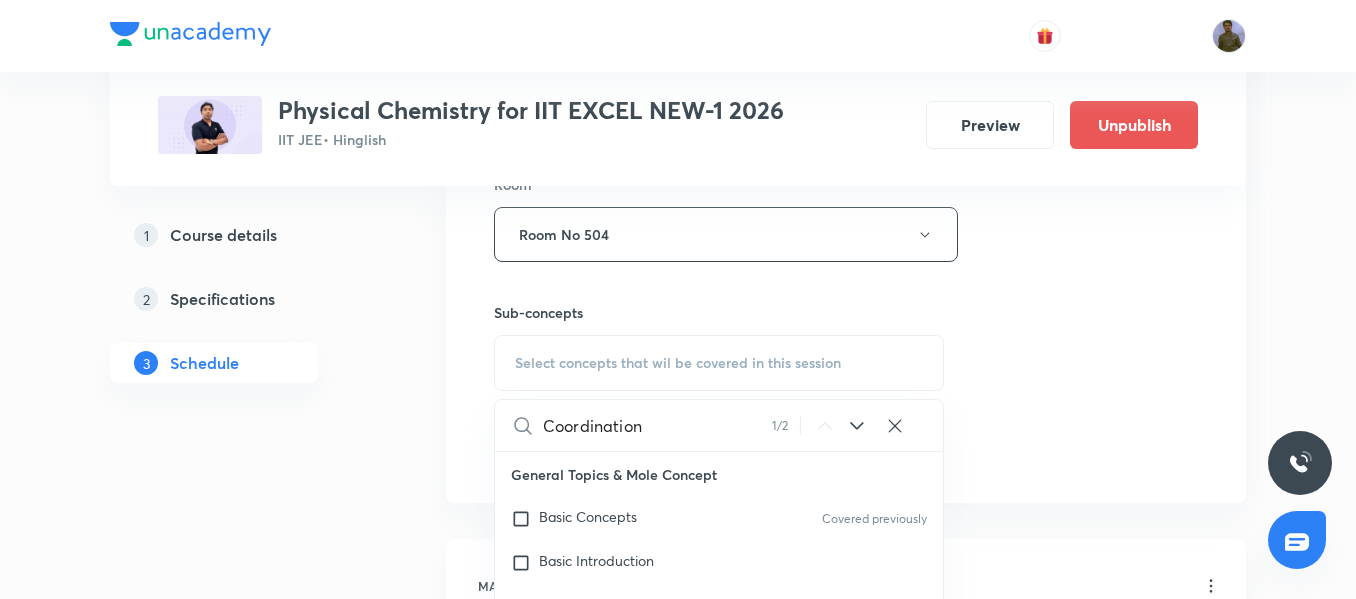 scroll, scrollTop: 0, scrollLeft: 0, axis: both 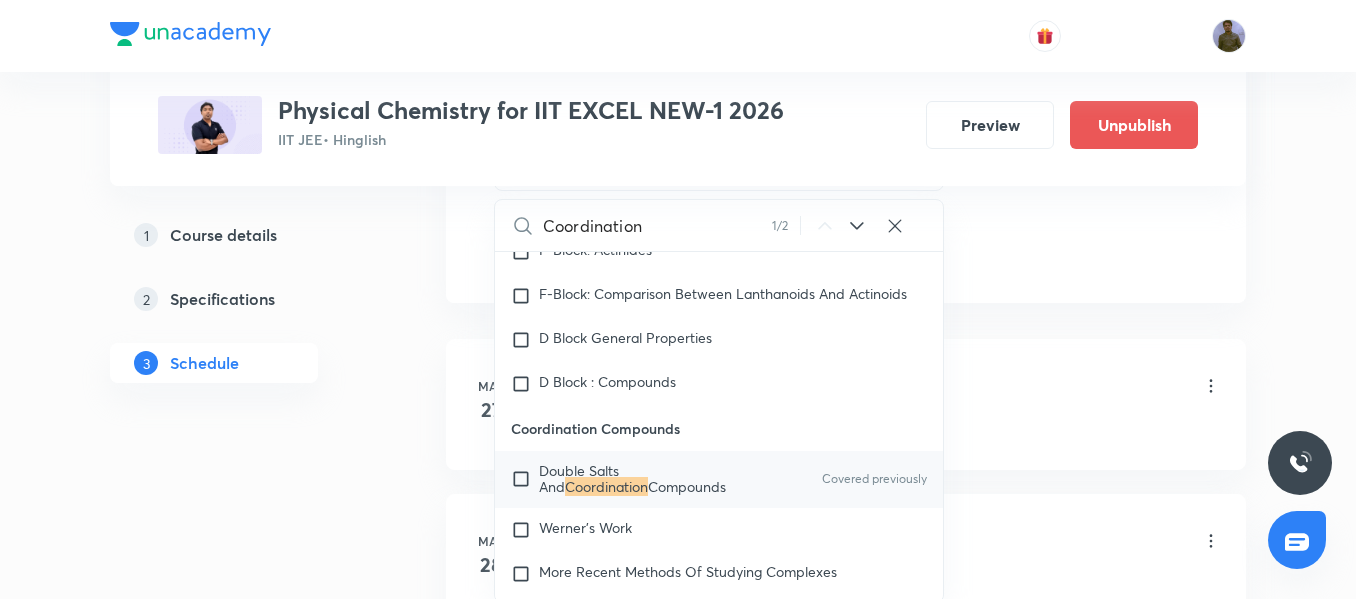 type on "Coordination" 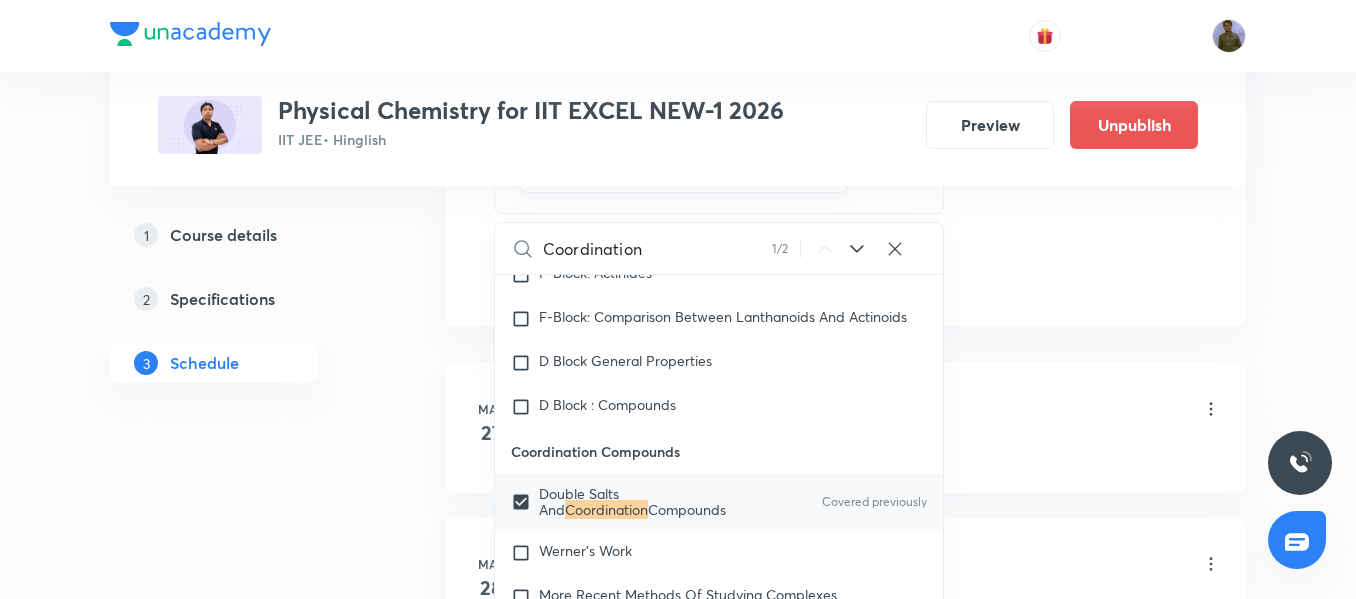 click on "May 27 Chemical Kinetics -01/09 Lesson 1 • 9:00 AM • 90 min  • Room 501 Basic Concepts" at bounding box center [846, 427] 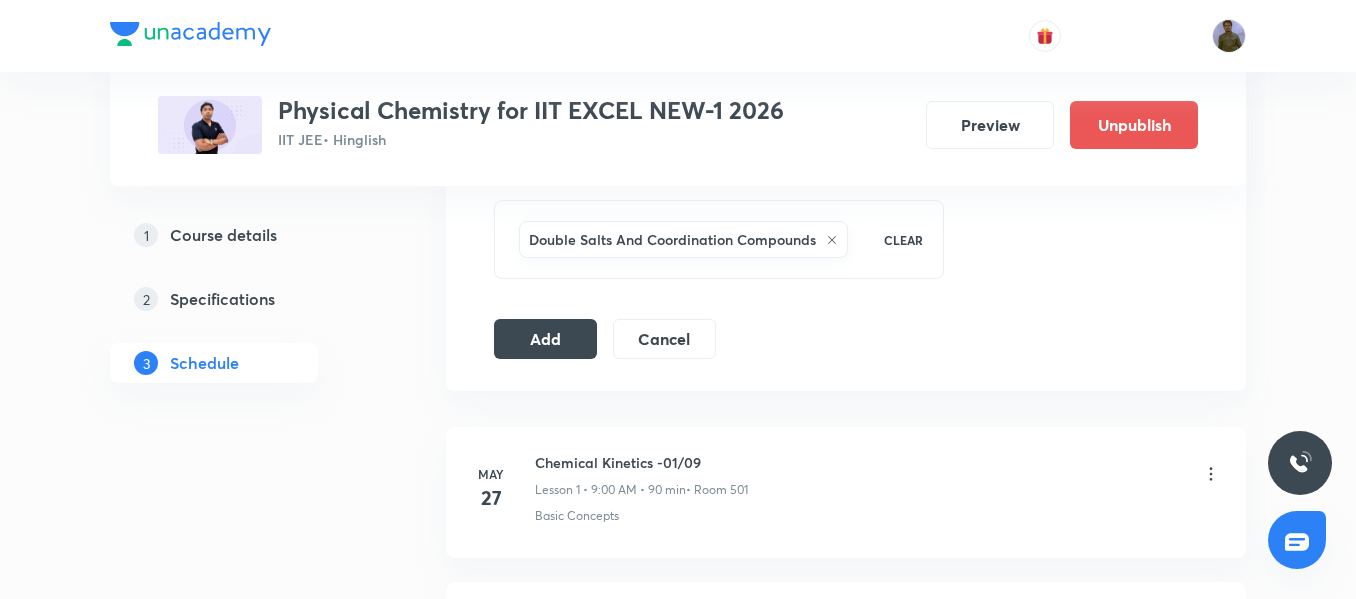 scroll, scrollTop: 1000, scrollLeft: 0, axis: vertical 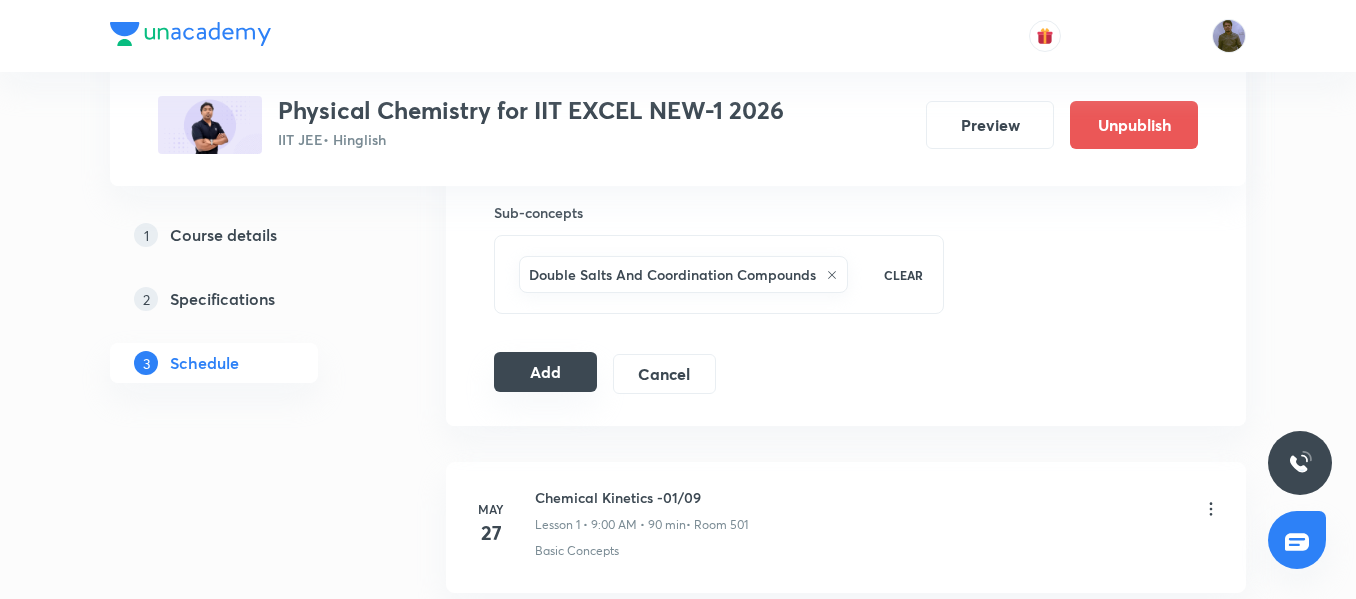 click on "Add" at bounding box center (545, 372) 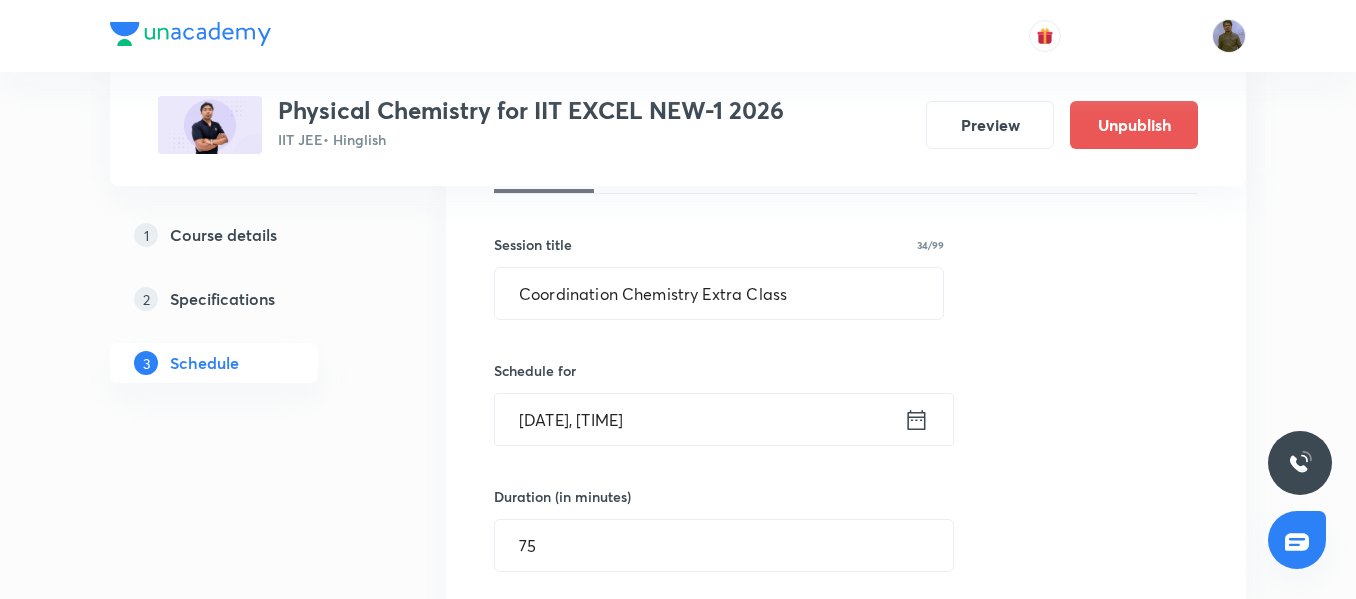 scroll, scrollTop: 300, scrollLeft: 0, axis: vertical 